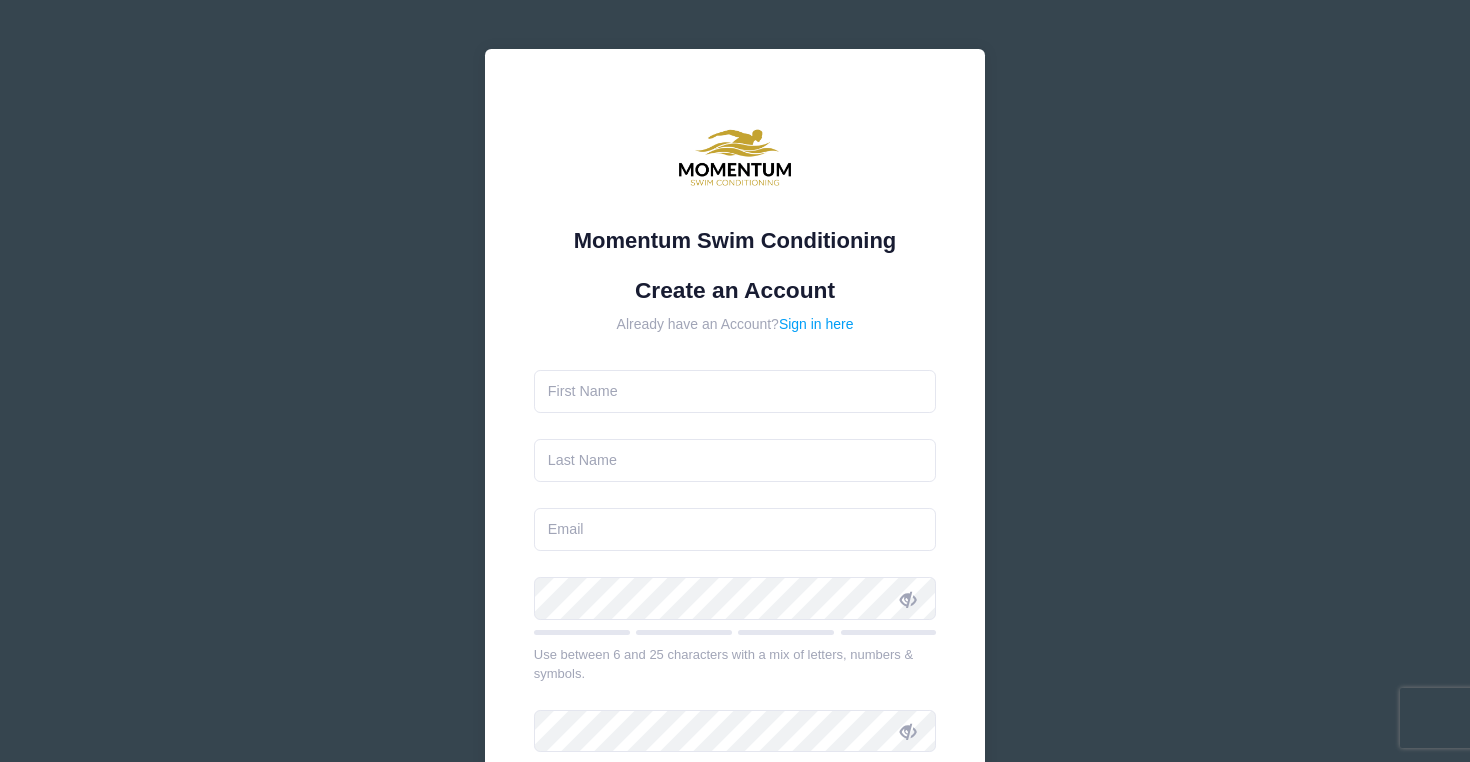 scroll, scrollTop: 0, scrollLeft: 0, axis: both 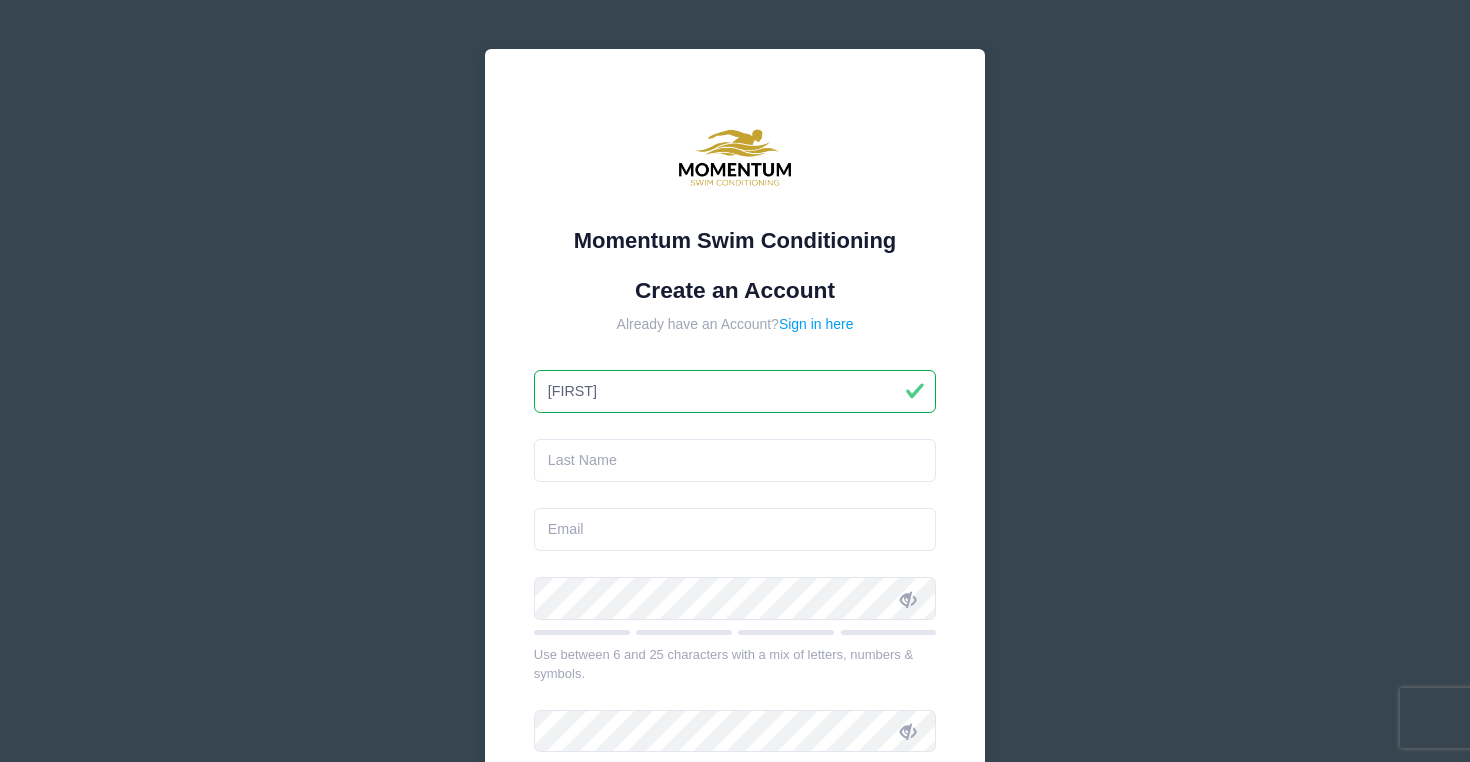 type on "Suchi" 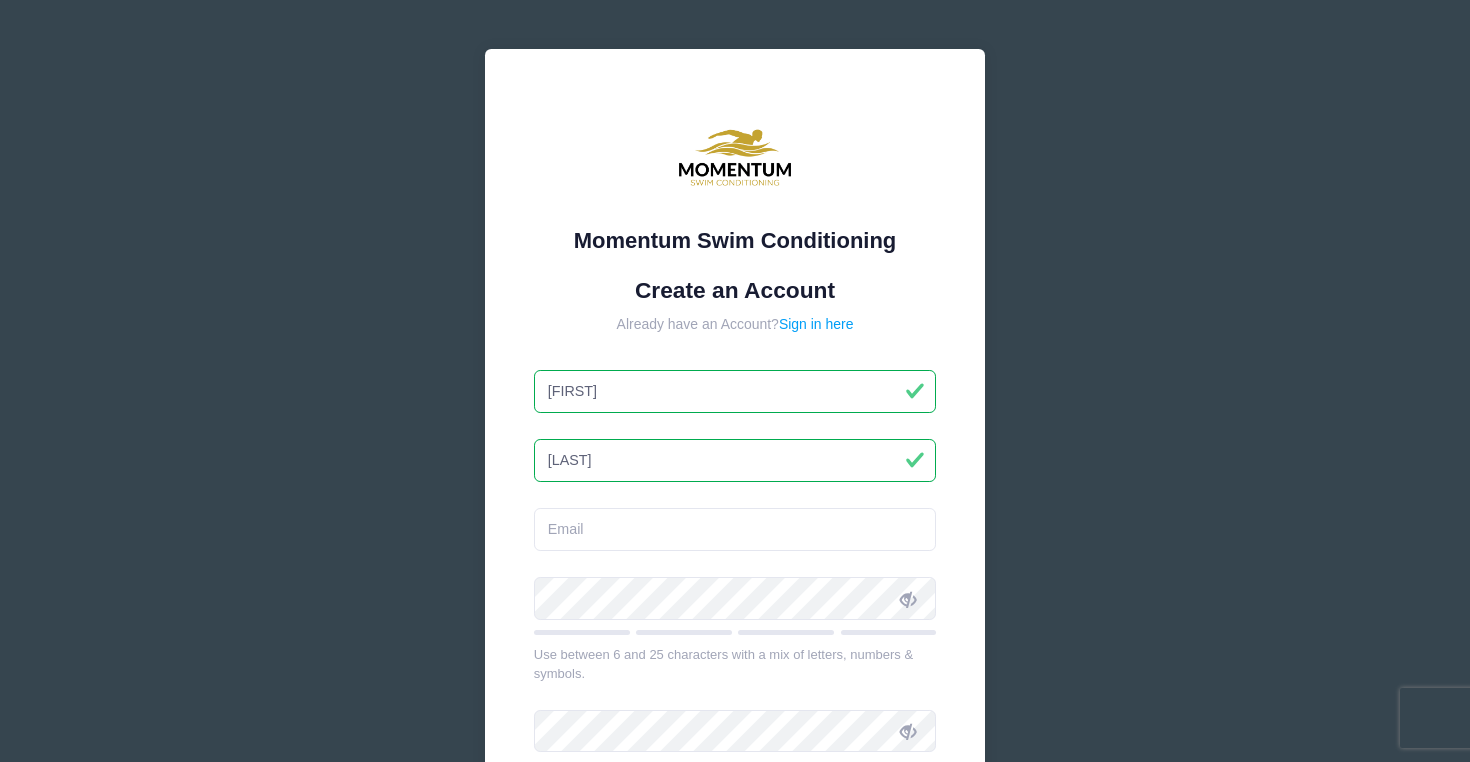 type on "Pande" 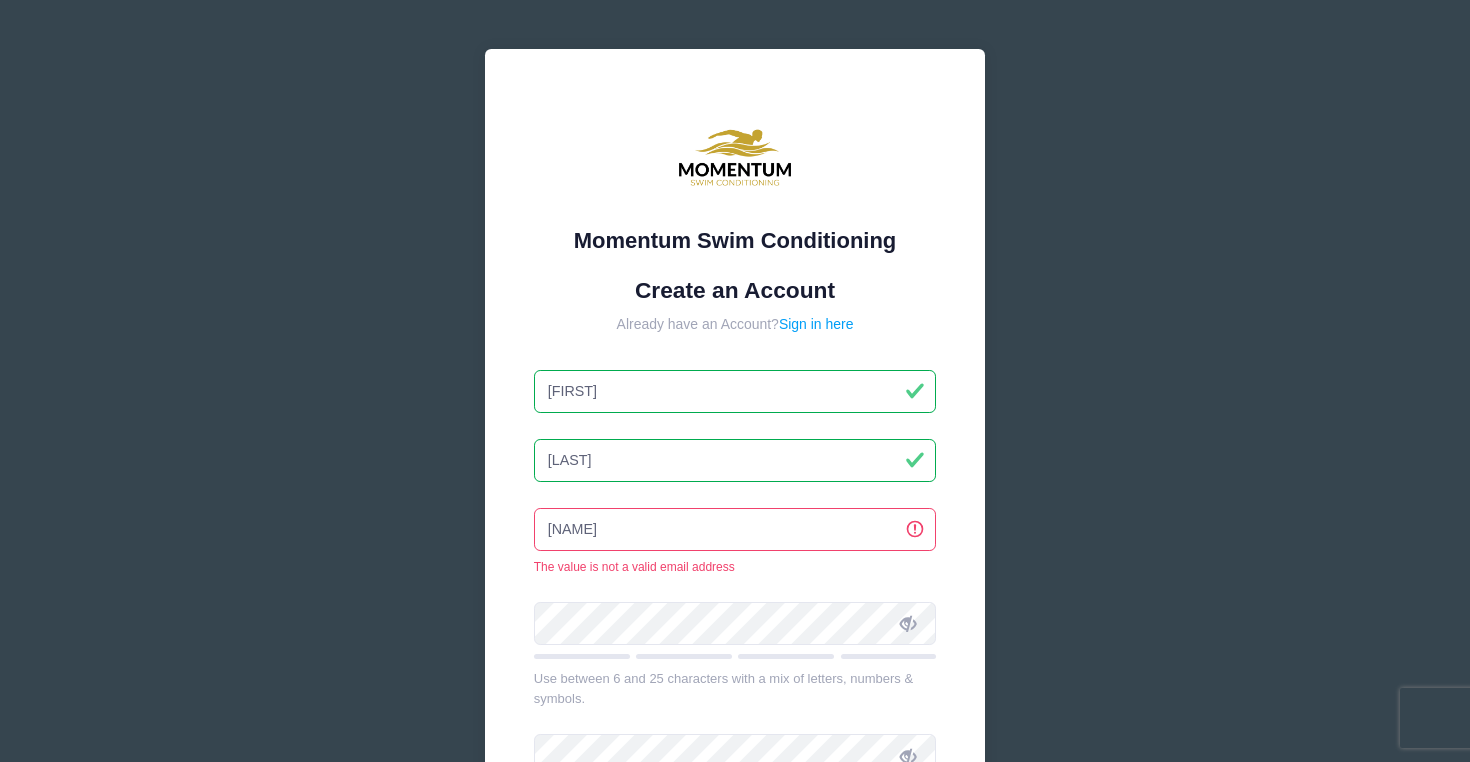 type on "dr" 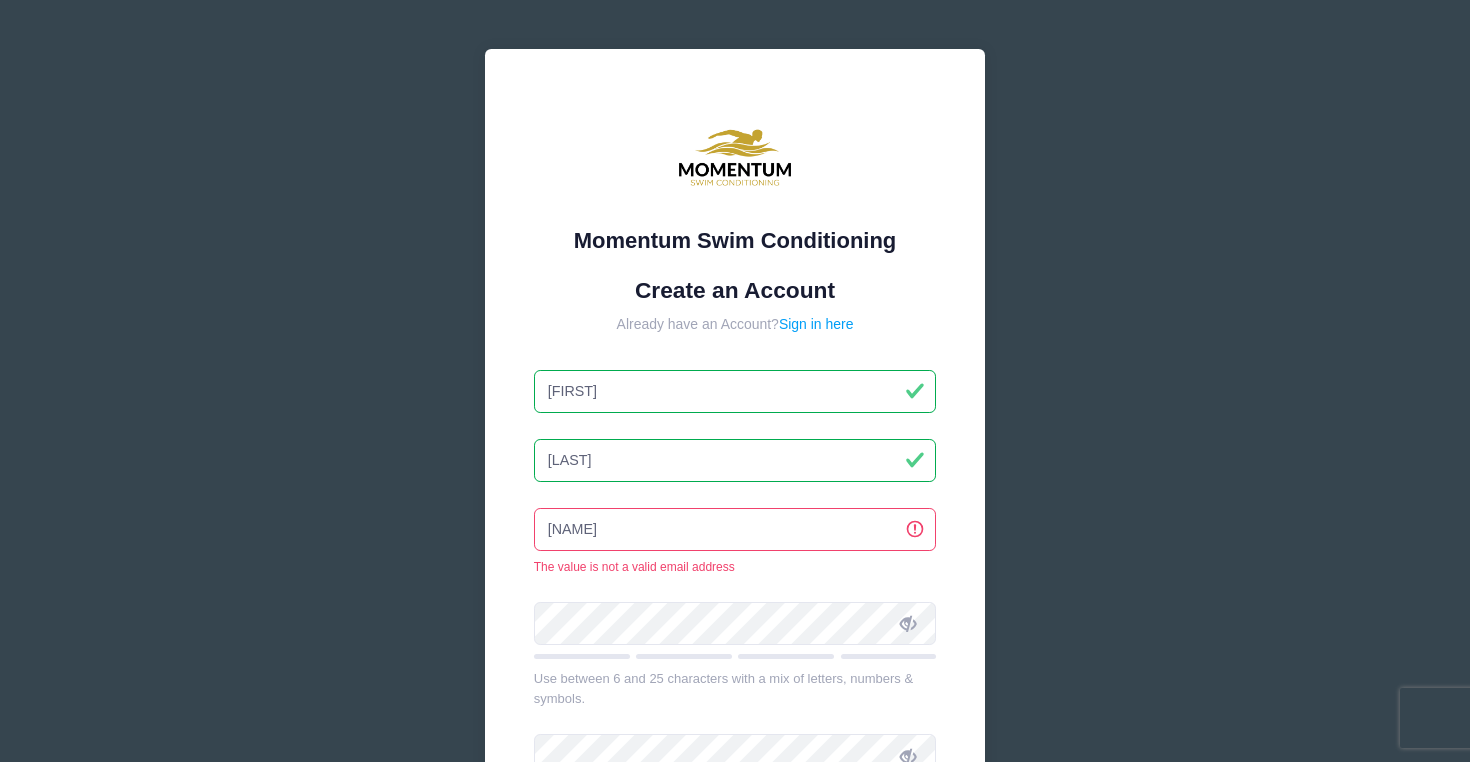 drag, startPoint x: 612, startPoint y: 390, endPoint x: 509, endPoint y: 392, distance: 103.01942 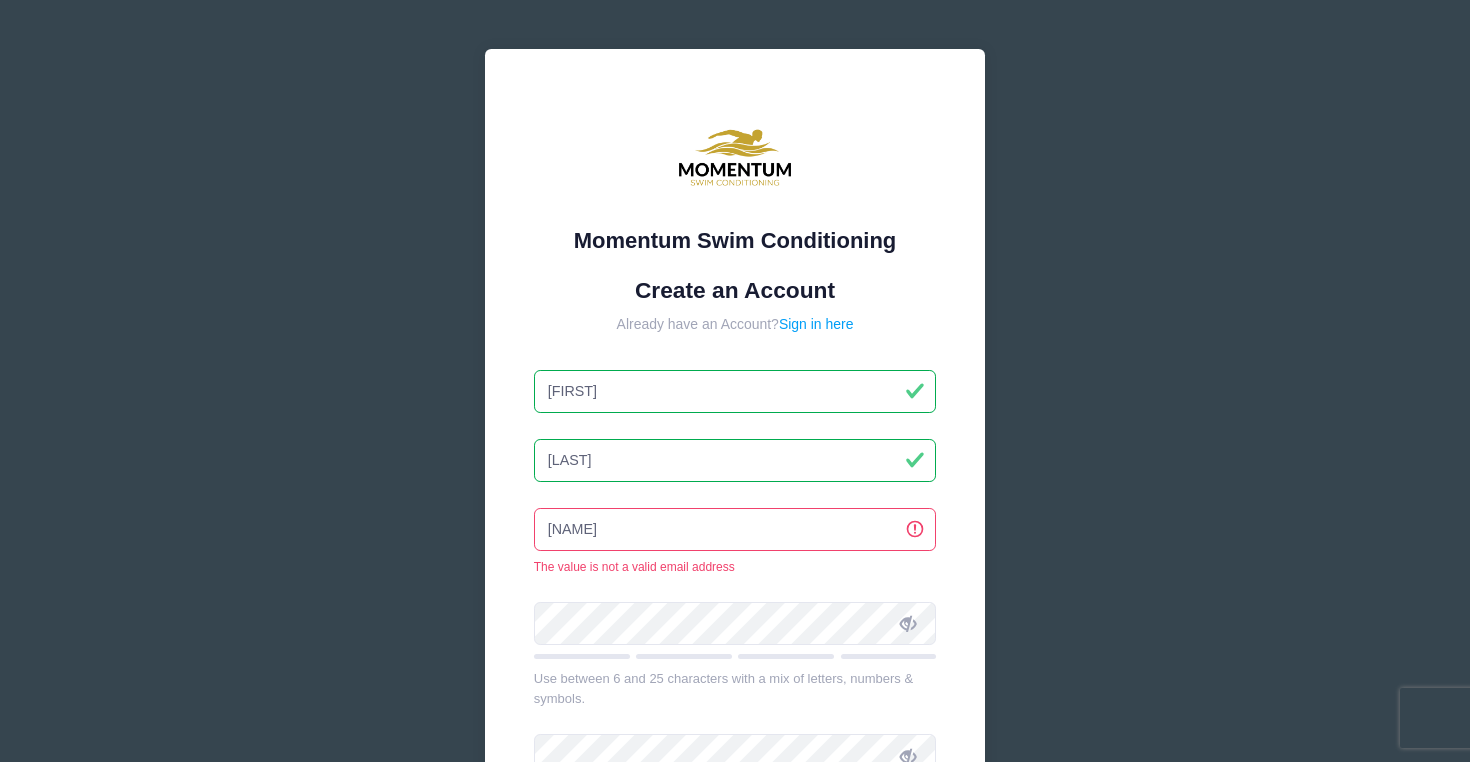 click on "Suchi" at bounding box center (735, 391) 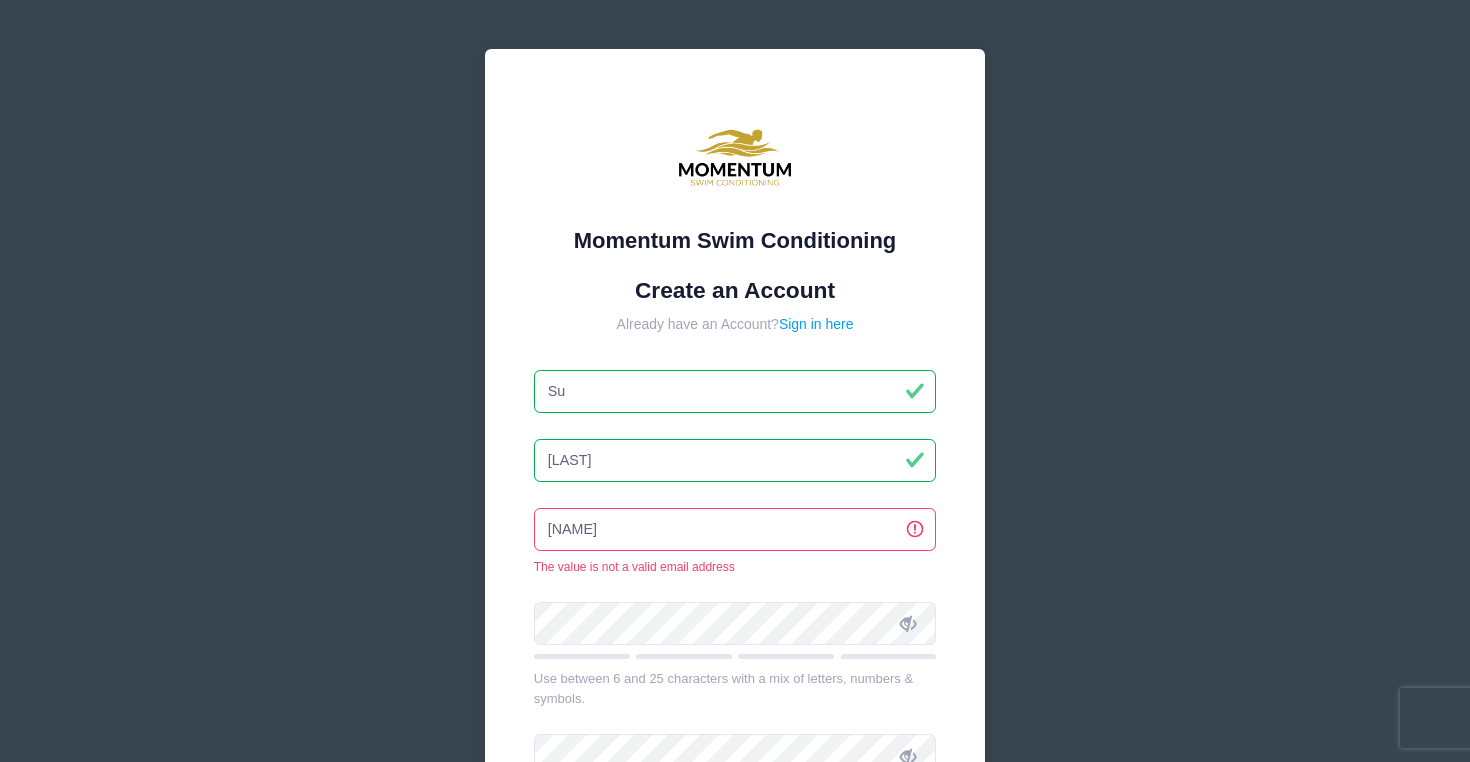 type on "S" 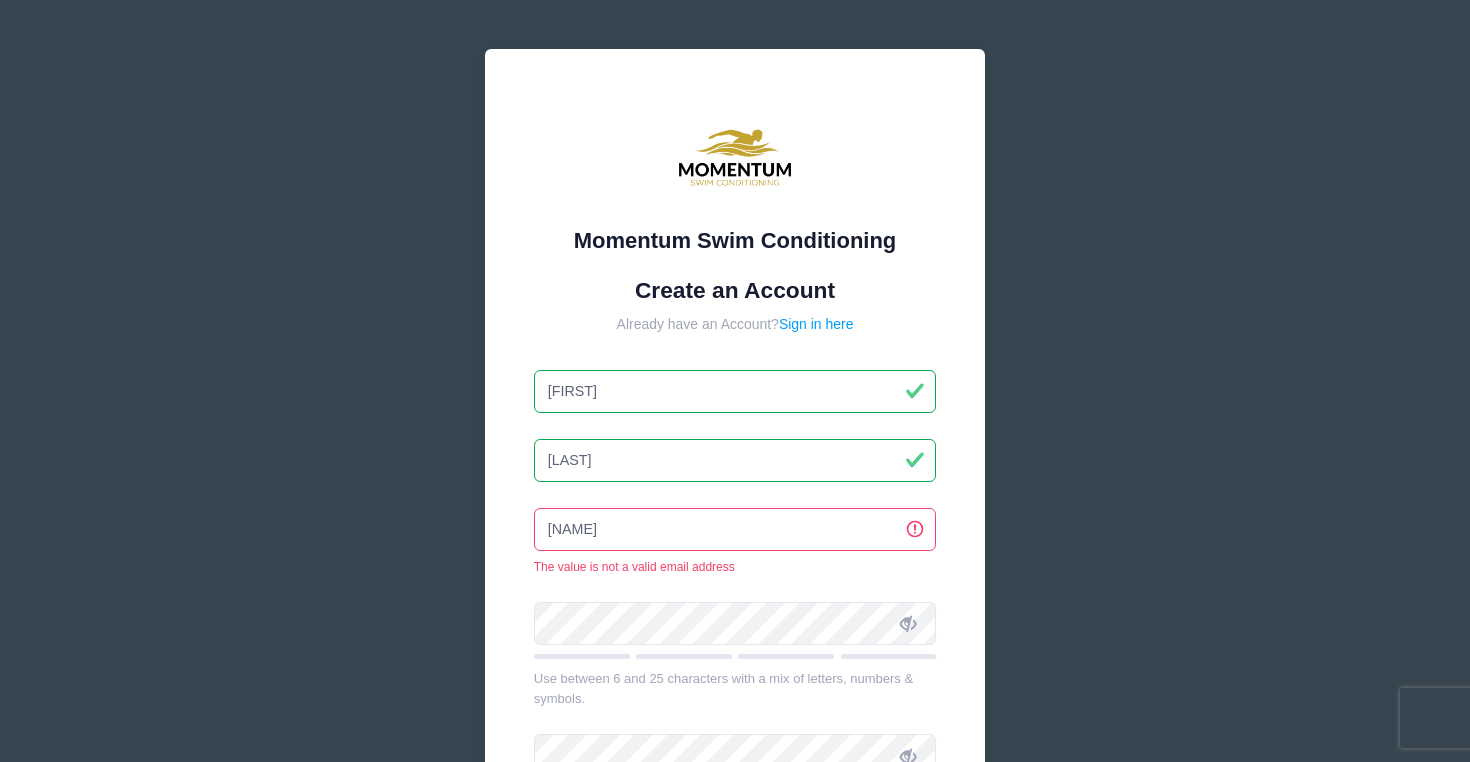 type on "[FIRST]" 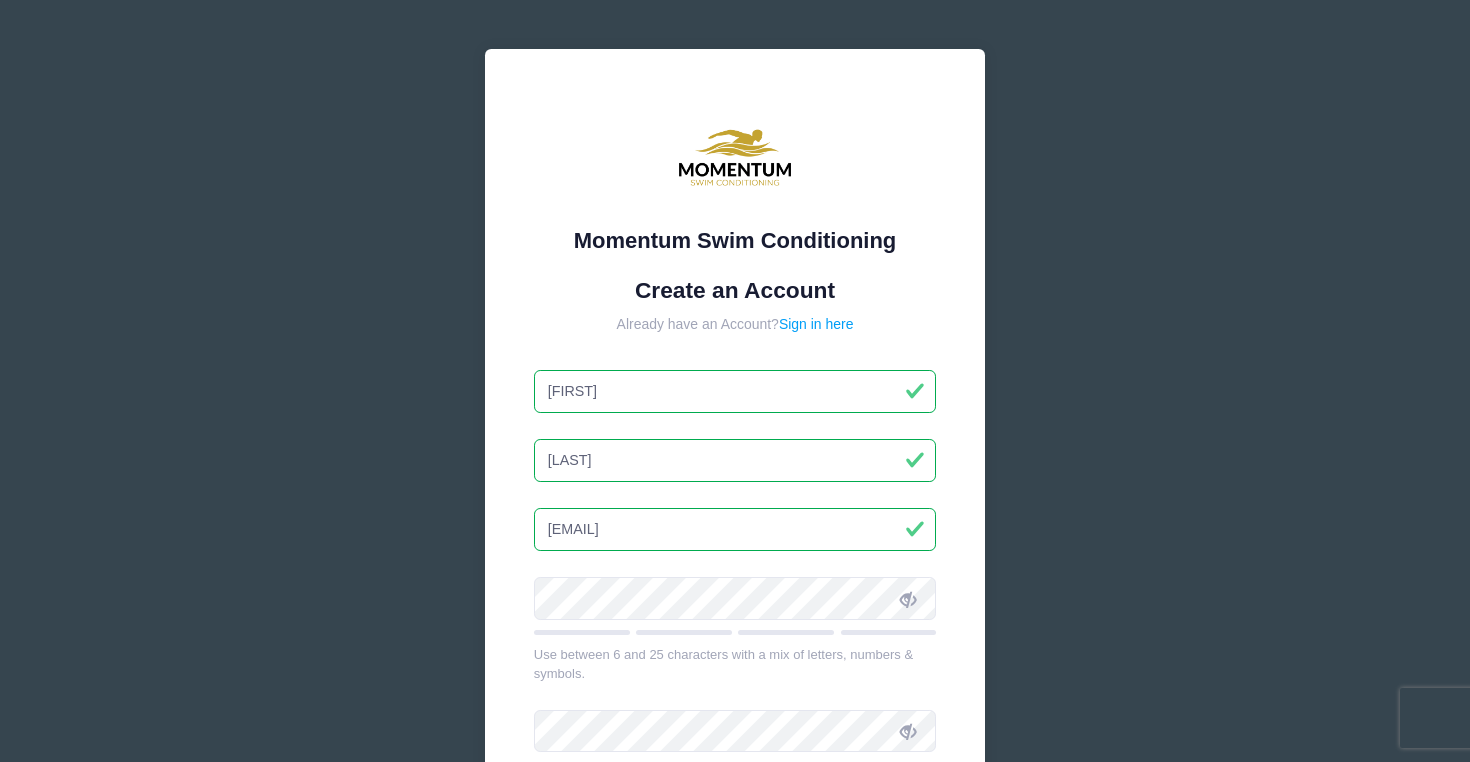 type on "[EMAIL]" 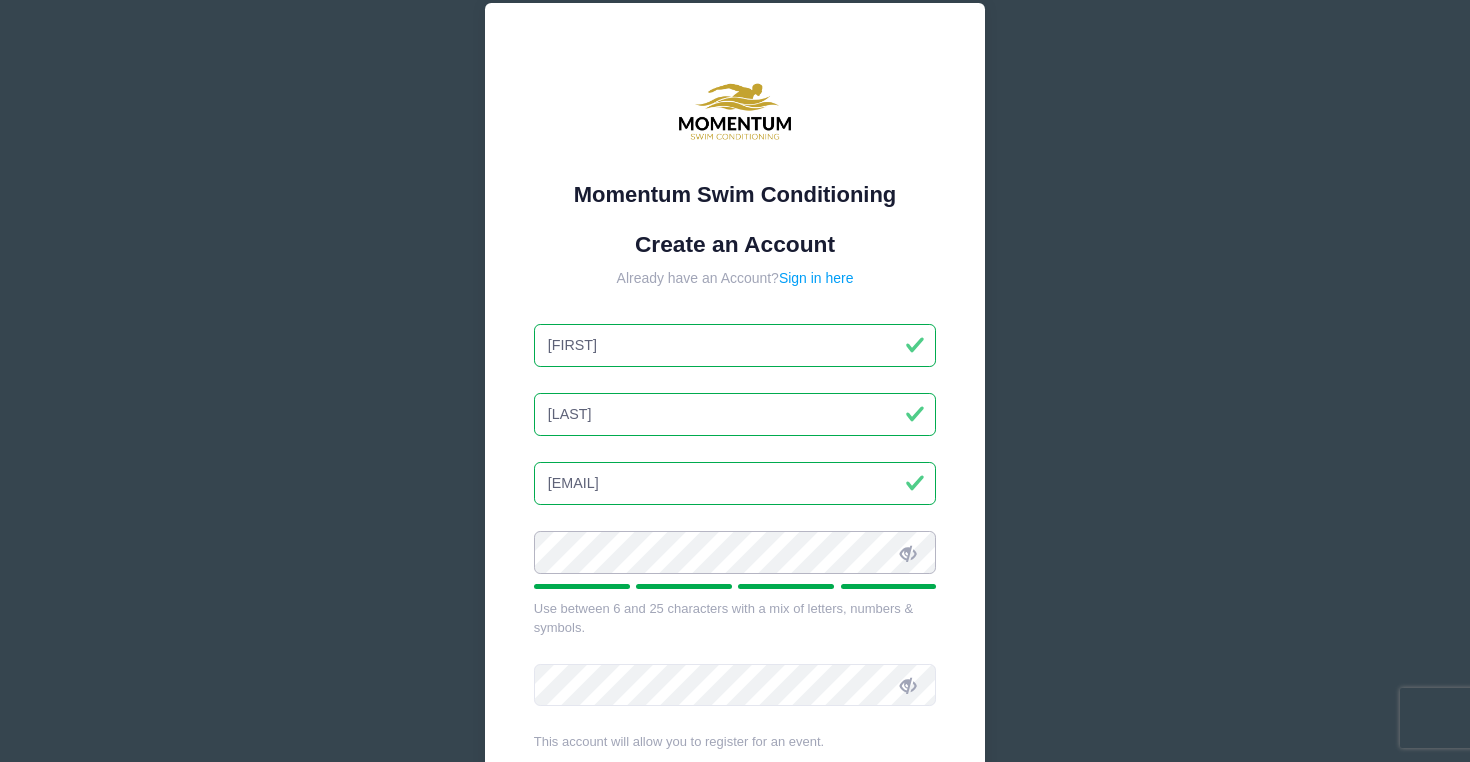 scroll, scrollTop: 74, scrollLeft: 0, axis: vertical 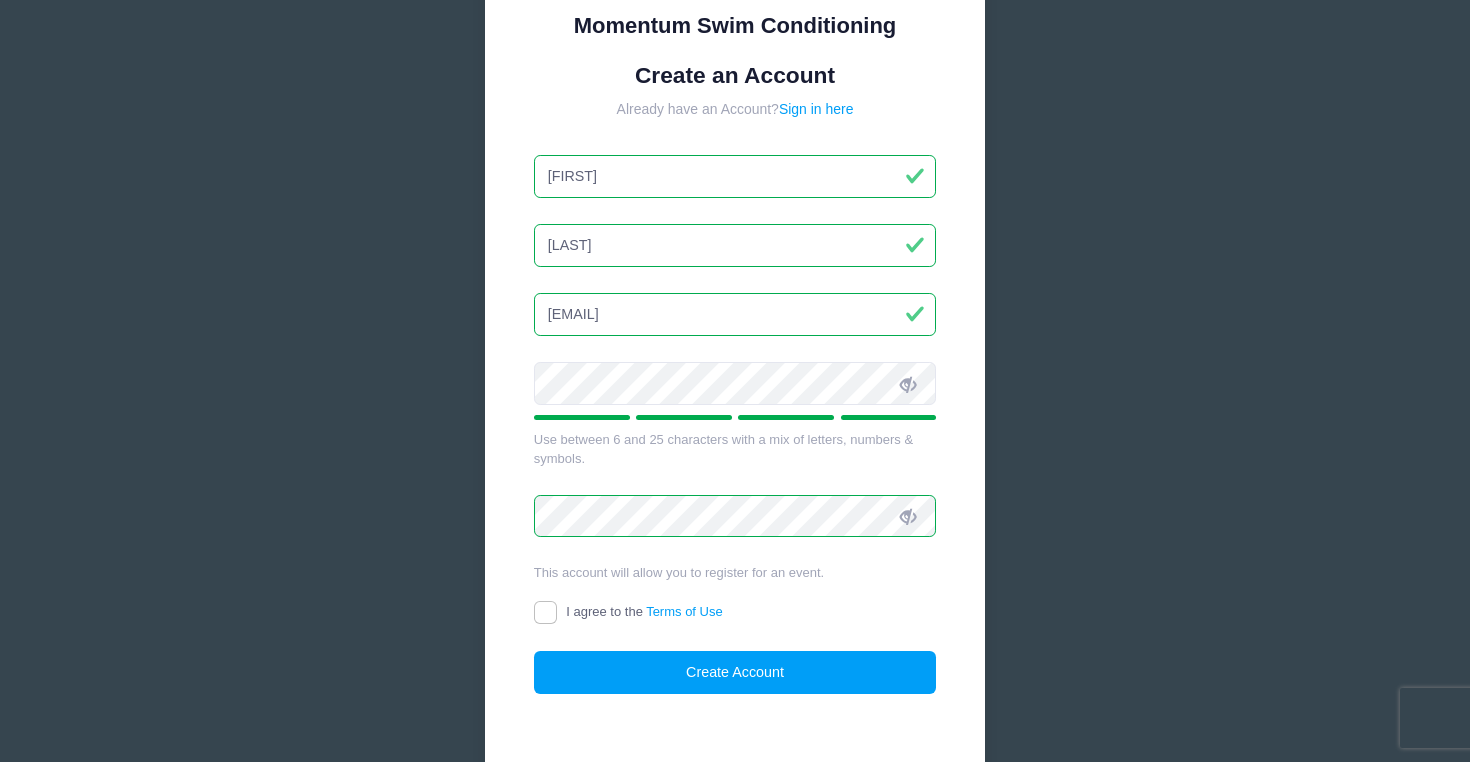 click on "I agree to the
Terms of Use" at bounding box center (545, 612) 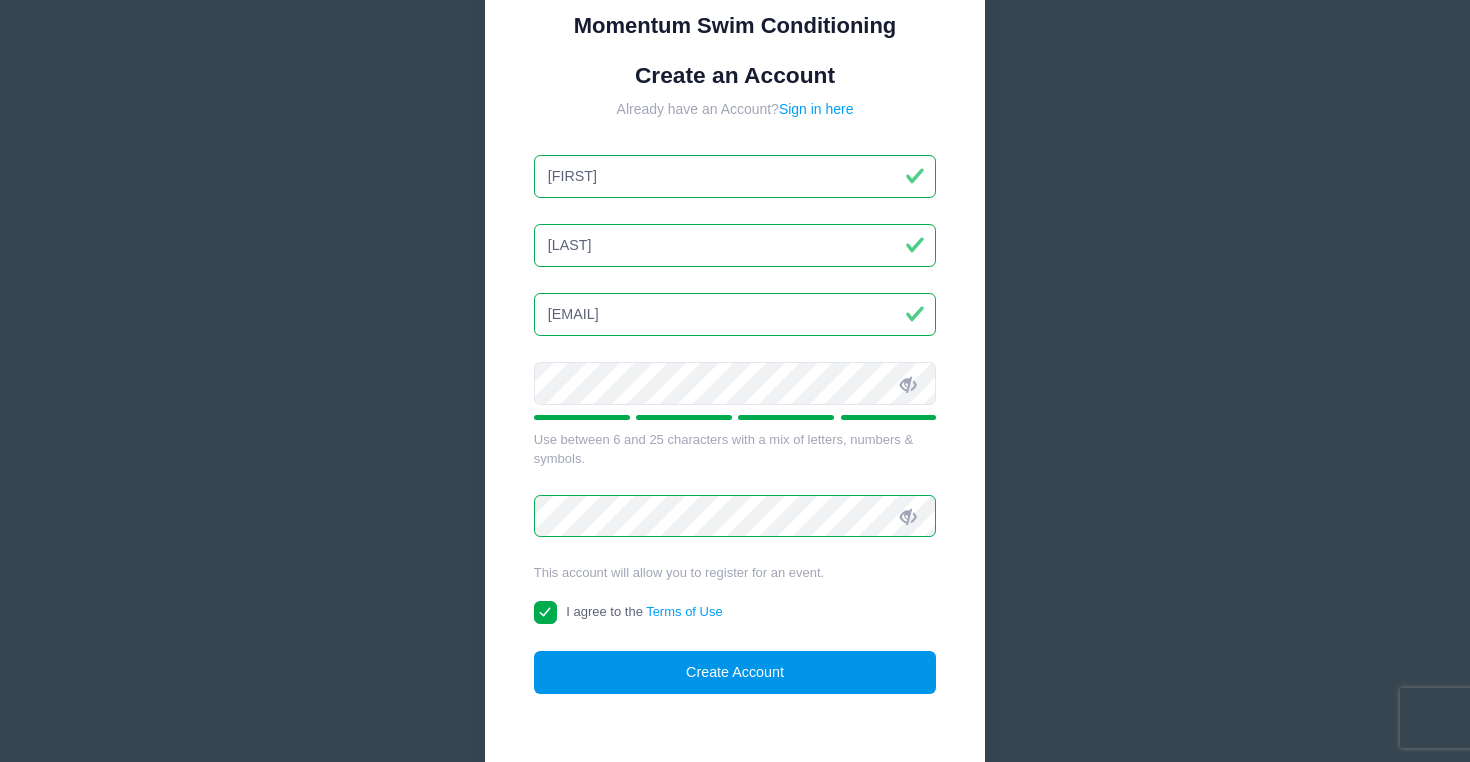 click on "Create Account" at bounding box center (735, 672) 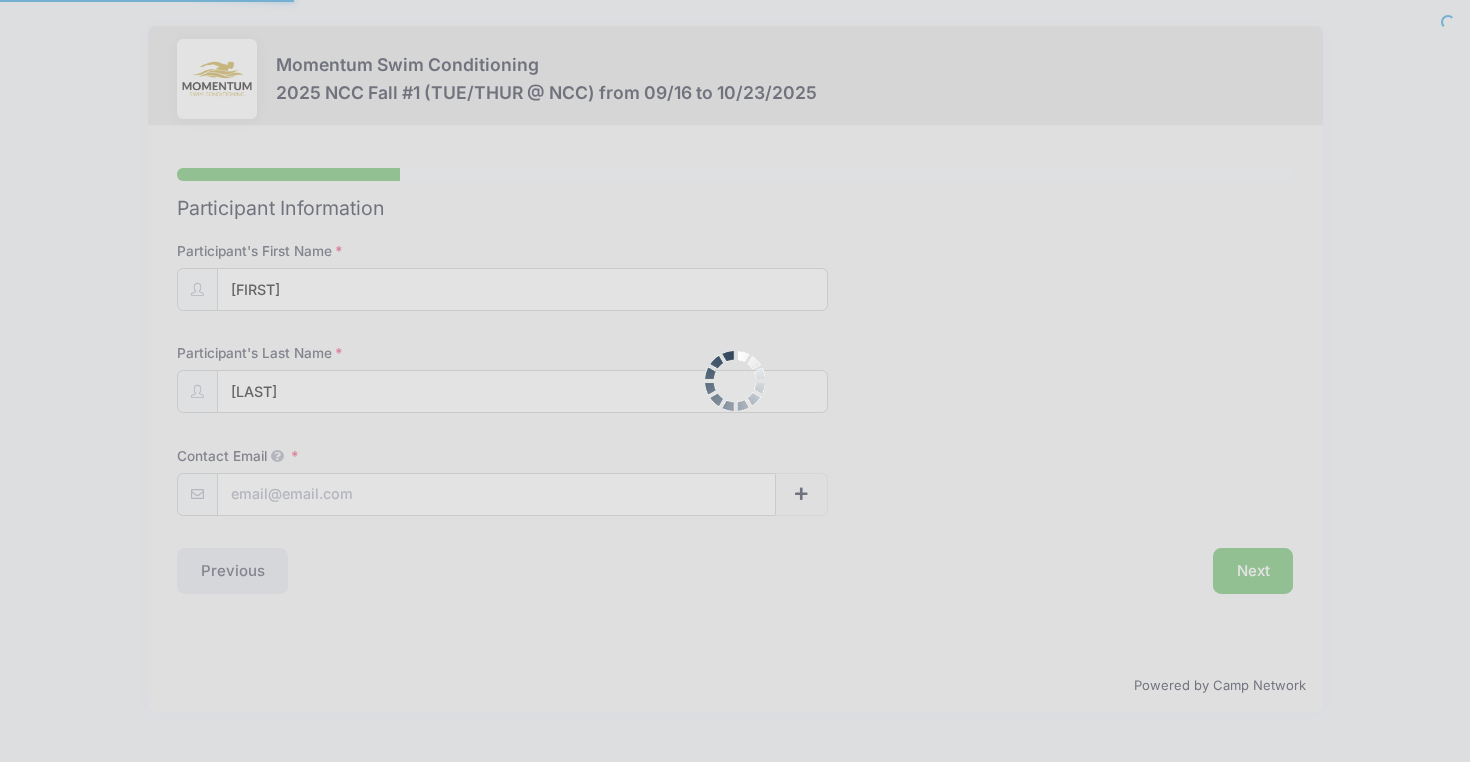 scroll, scrollTop: 0, scrollLeft: 0, axis: both 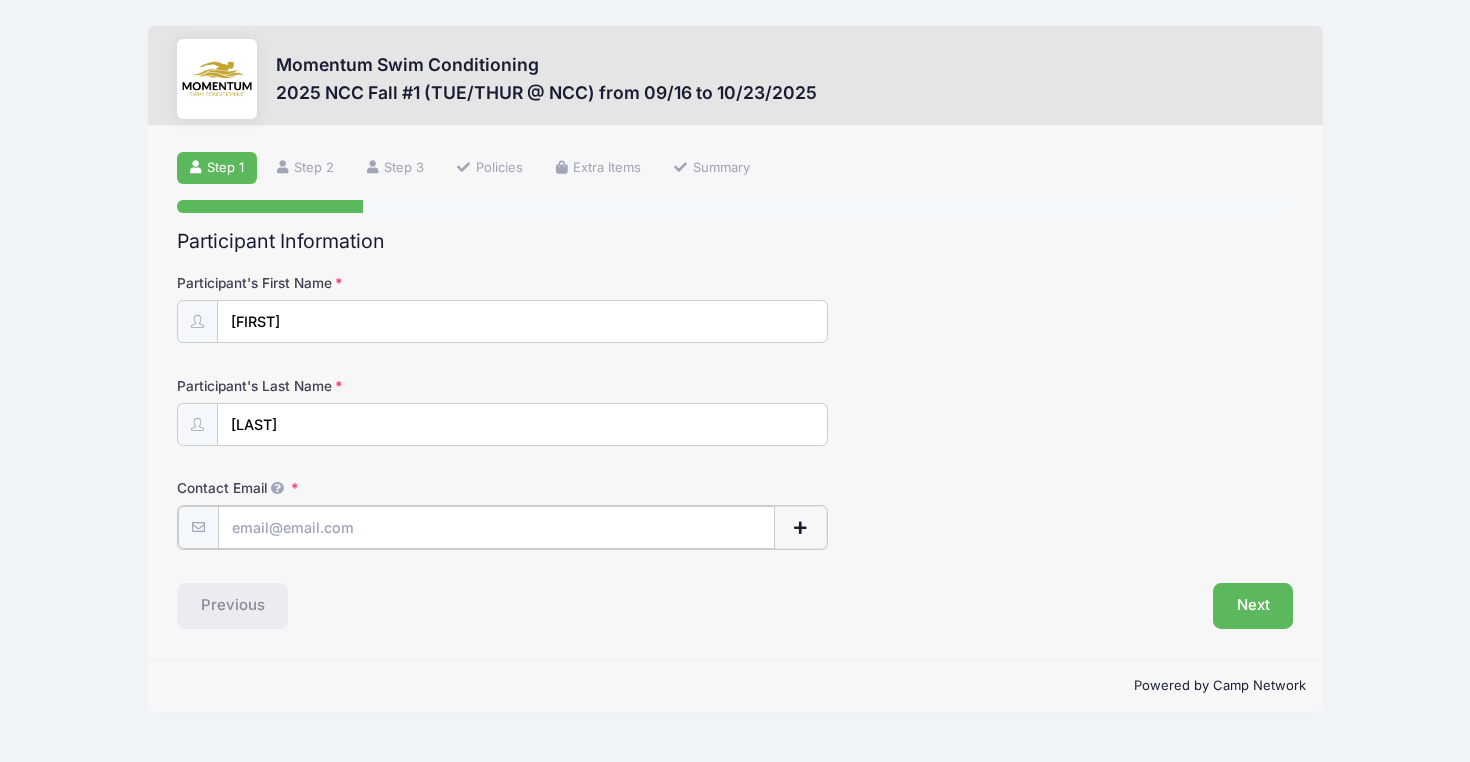 type on "[EMAIL]" 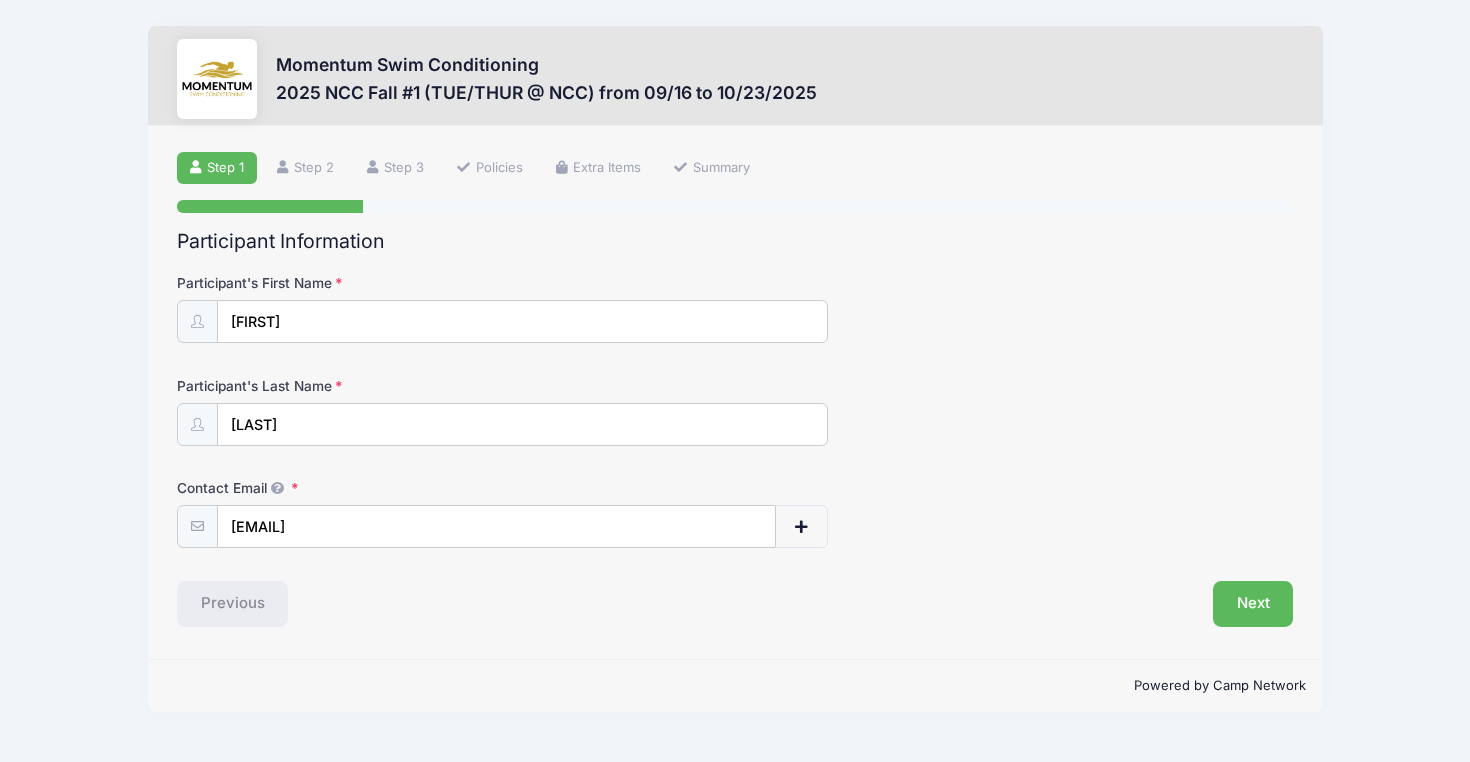 click on "Previous" at bounding box center (451, 604) 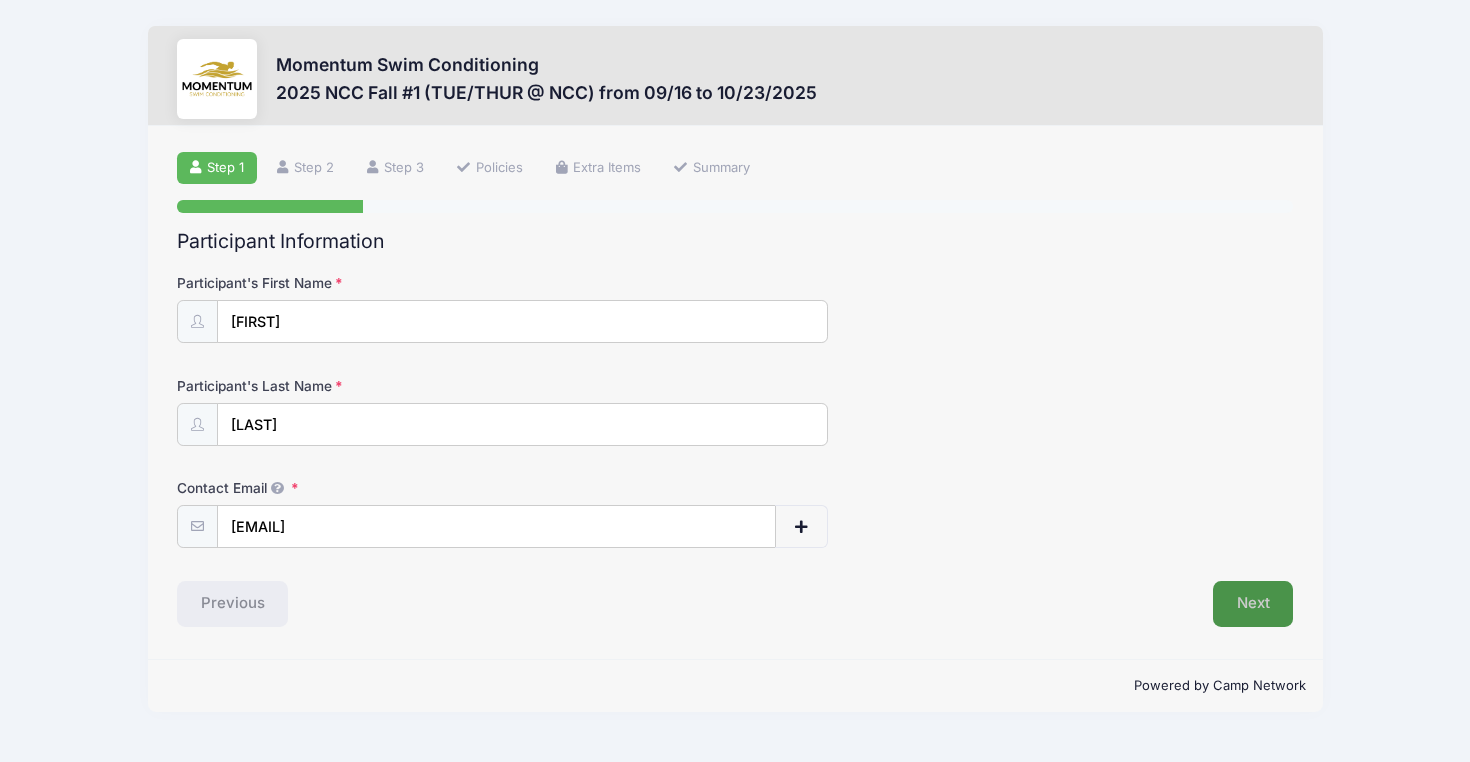 click on "Next" at bounding box center [1253, 604] 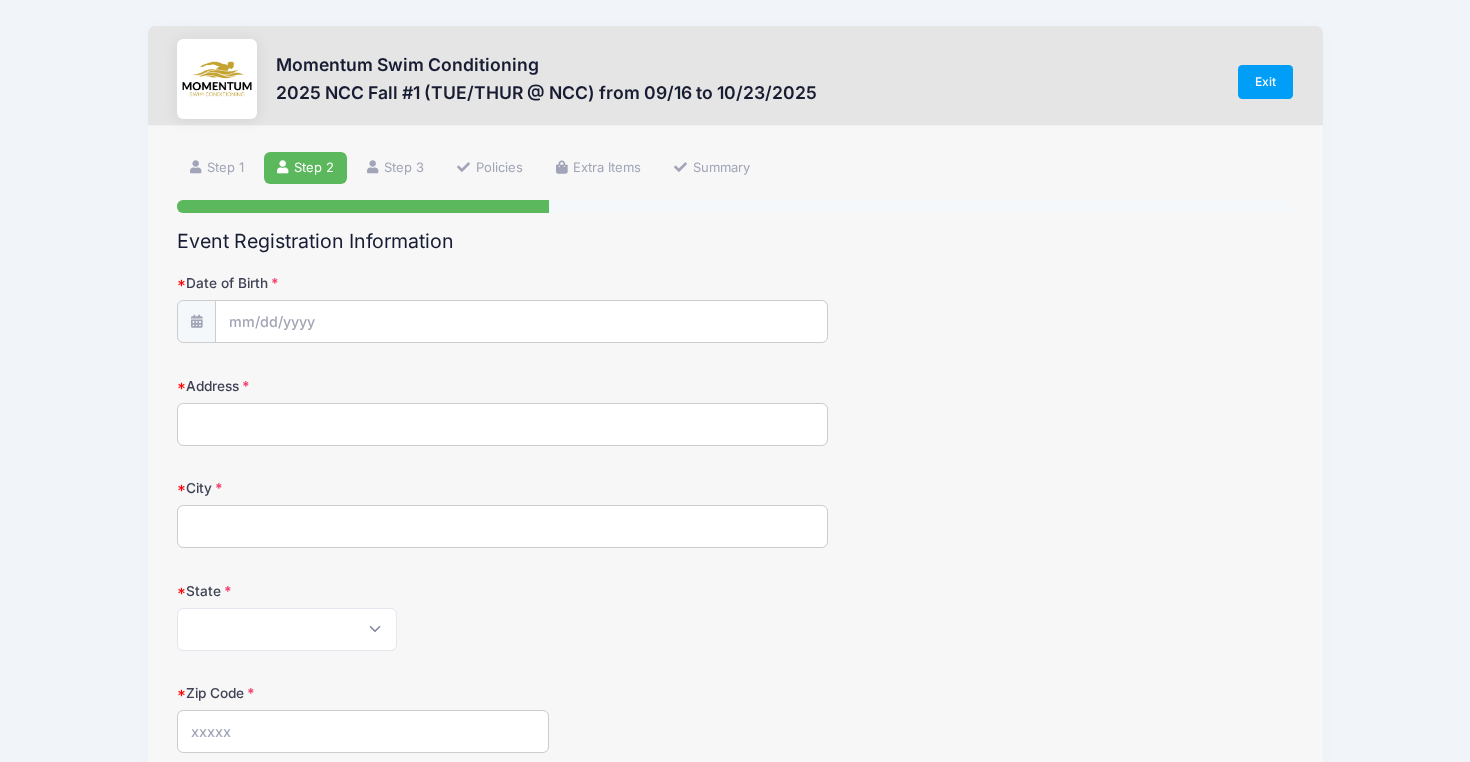 click at bounding box center [196, 321] 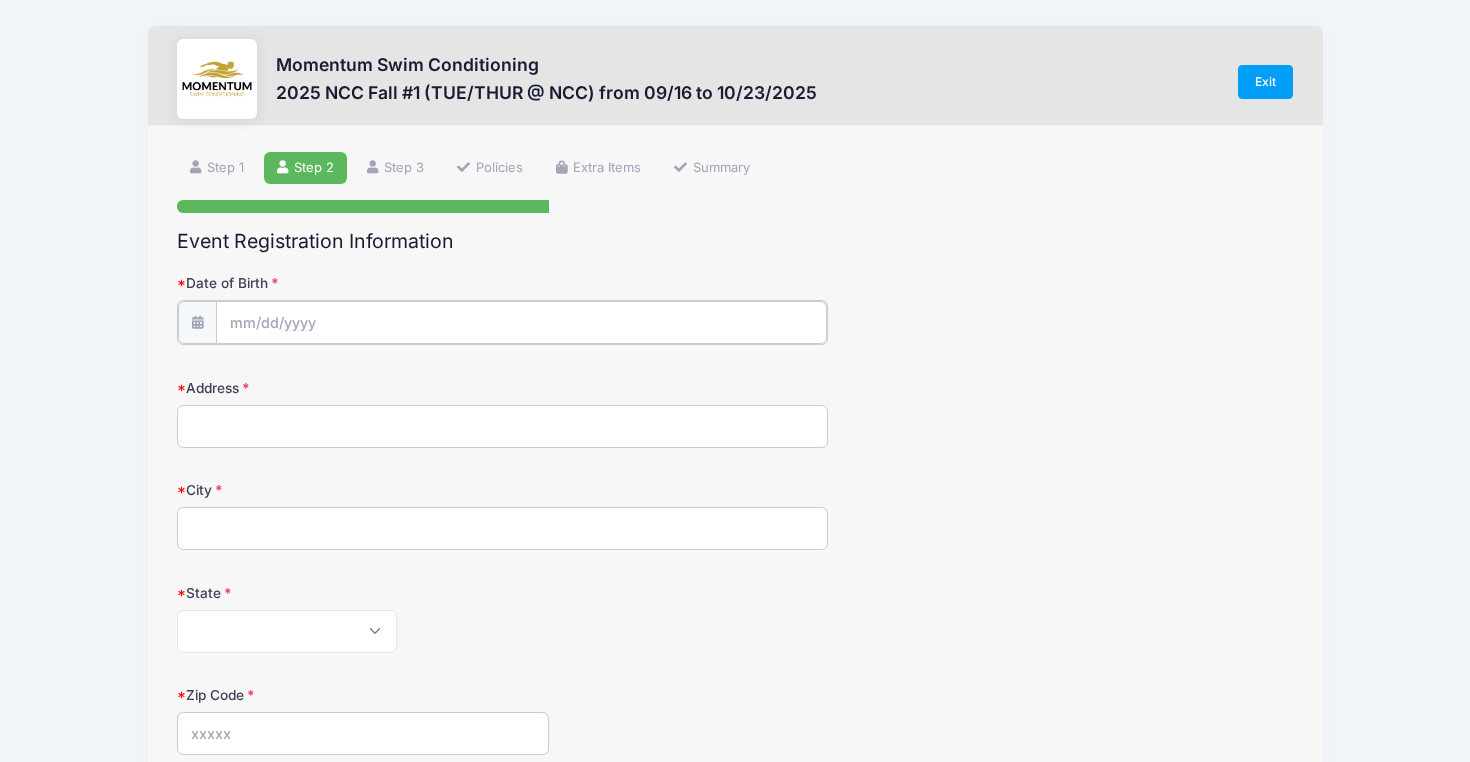 click on "Date of Birth" at bounding box center (521, 322) 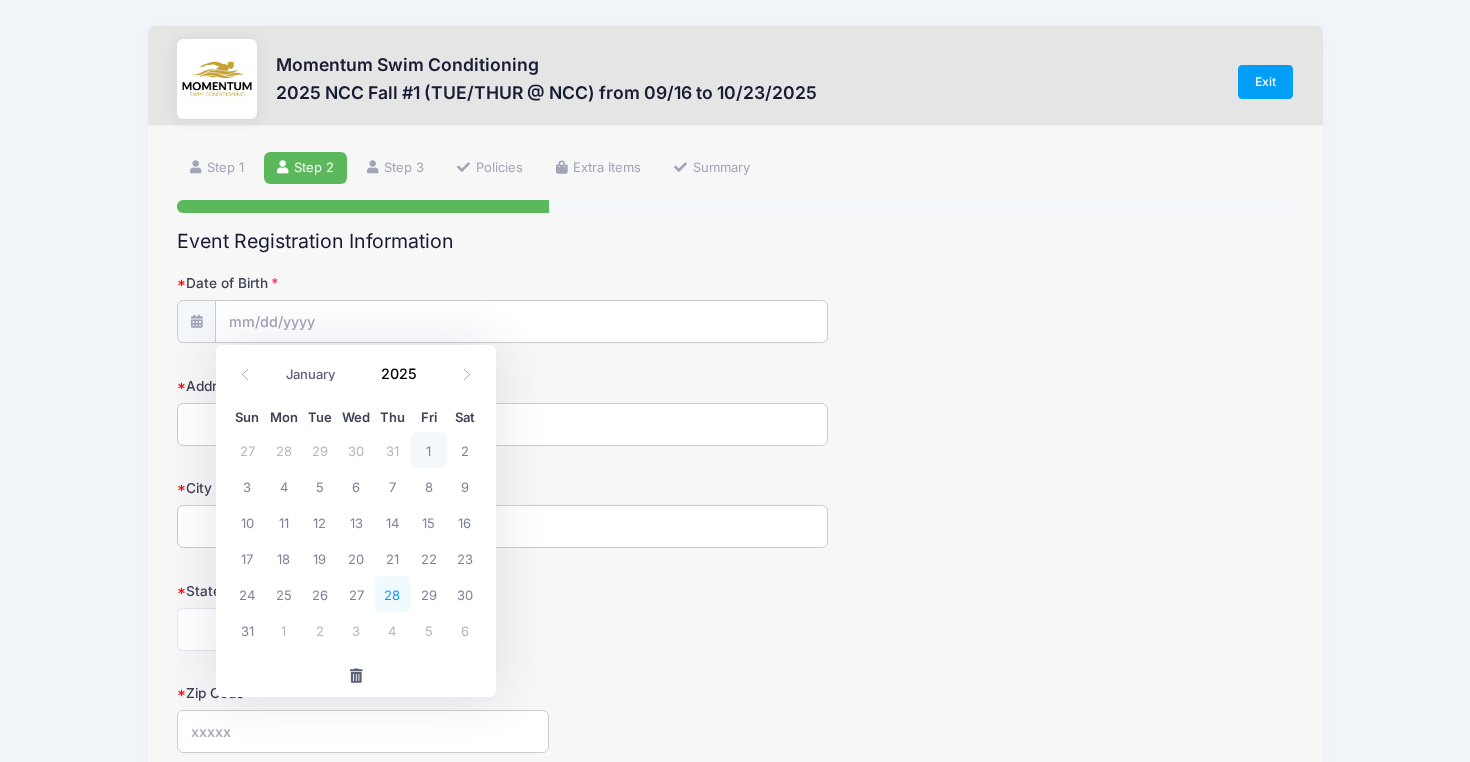 click on "28" at bounding box center (392, 594) 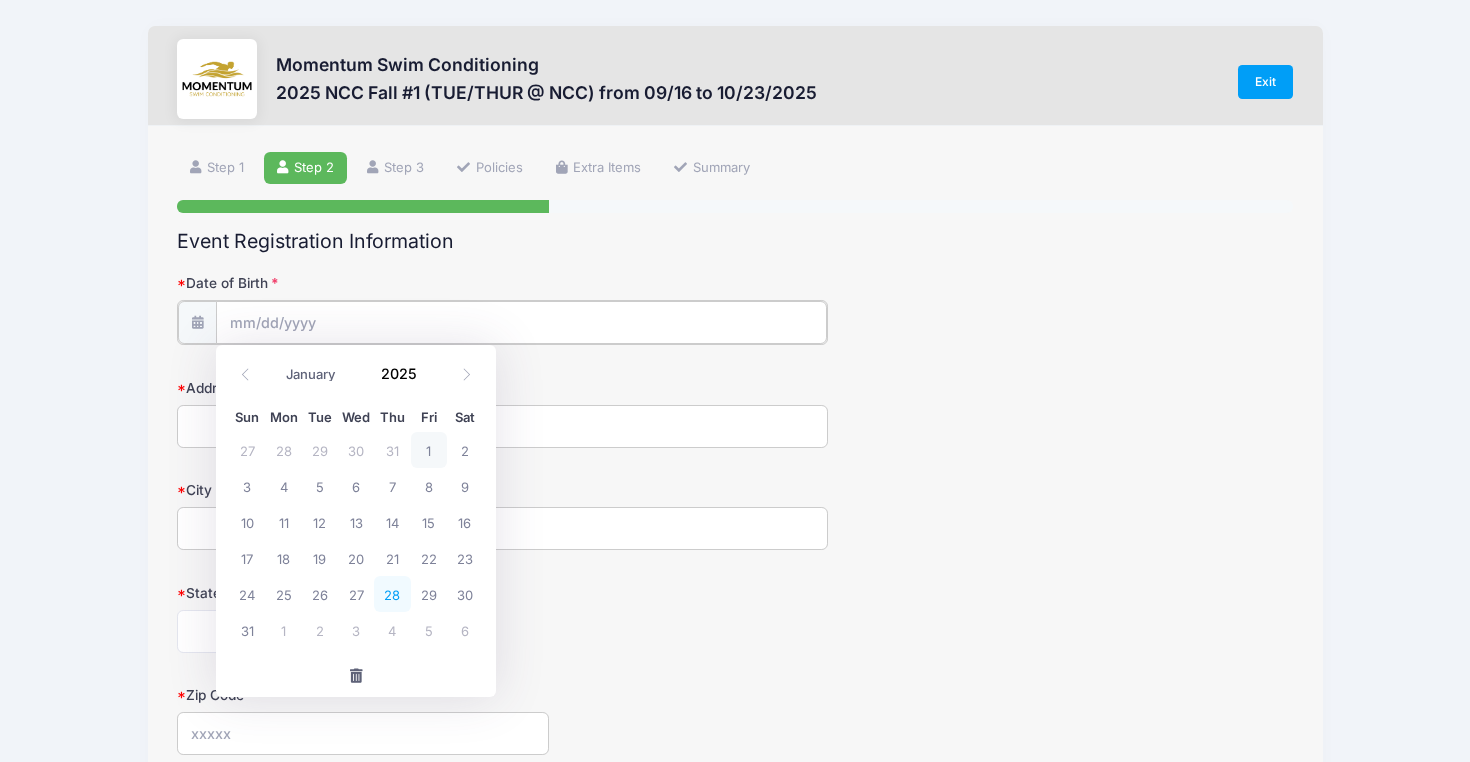 type on "[DATE]" 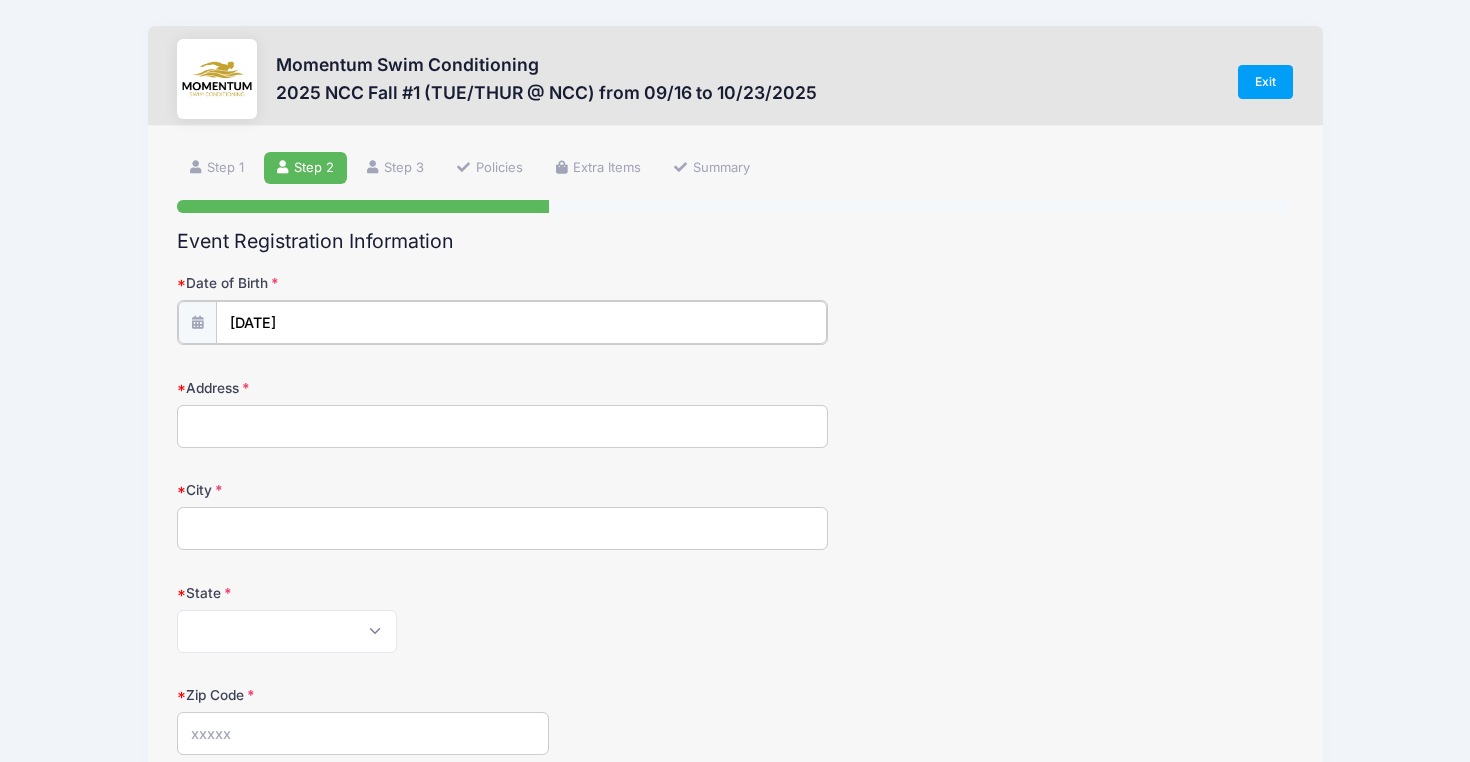 click on "[DATE]" at bounding box center [521, 322] 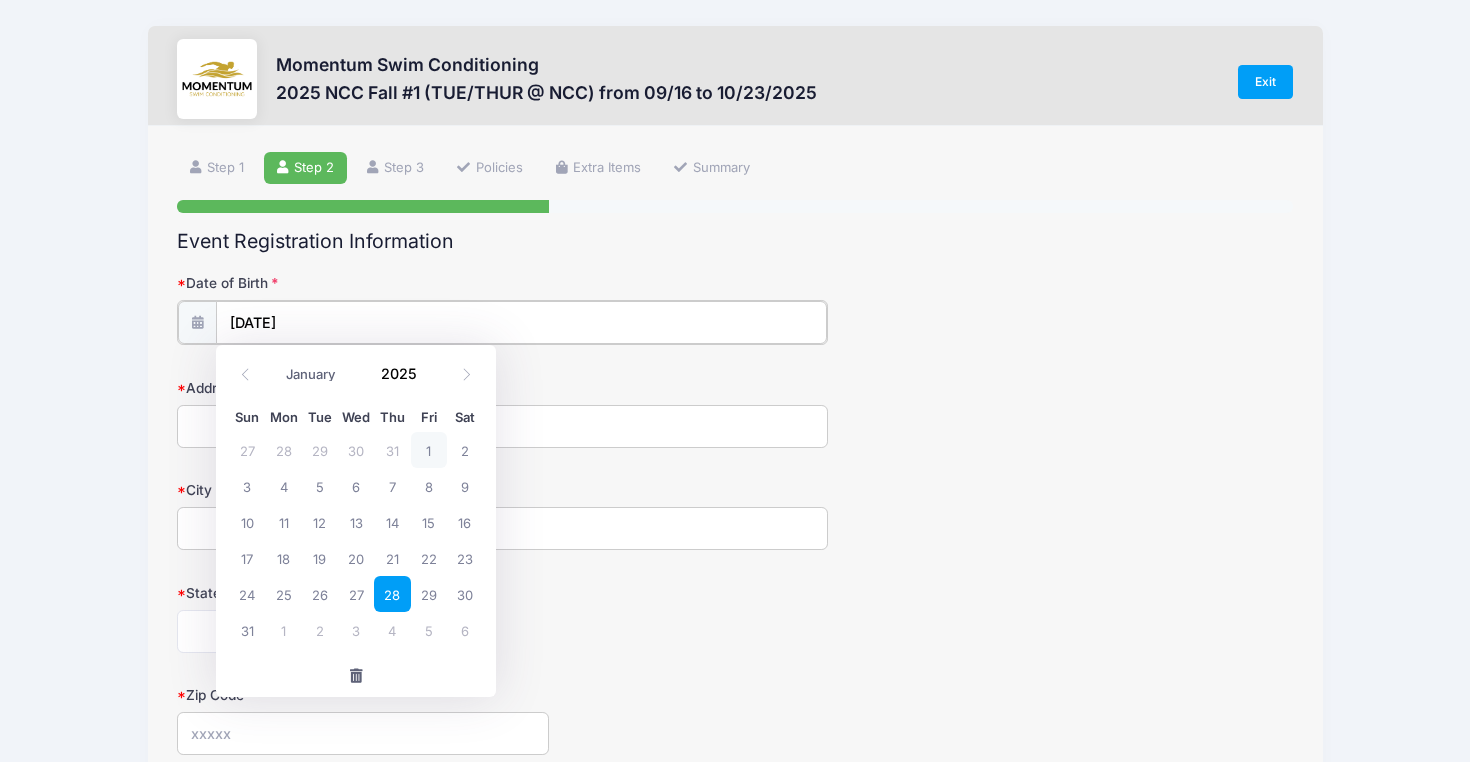 click on "[DATE]" at bounding box center [521, 322] 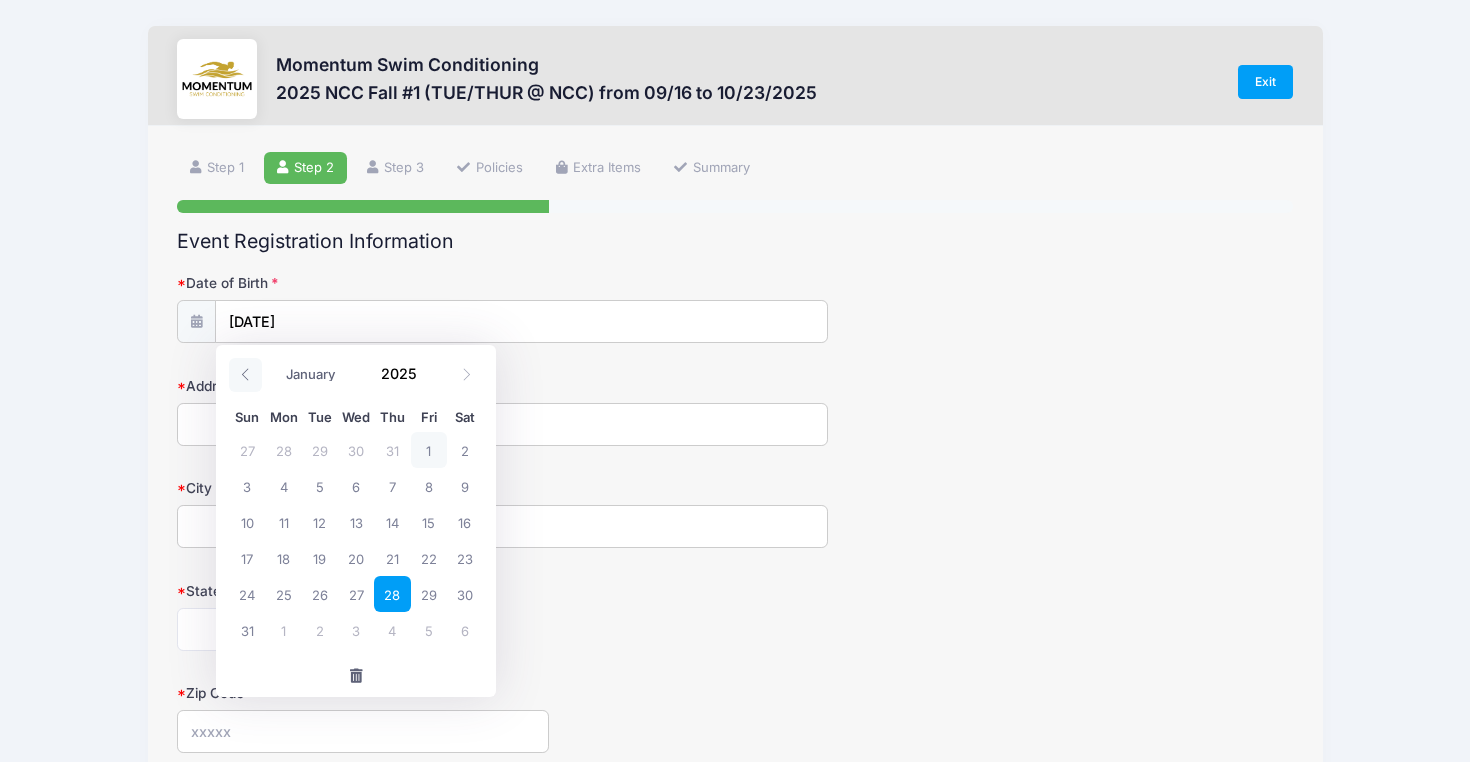 click 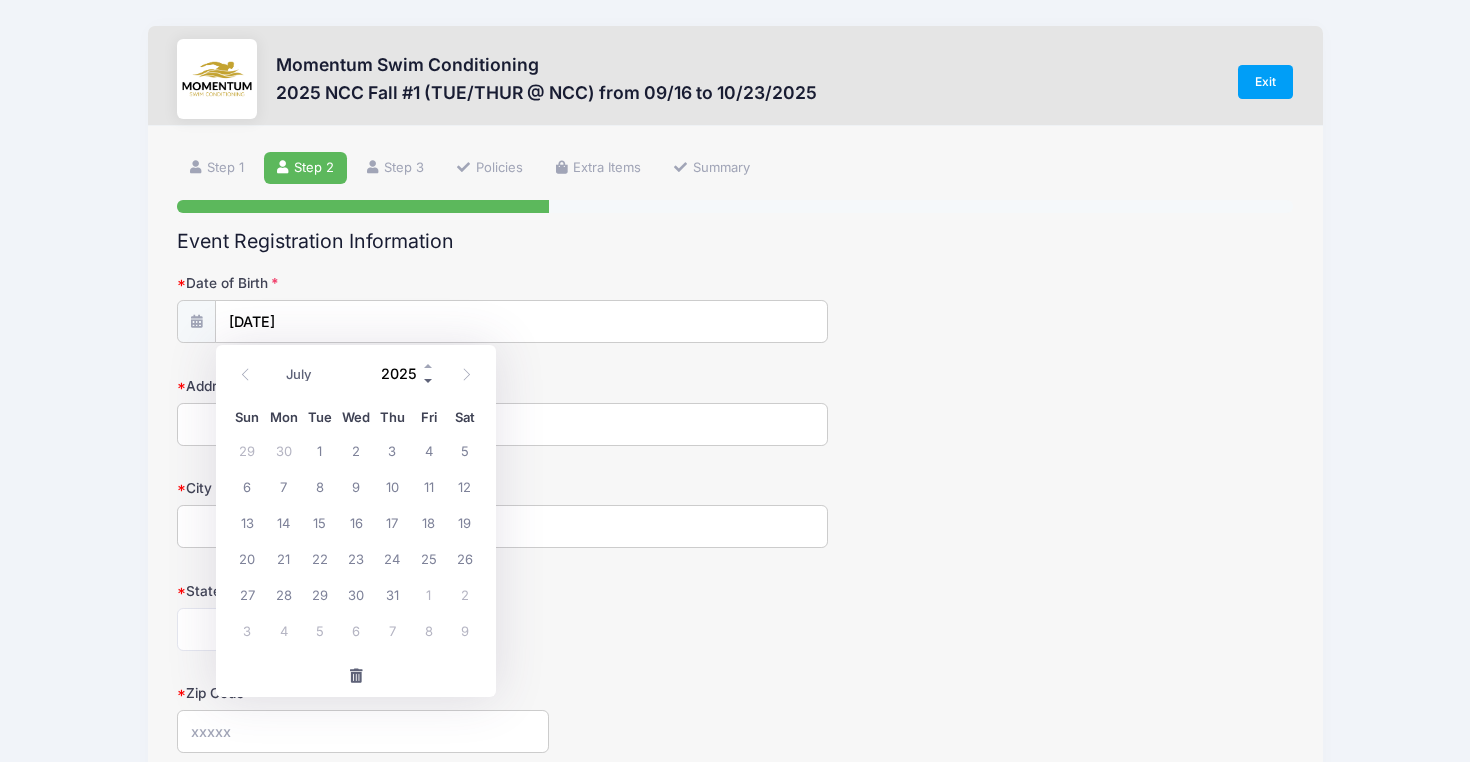 click at bounding box center [429, 380] 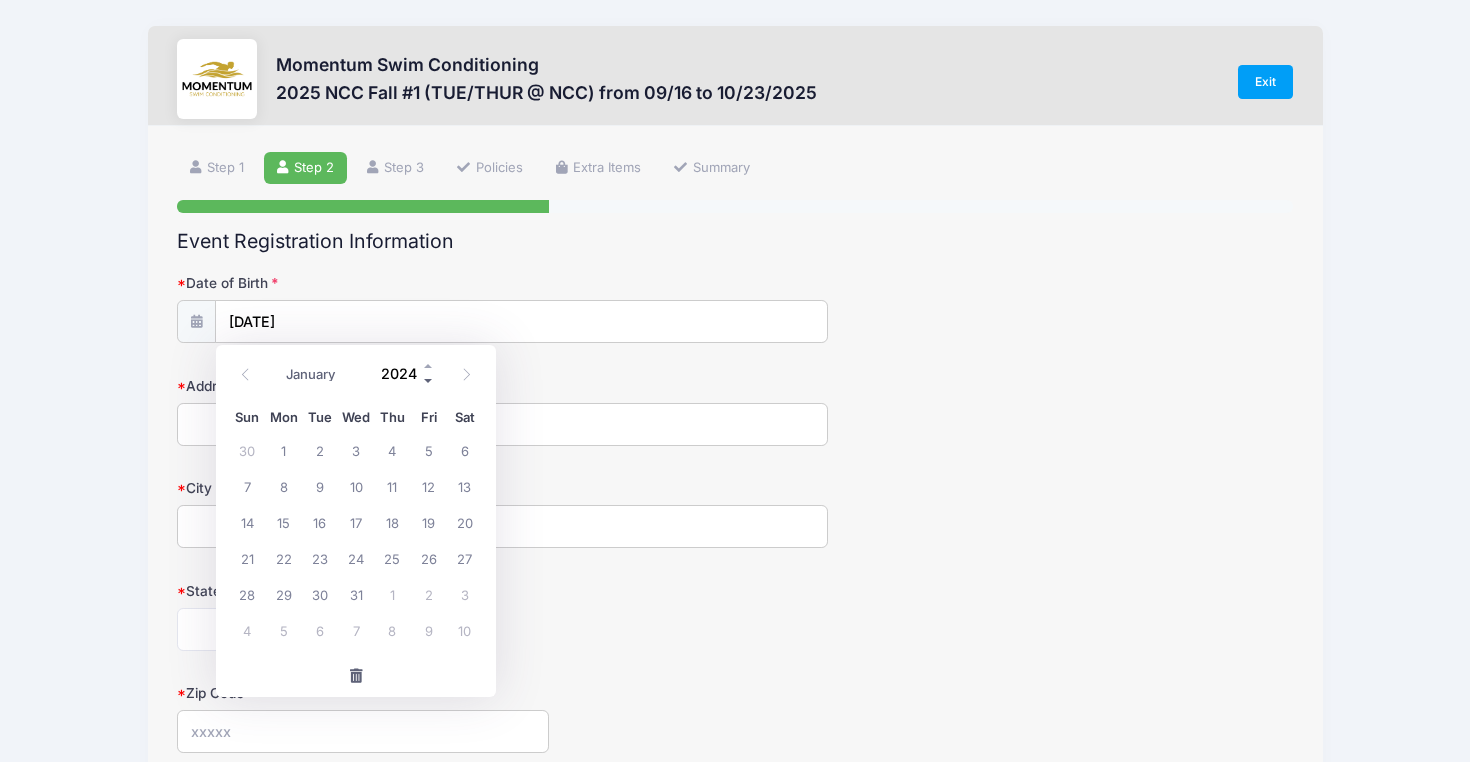click at bounding box center [429, 380] 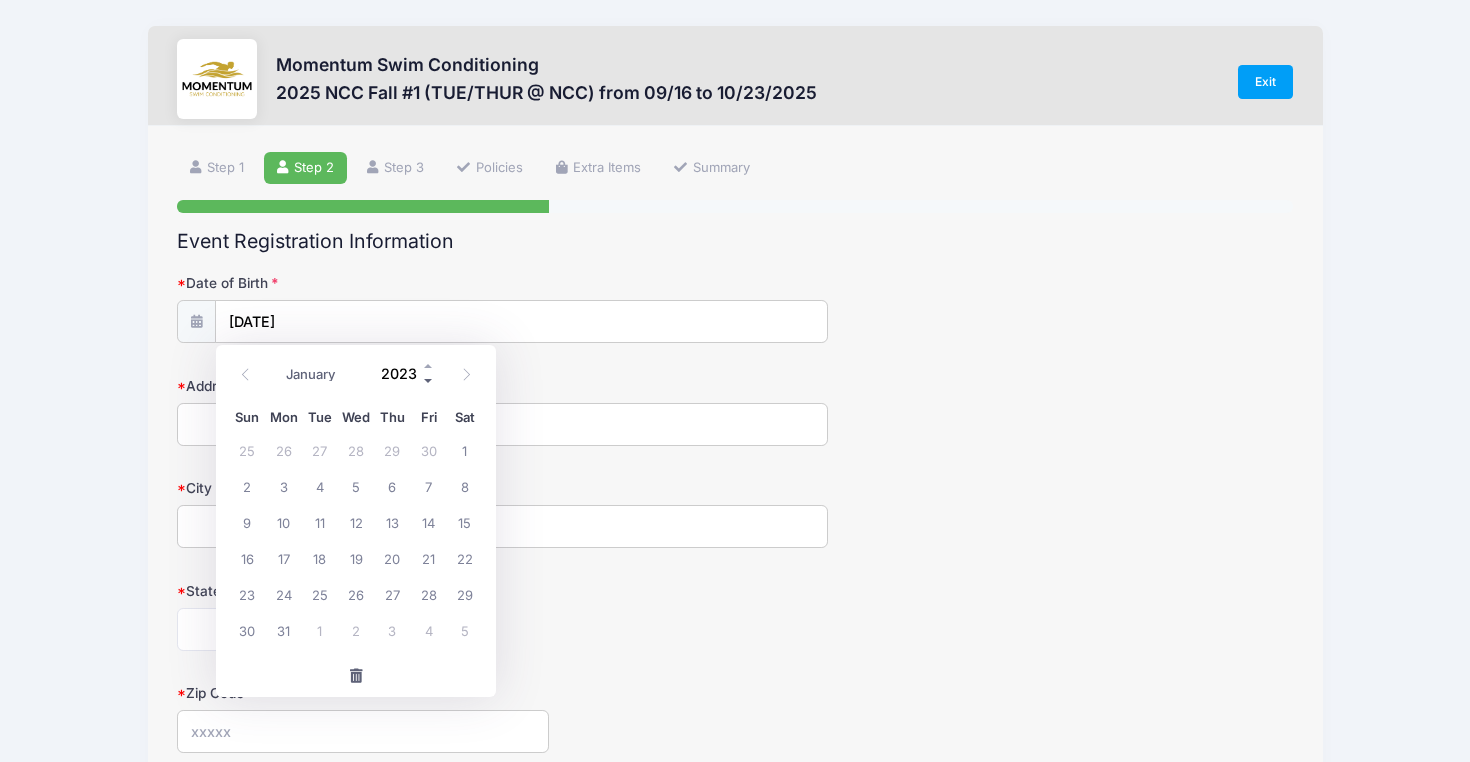 click at bounding box center (429, 380) 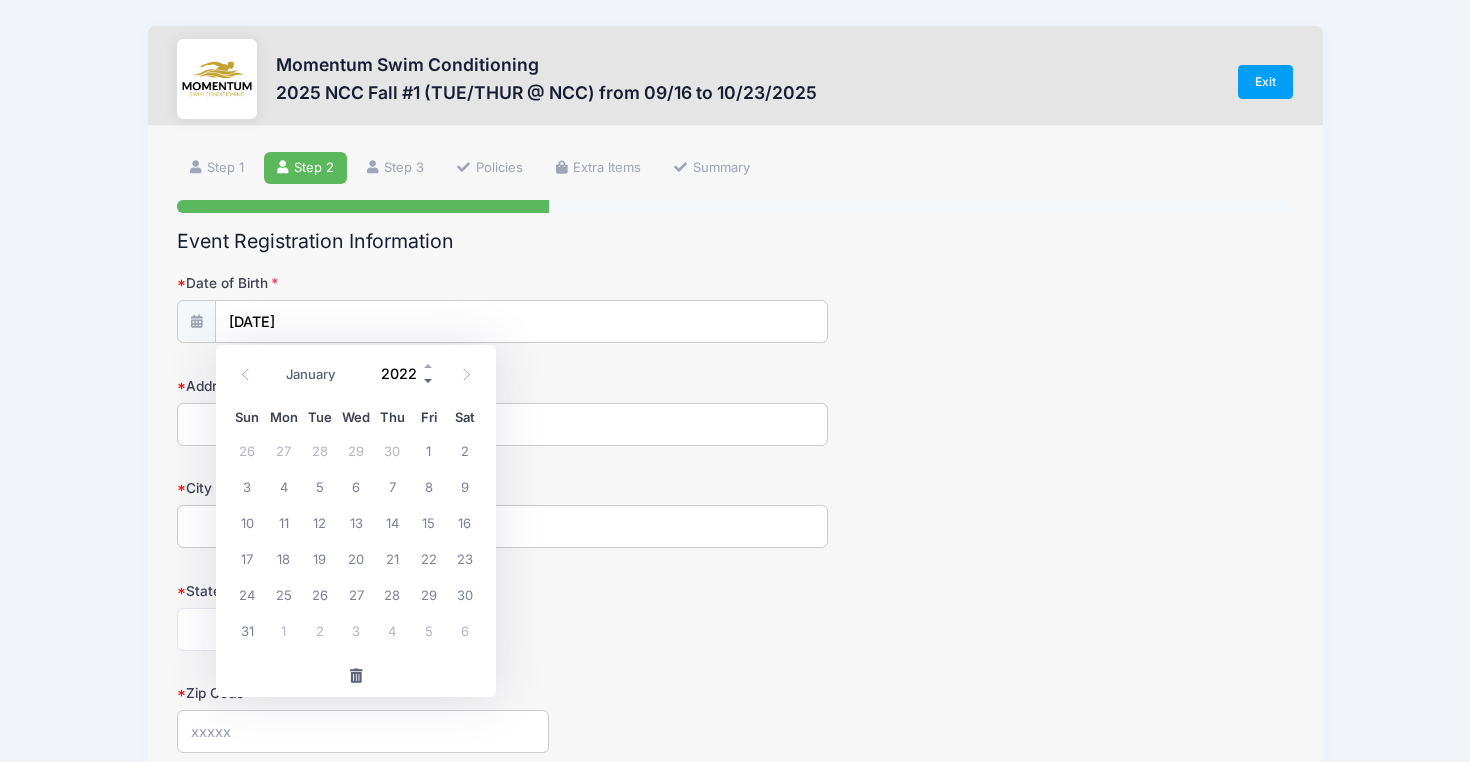 click at bounding box center (429, 380) 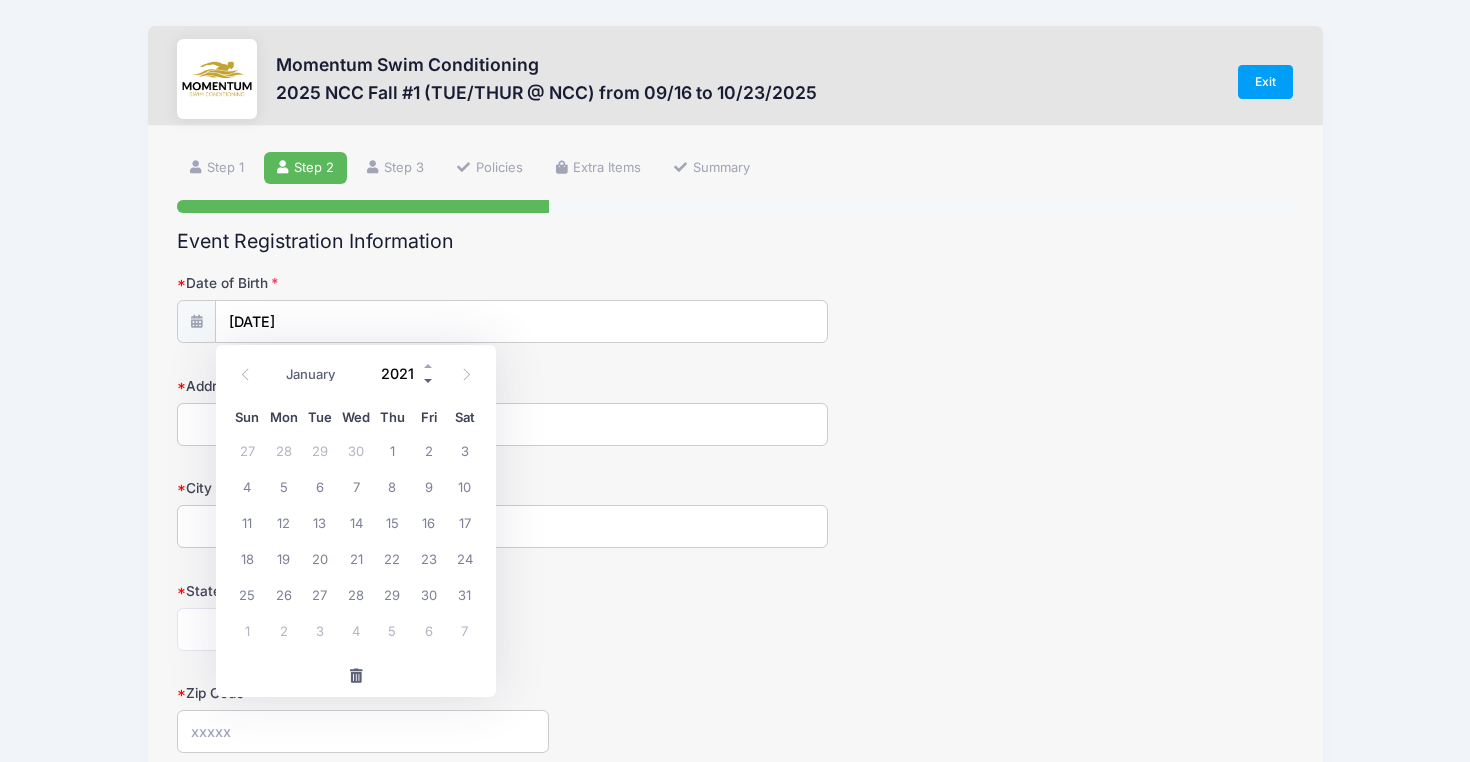 click at bounding box center (429, 380) 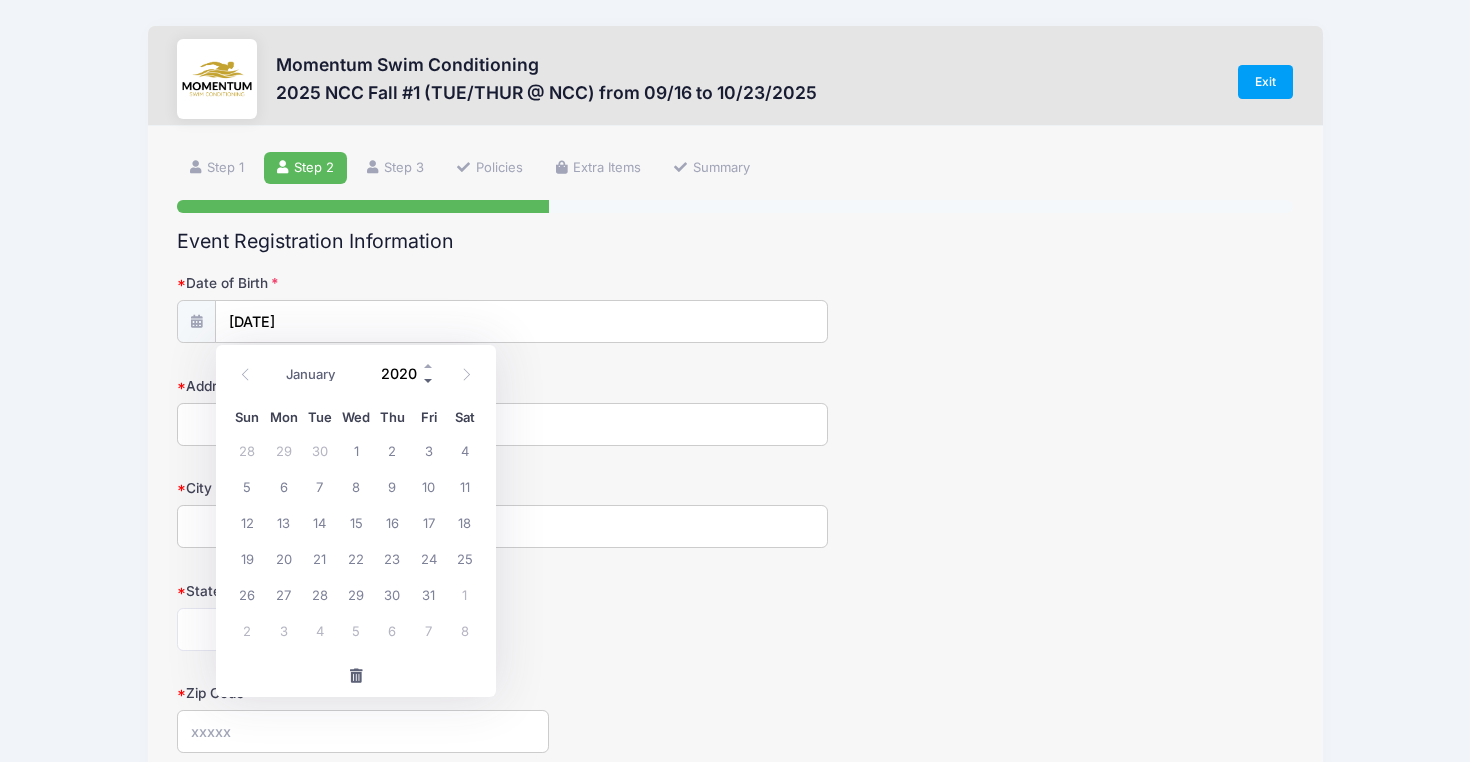 click at bounding box center [429, 380] 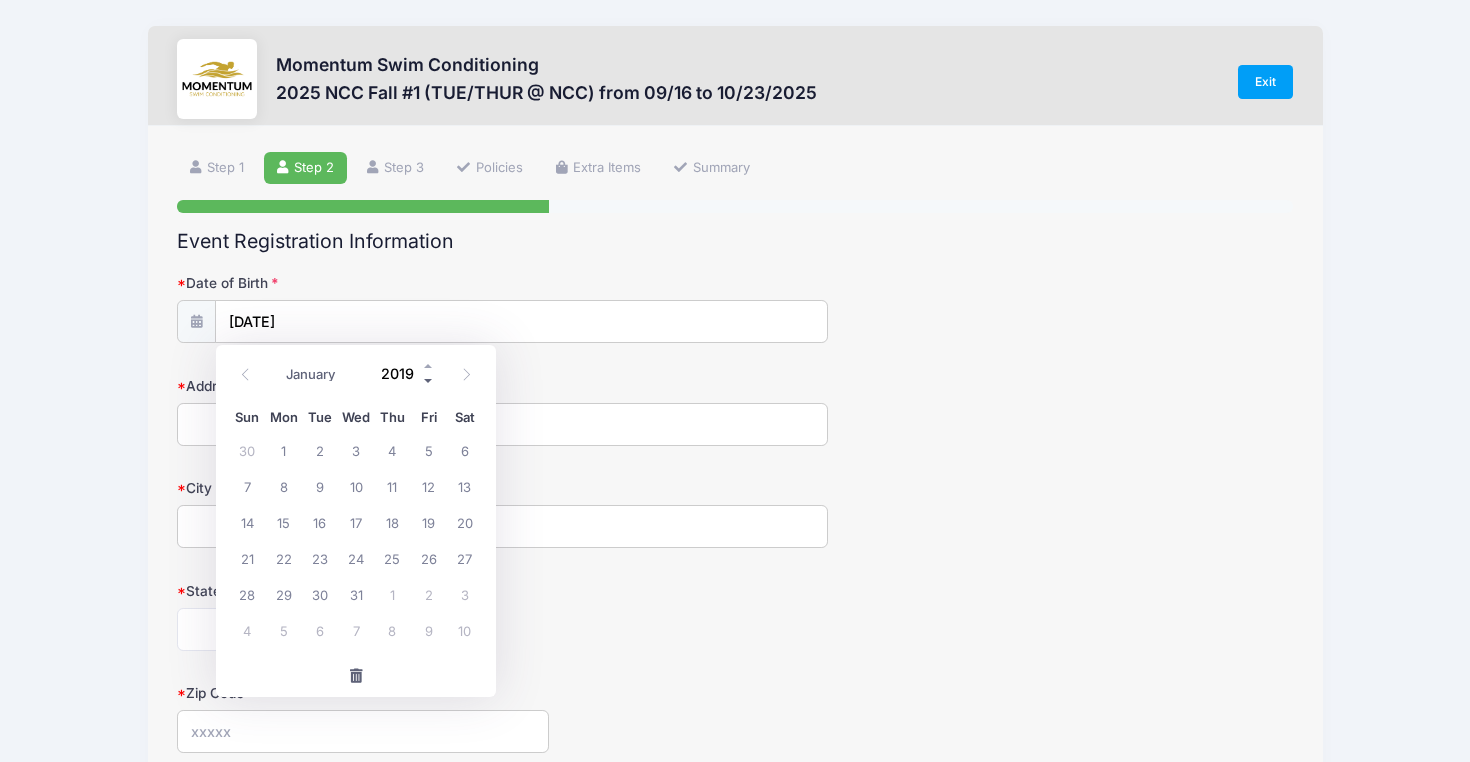 click at bounding box center (429, 380) 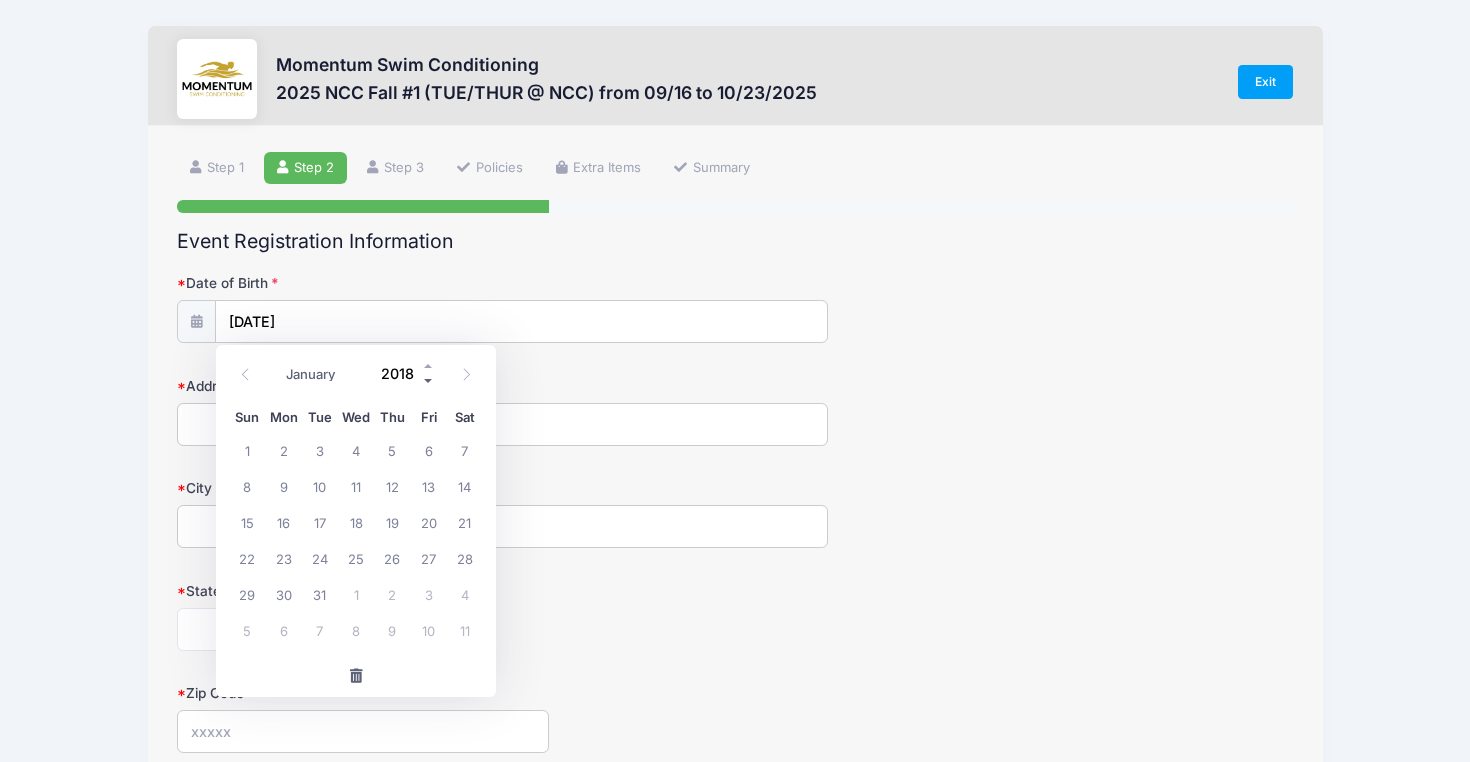 click at bounding box center (429, 380) 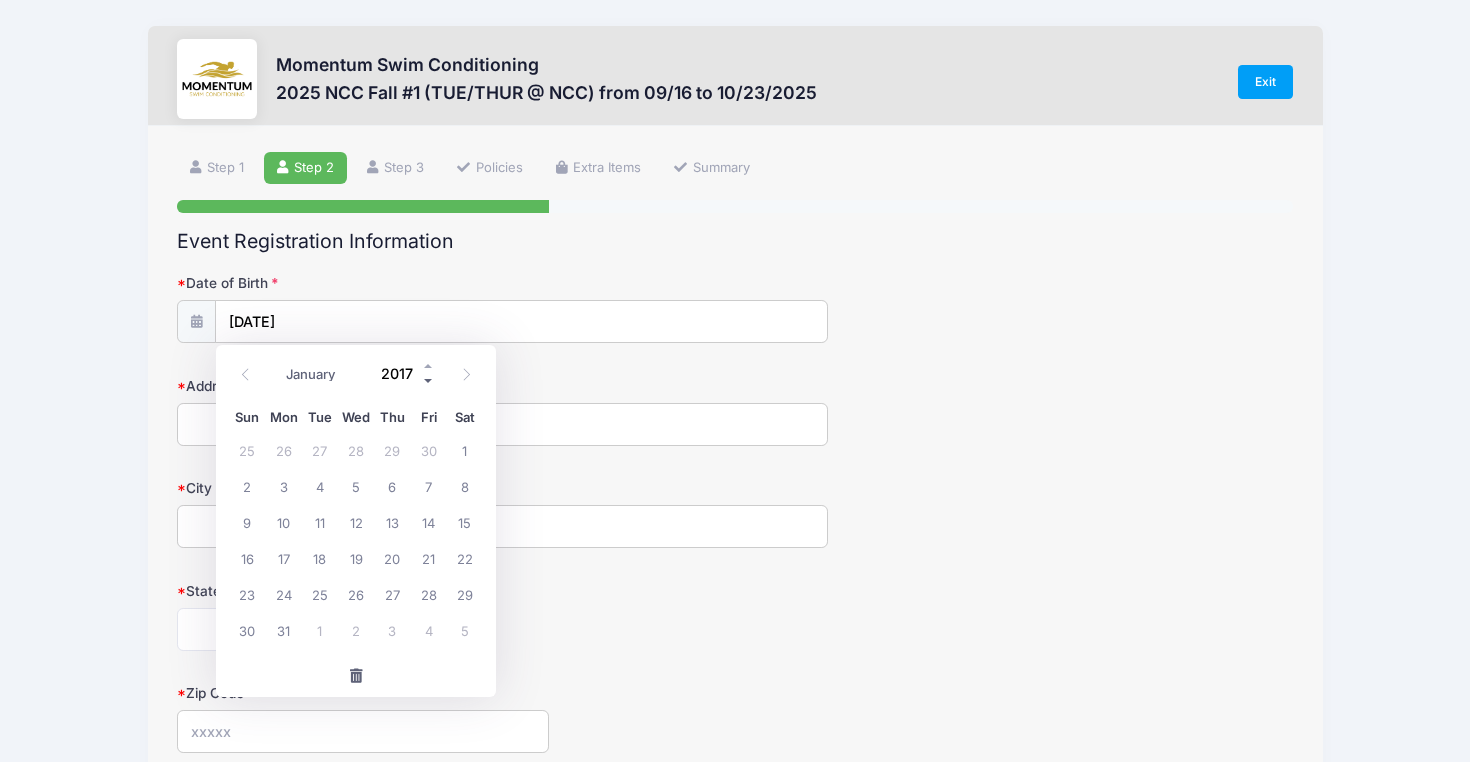 click at bounding box center [429, 380] 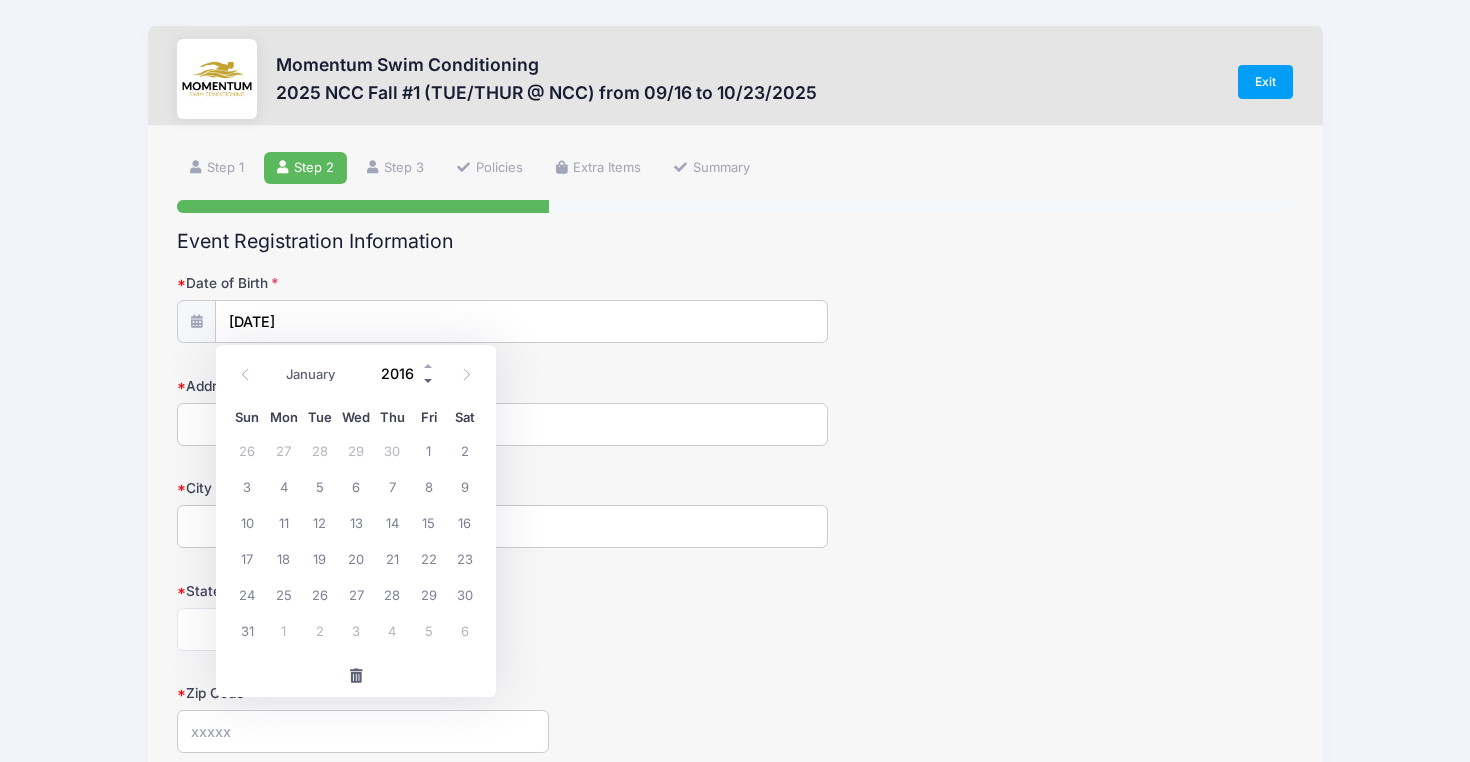 click at bounding box center (429, 380) 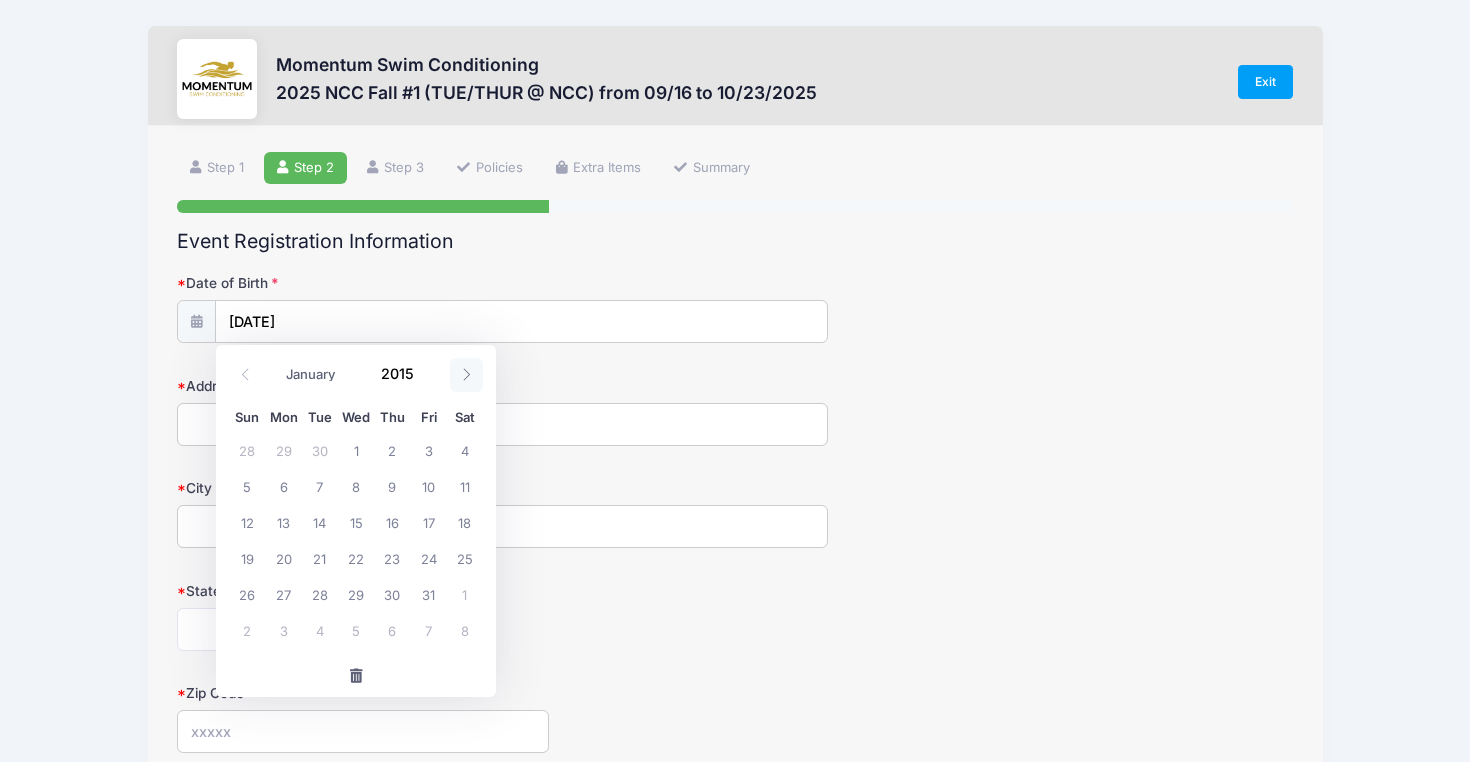 click 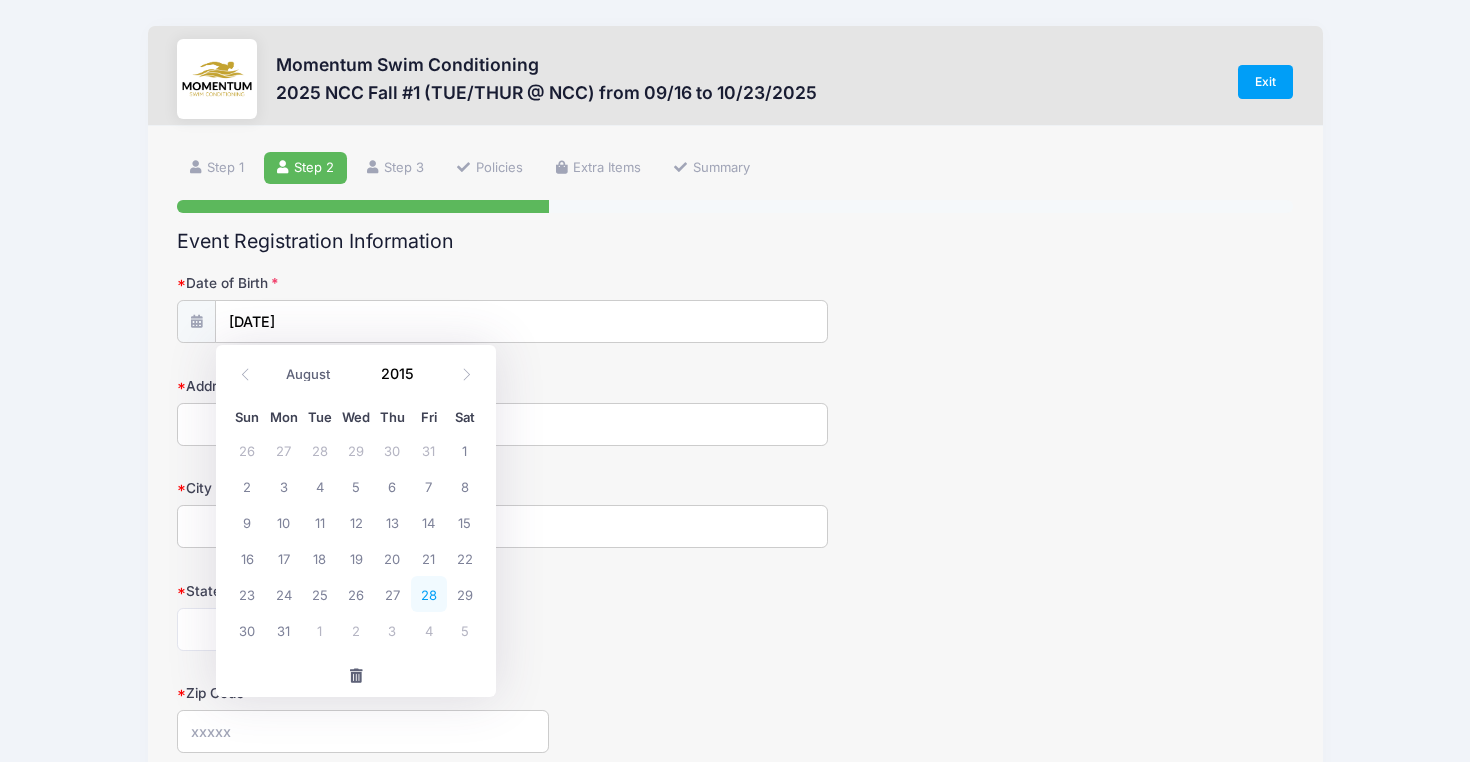 click on "28" at bounding box center [429, 594] 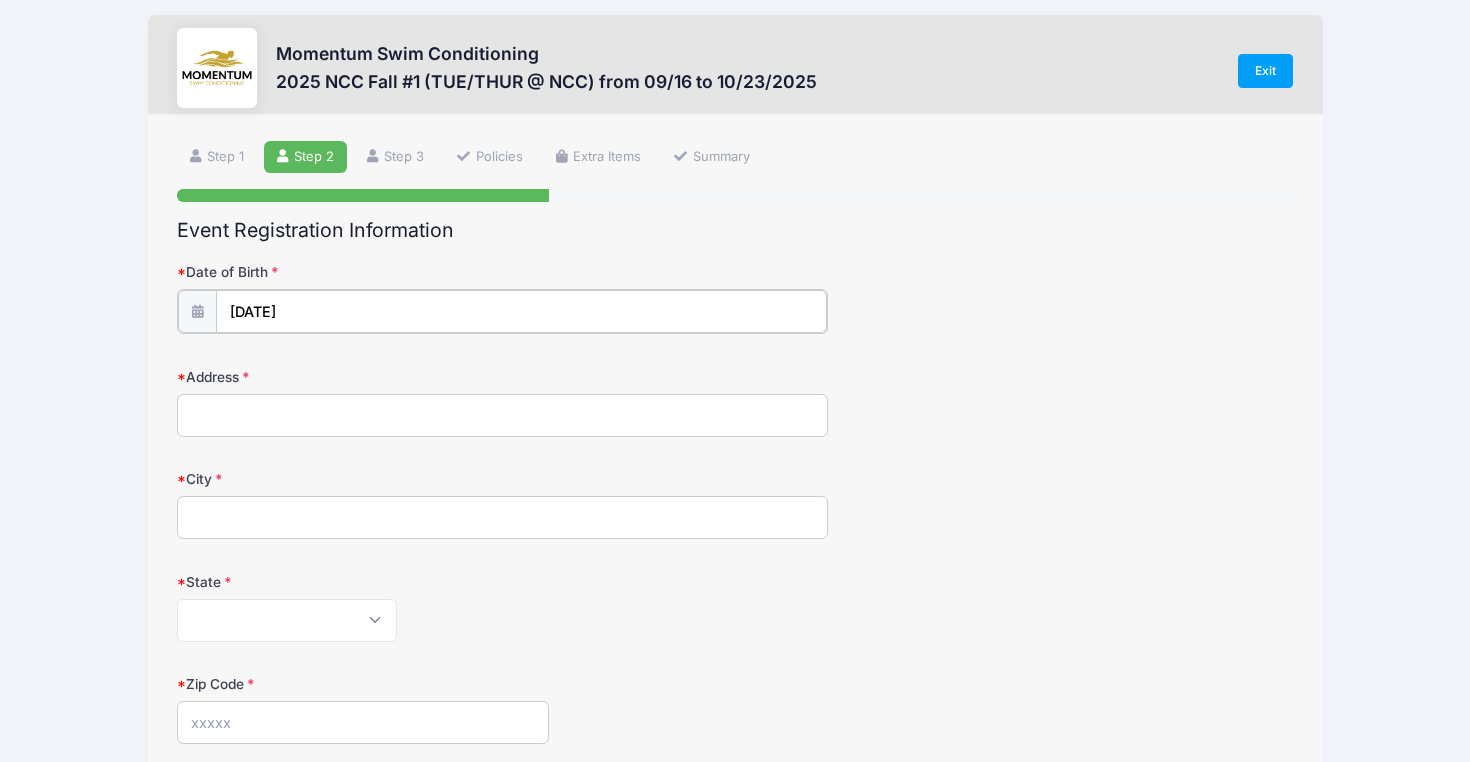 scroll, scrollTop: 21, scrollLeft: 0, axis: vertical 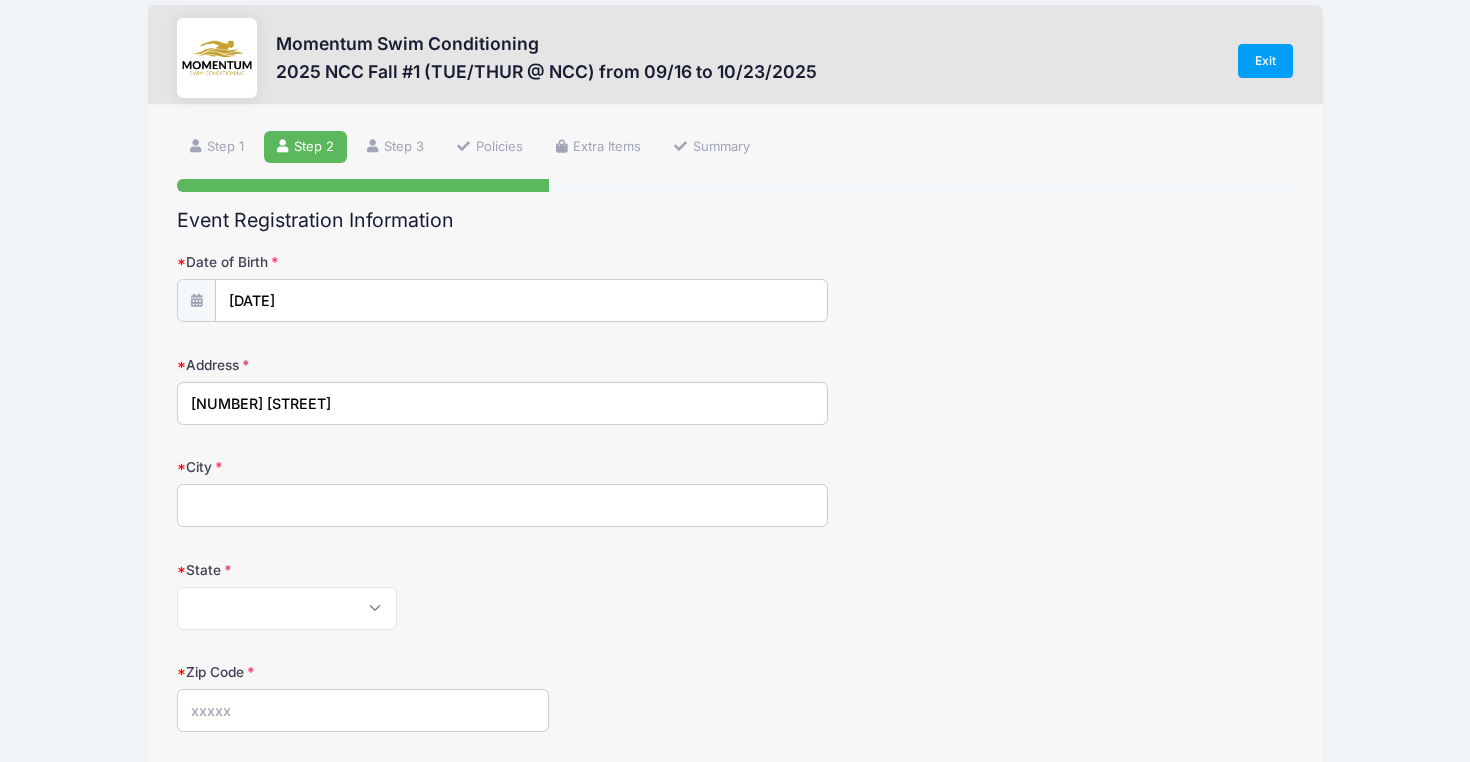 type on "[NUMBER] [STREET]" 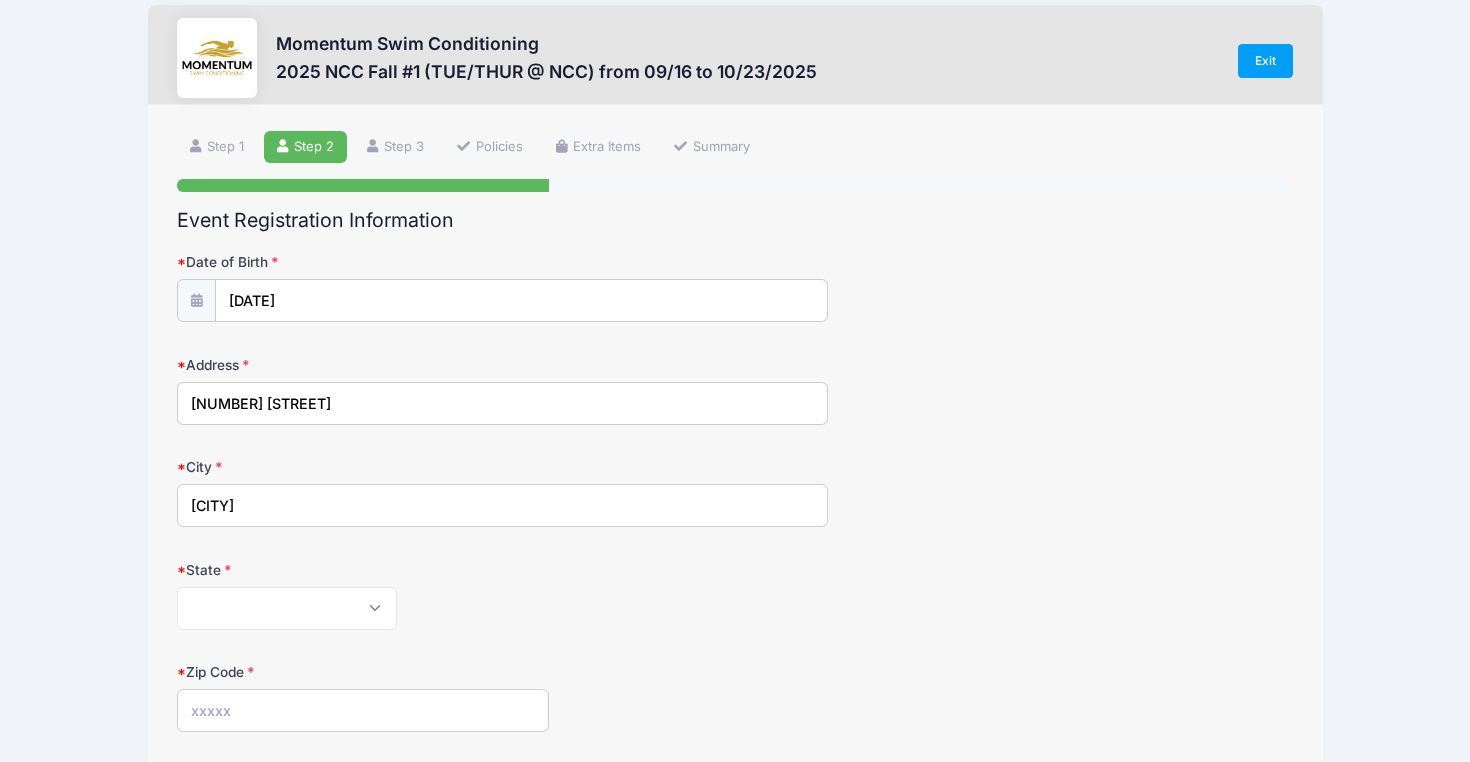scroll, scrollTop: 36, scrollLeft: 0, axis: vertical 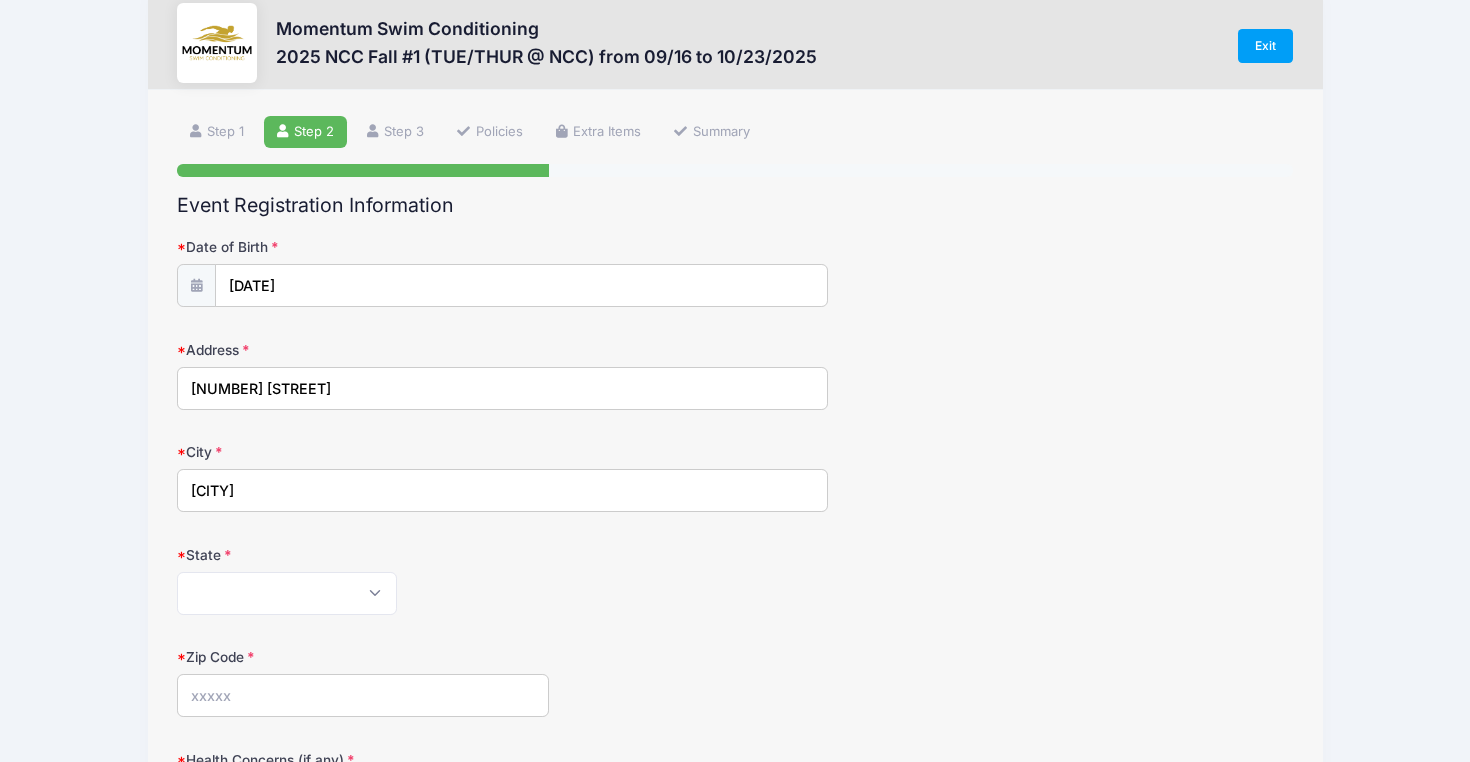 type on "[CITY]" 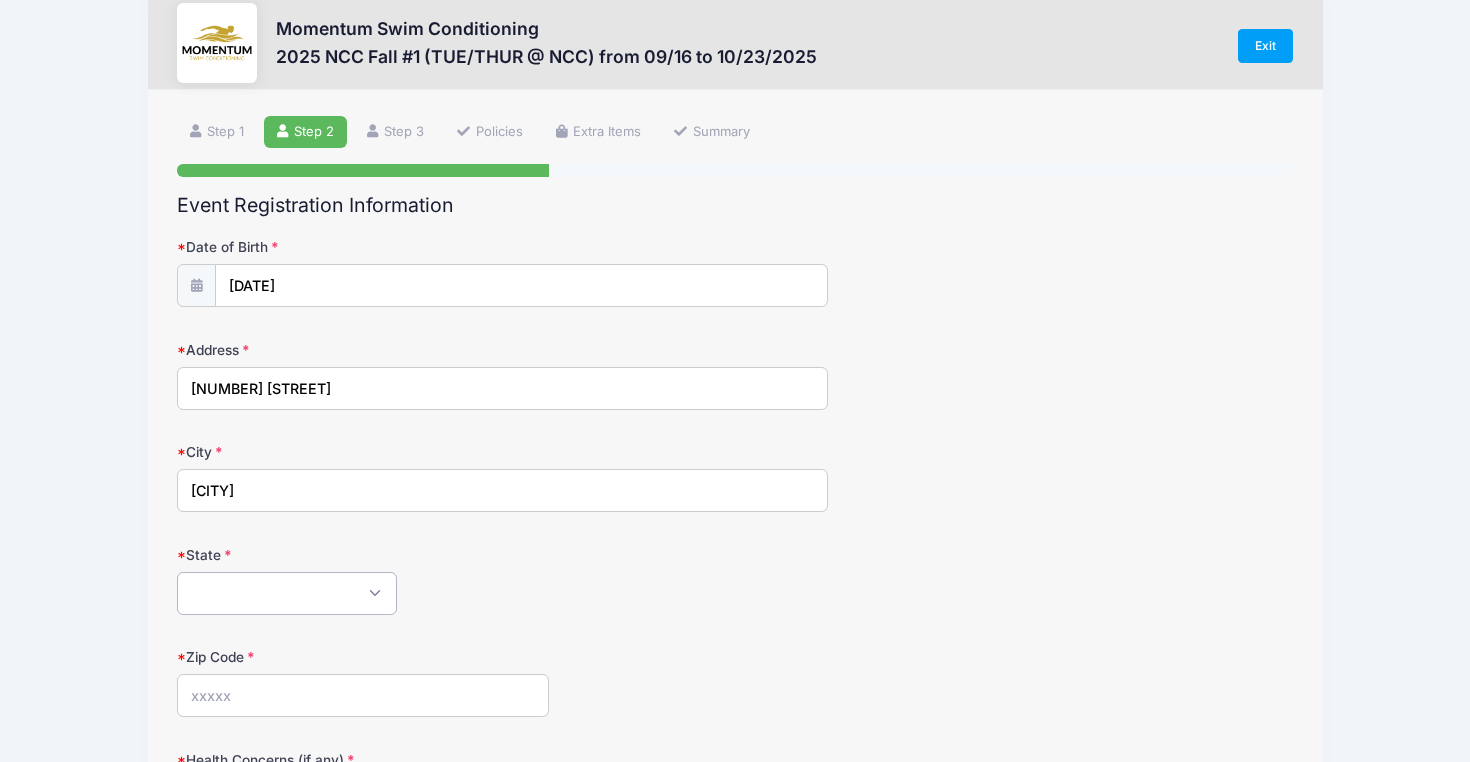 select on "IL" 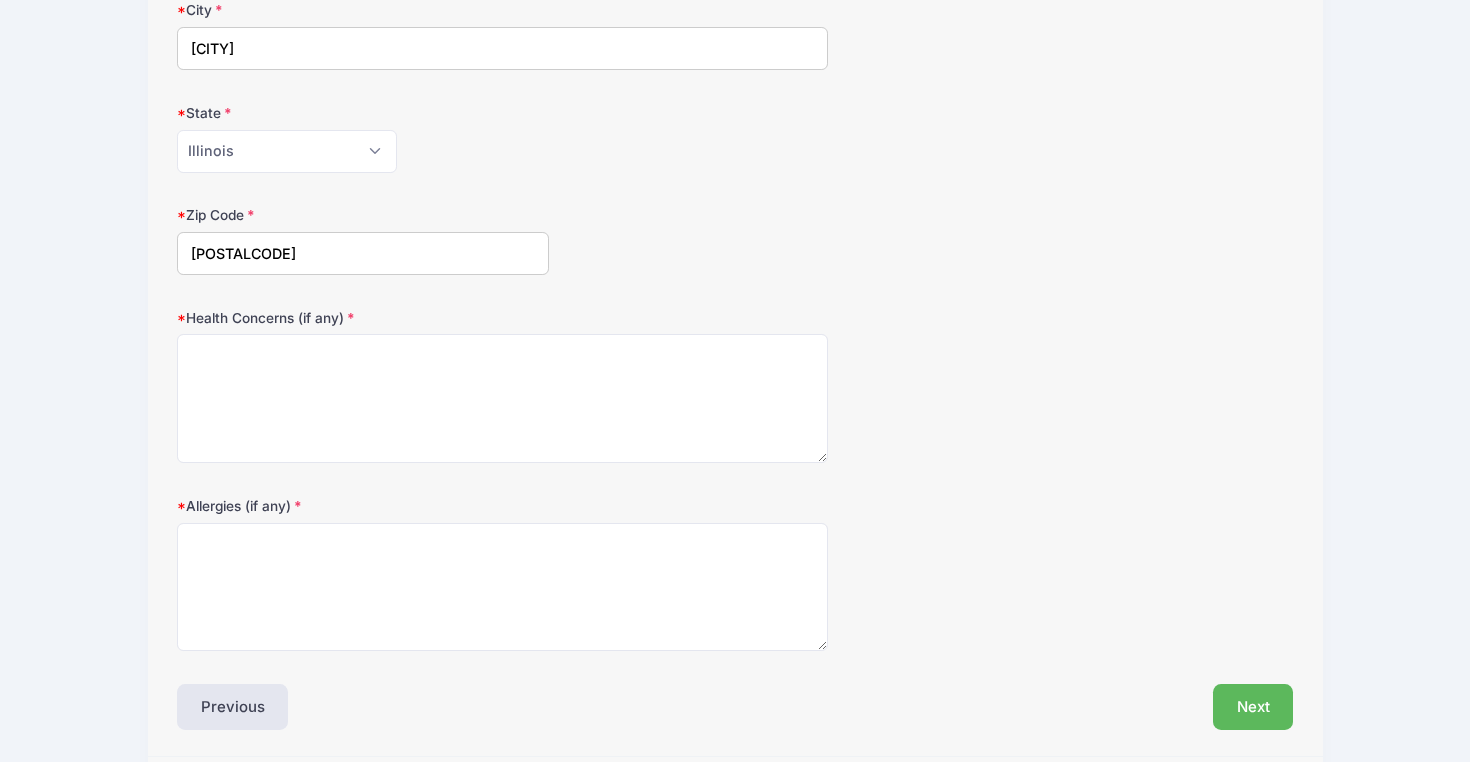 scroll, scrollTop: 480, scrollLeft: 0, axis: vertical 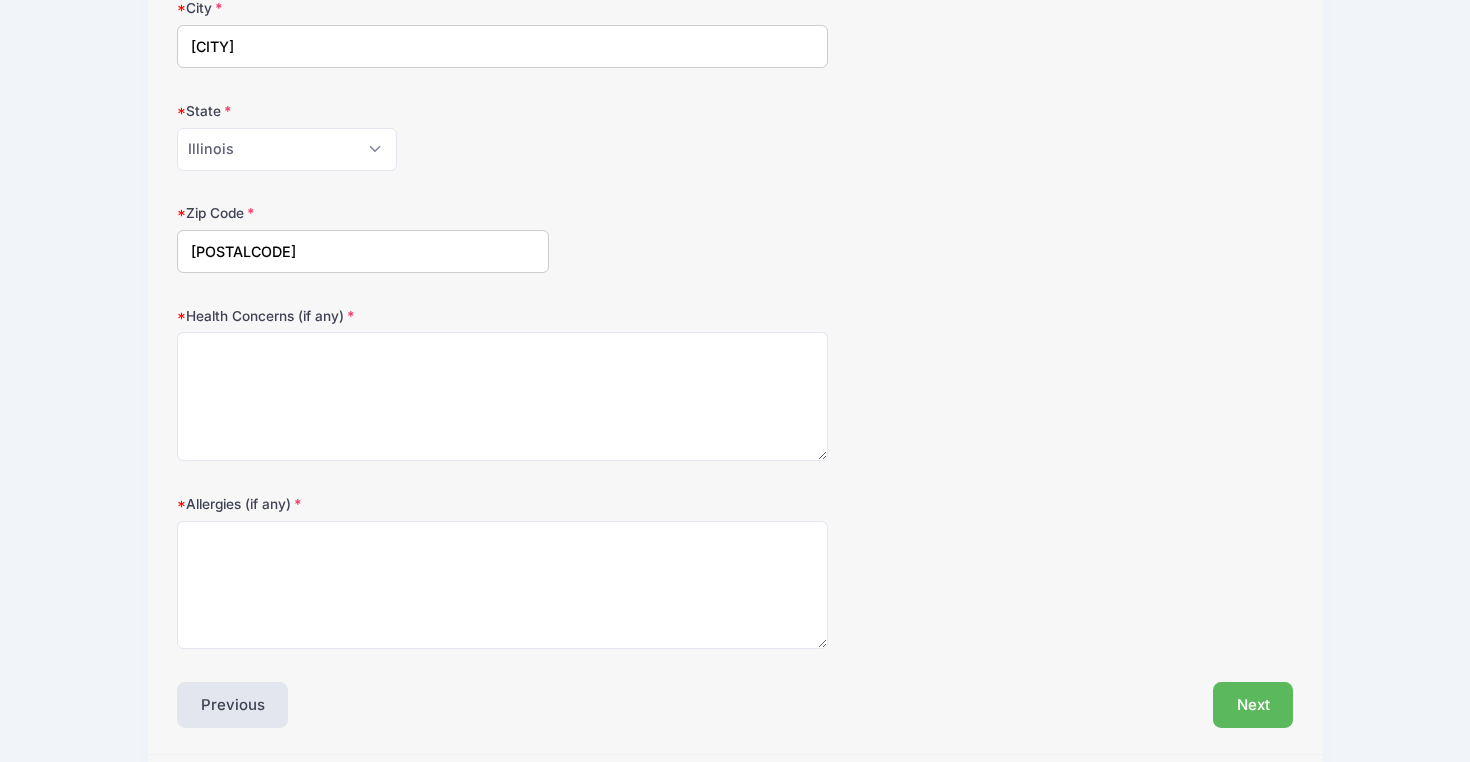 type on "[POSTALCODE]" 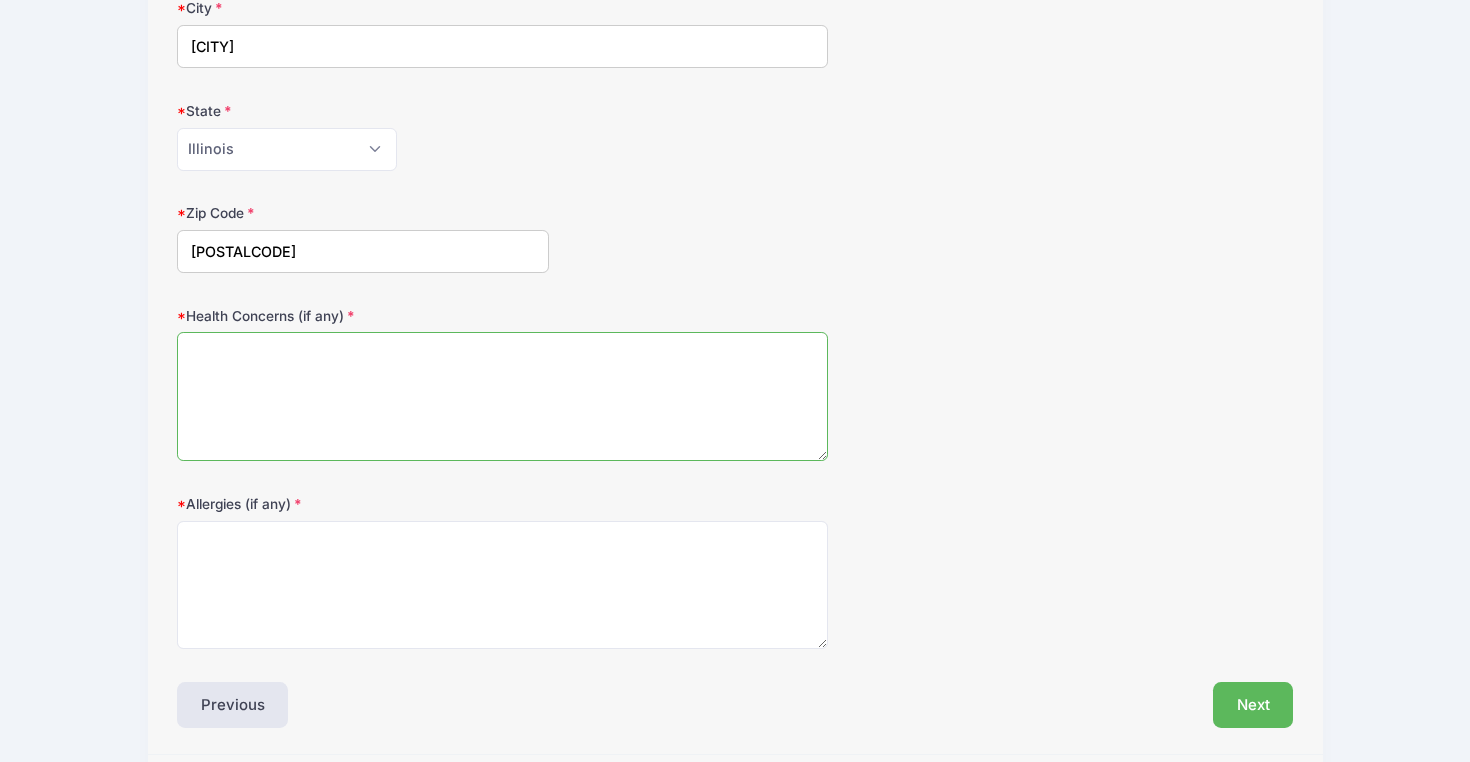click on "Health Concerns (if any)" at bounding box center [502, 396] 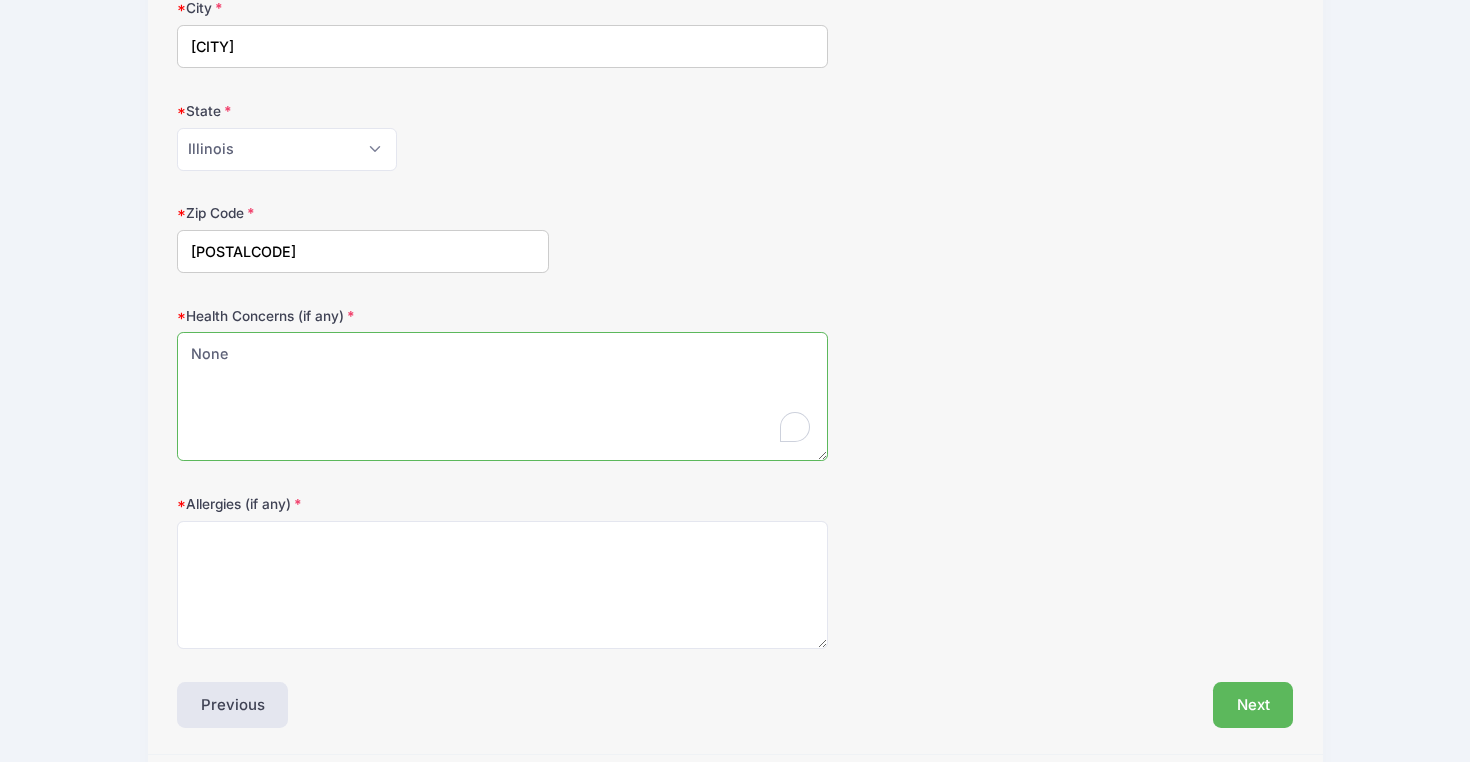 type on "None" 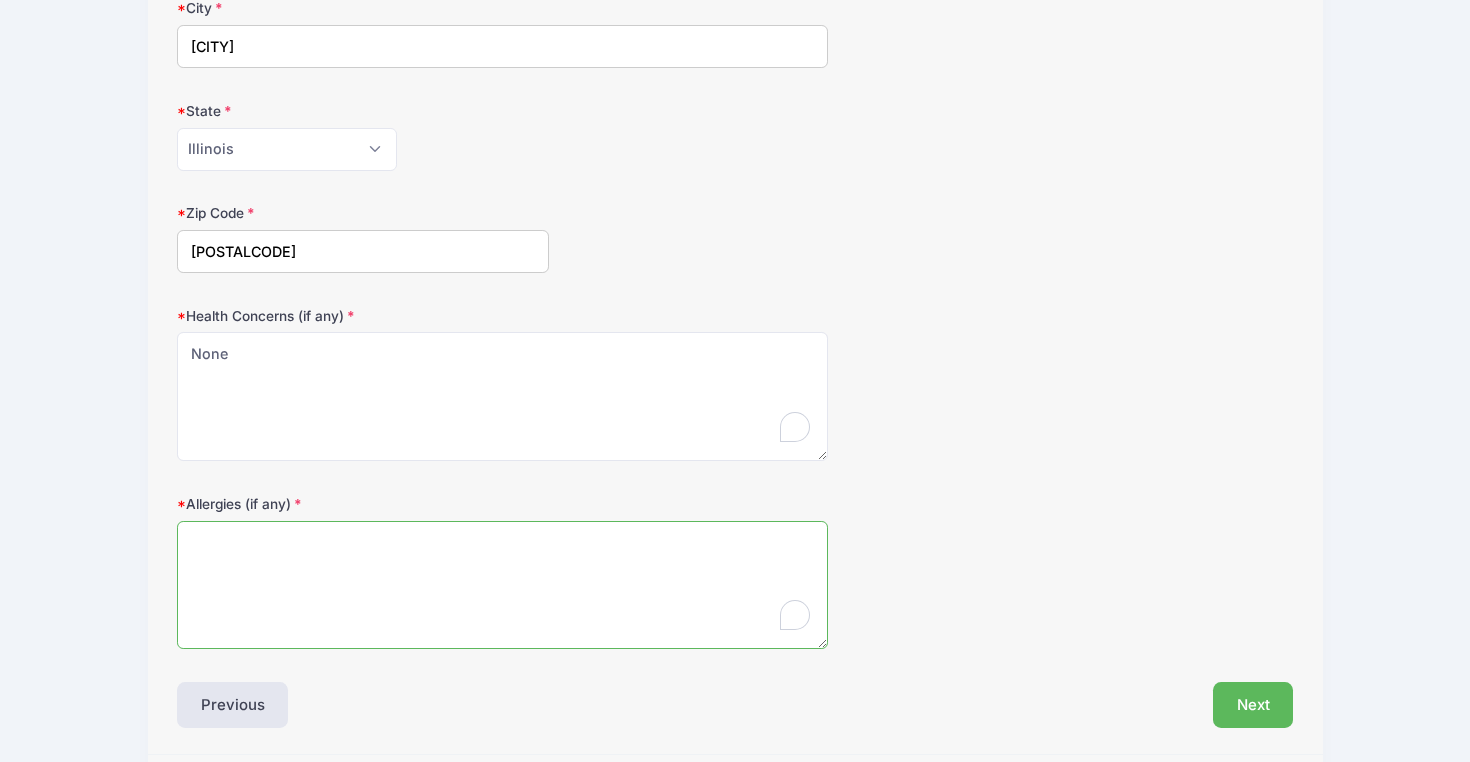 click on "Allergies (if any)" at bounding box center (502, 585) 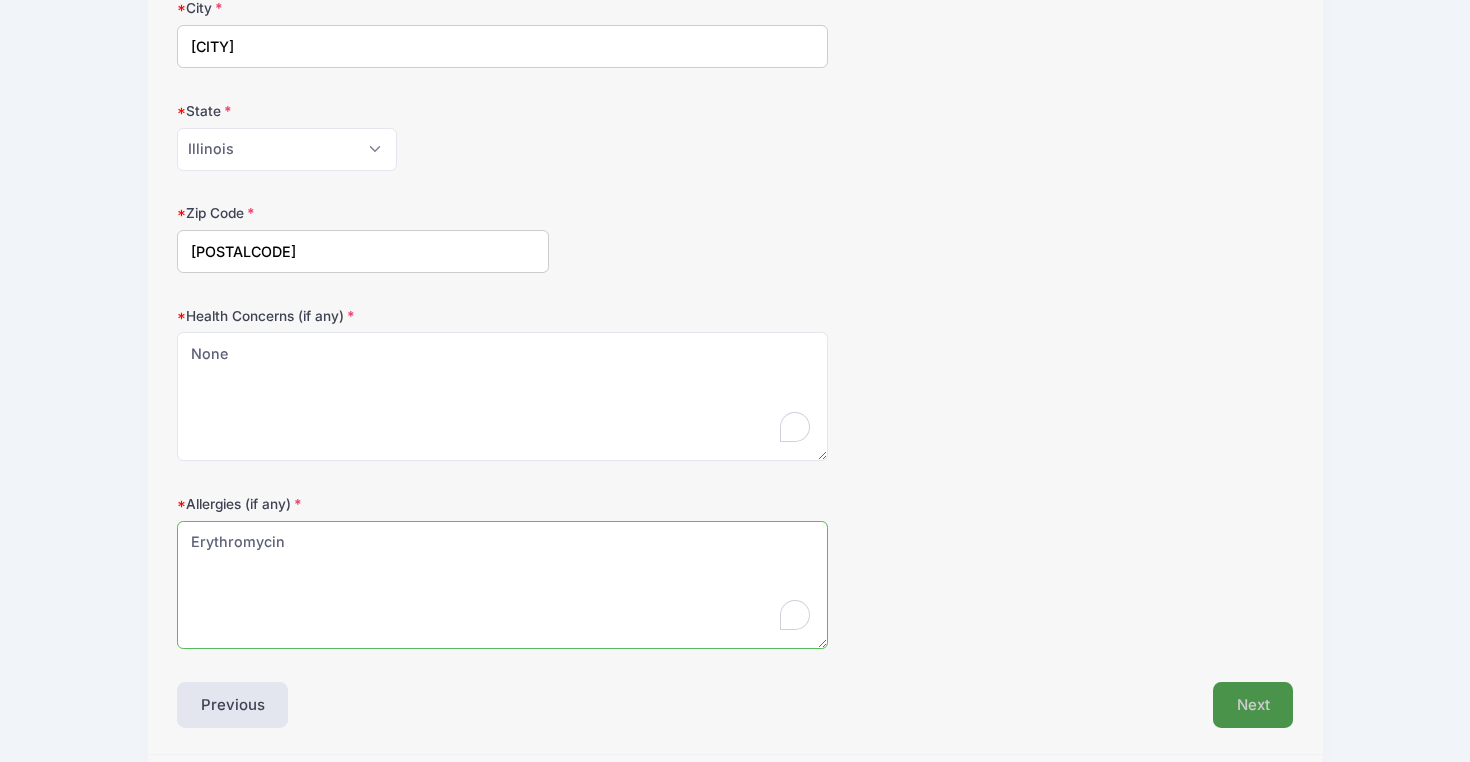 type on "Erythromycin" 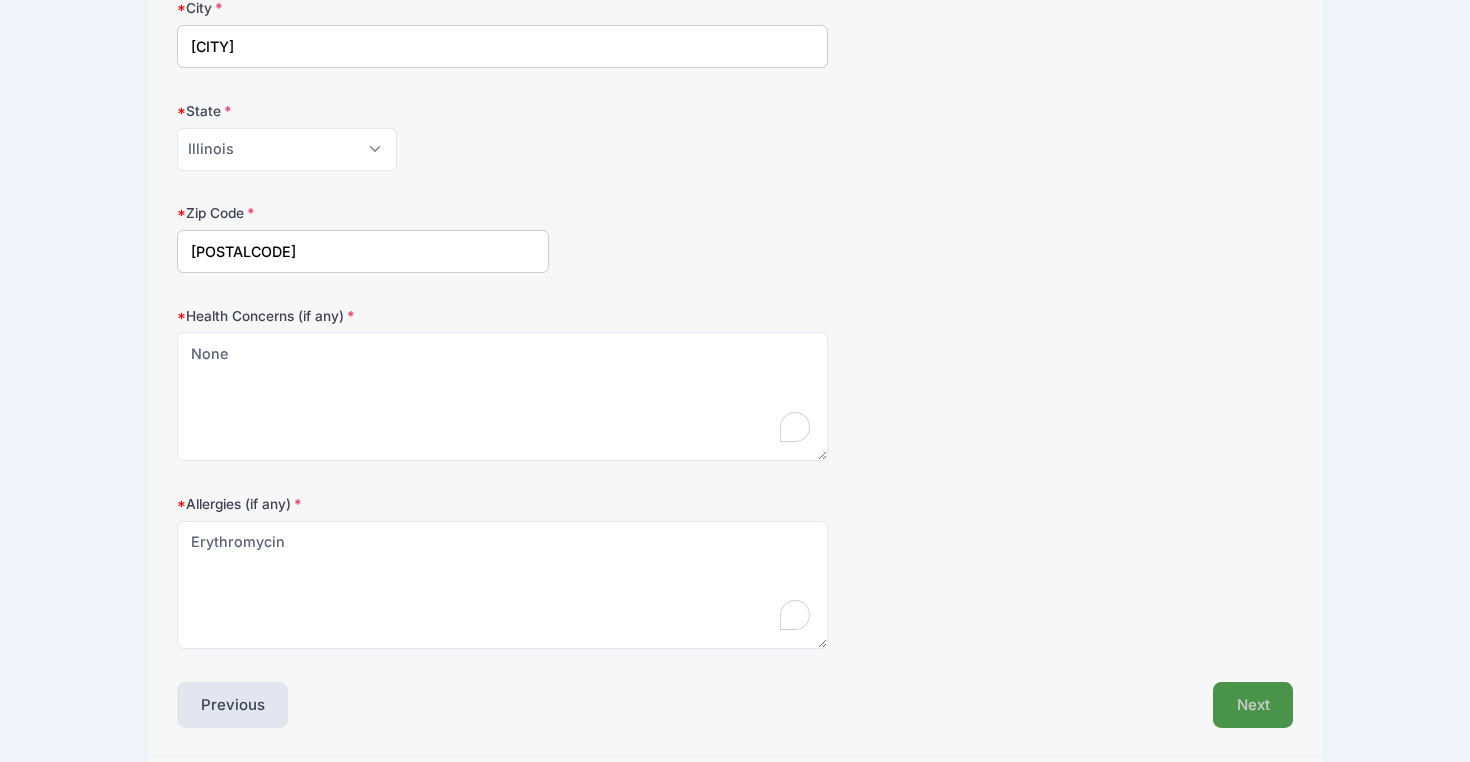 click on "Next" at bounding box center (1253, 705) 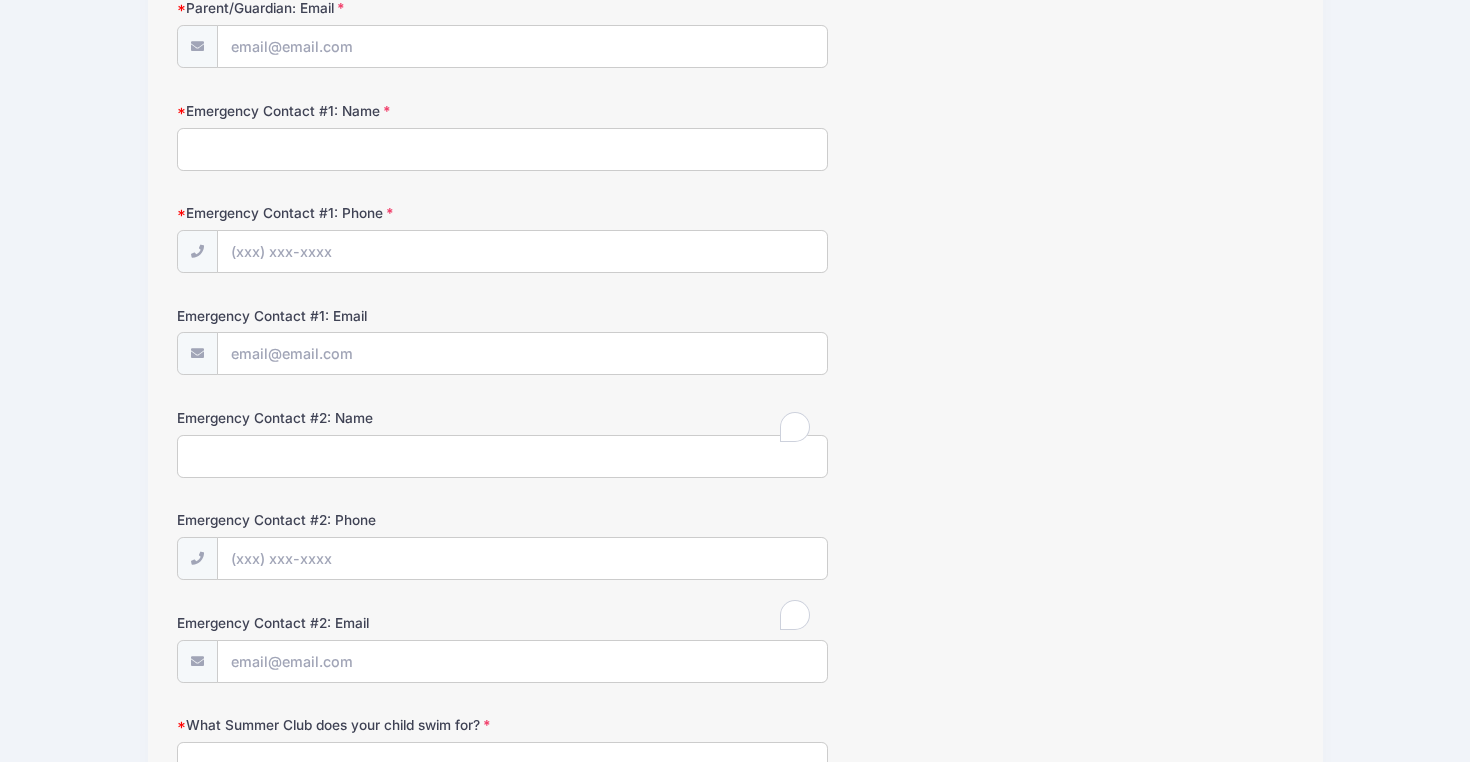scroll, scrollTop: 31, scrollLeft: 0, axis: vertical 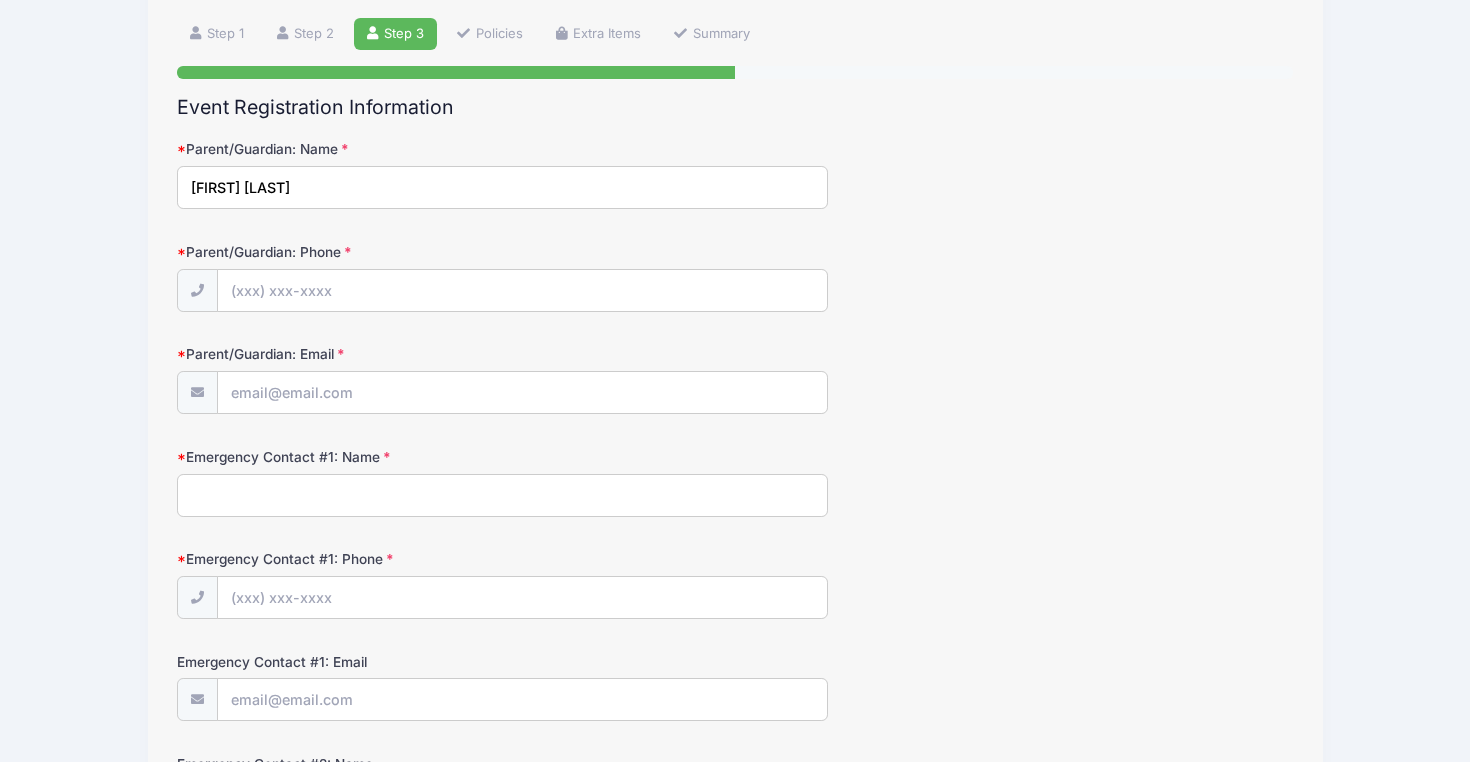 type on "[FIRST] [LAST]" 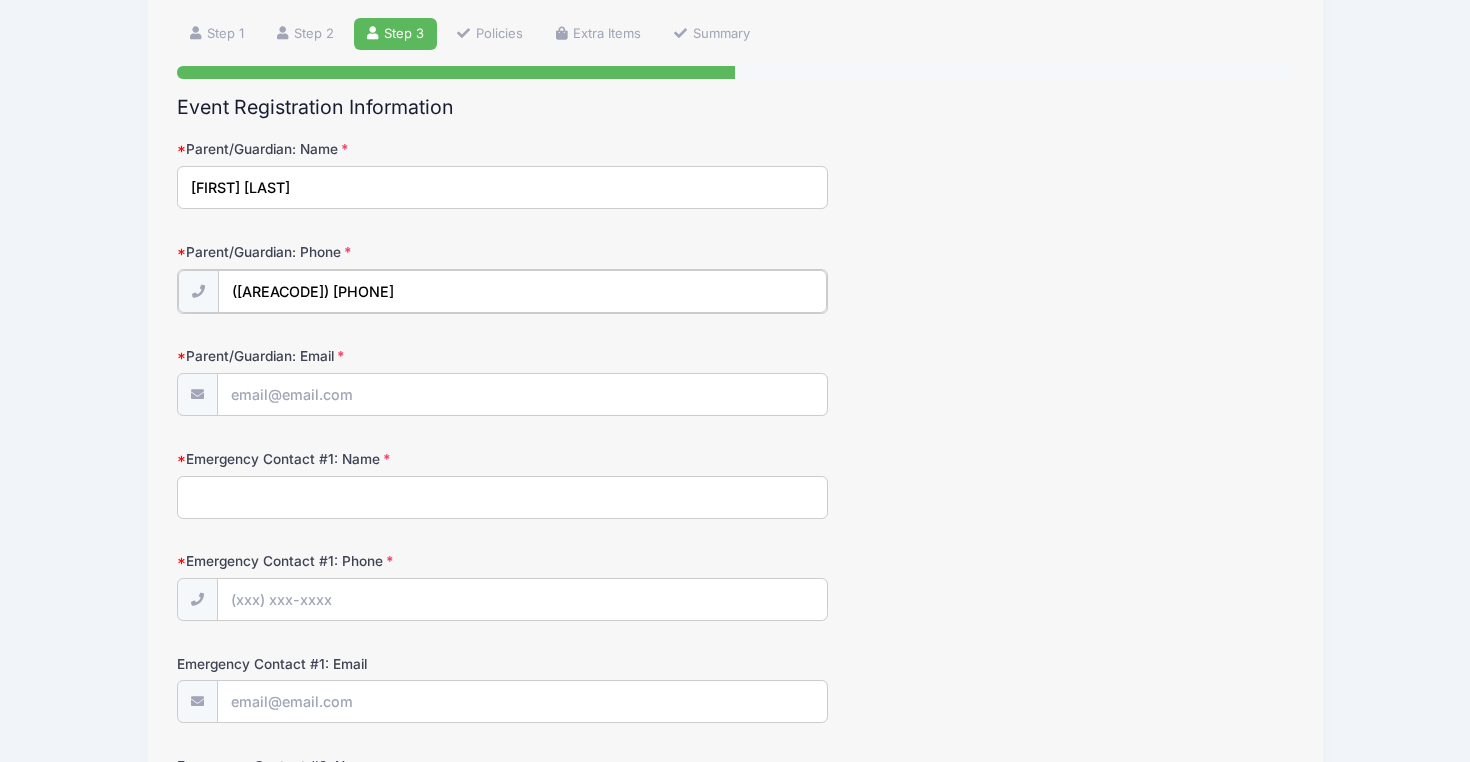 type on "([AREACODE]) [PHONE]" 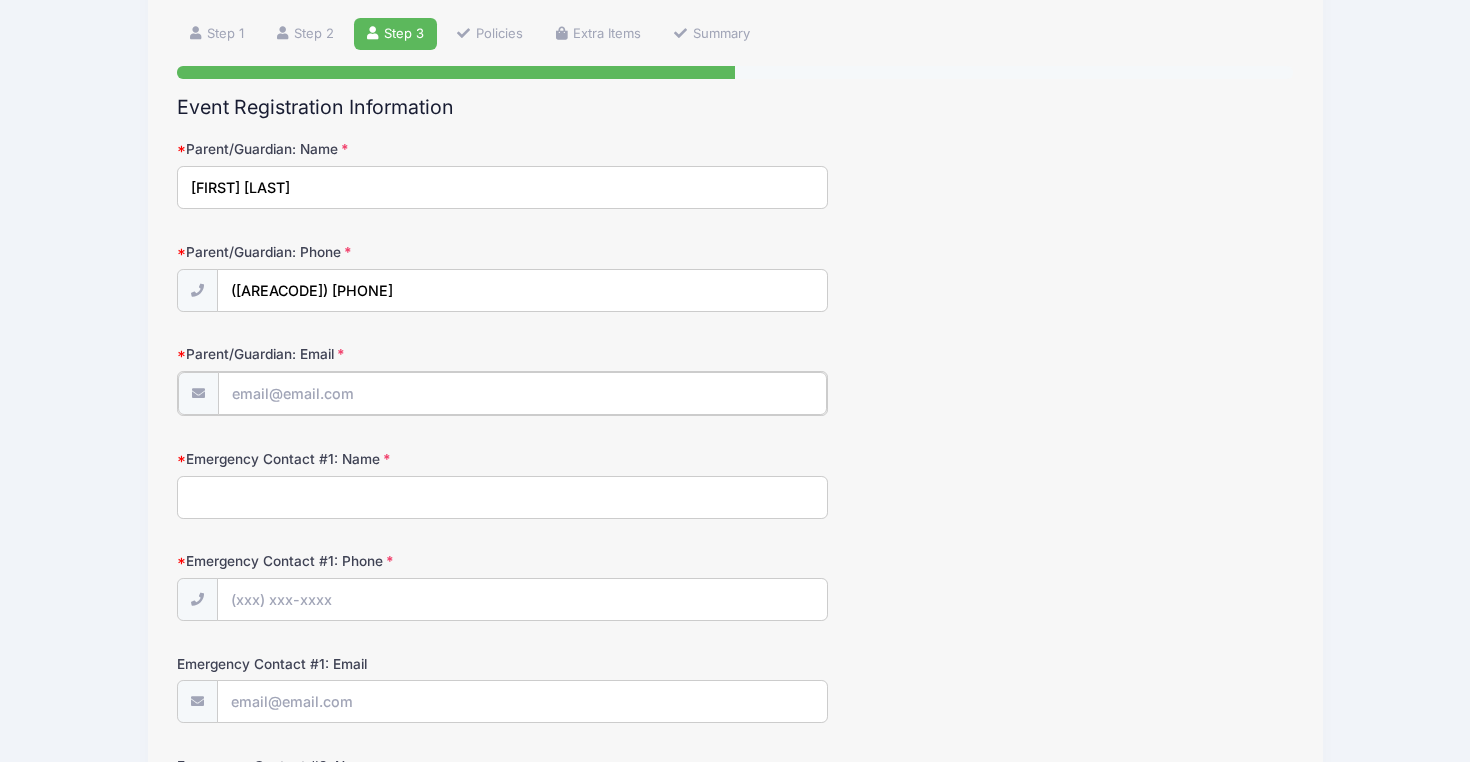 type on "a" 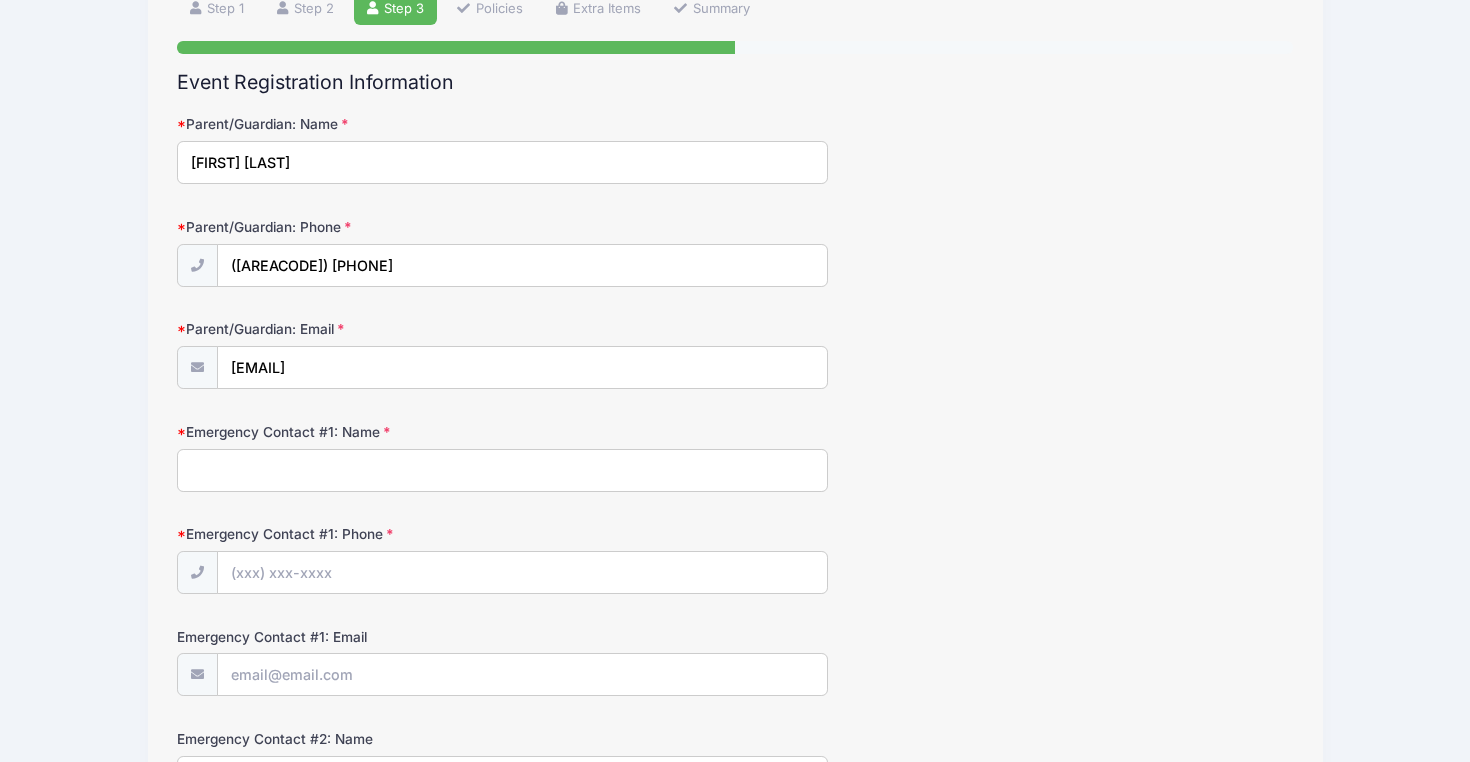 scroll, scrollTop: 175, scrollLeft: 0, axis: vertical 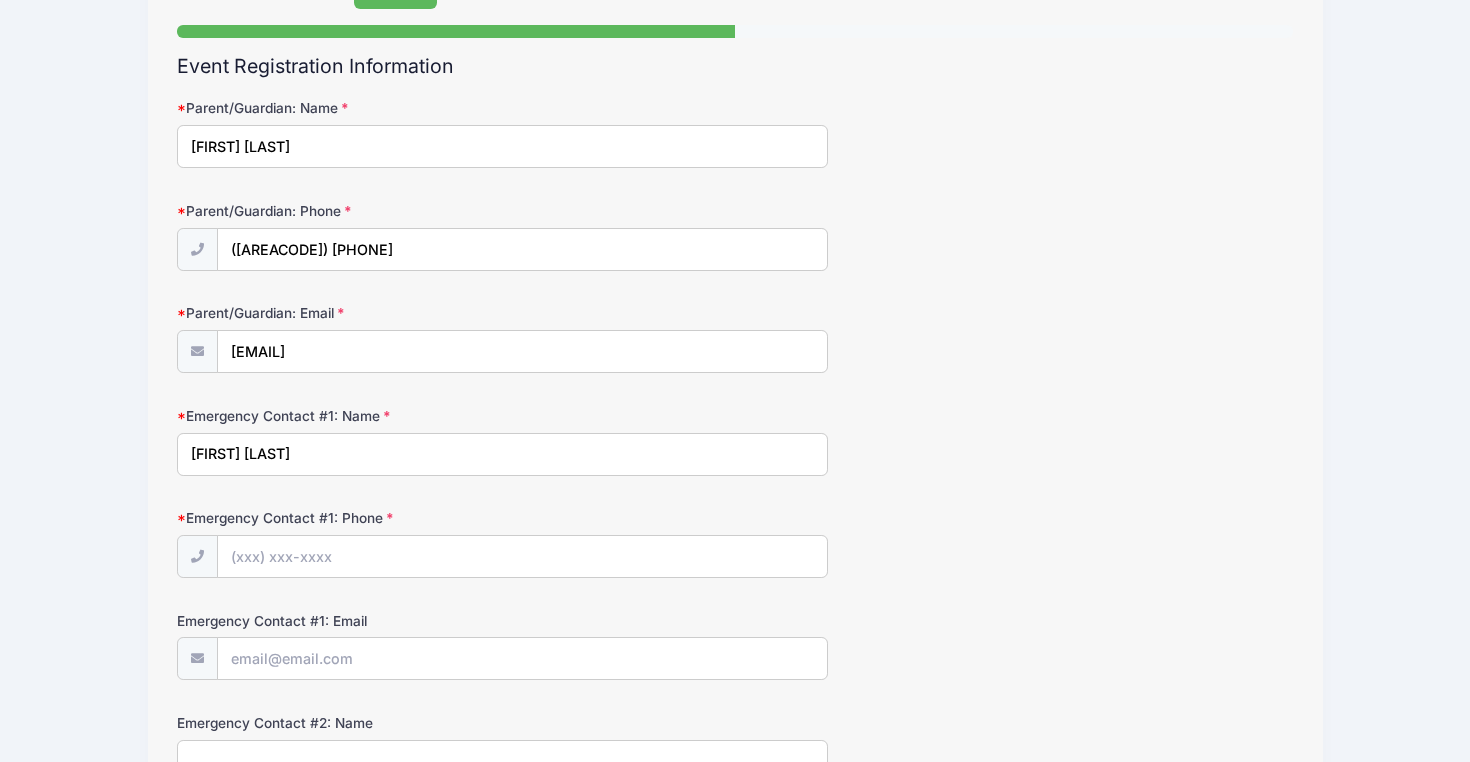 type on "[FIRST] [LAST]" 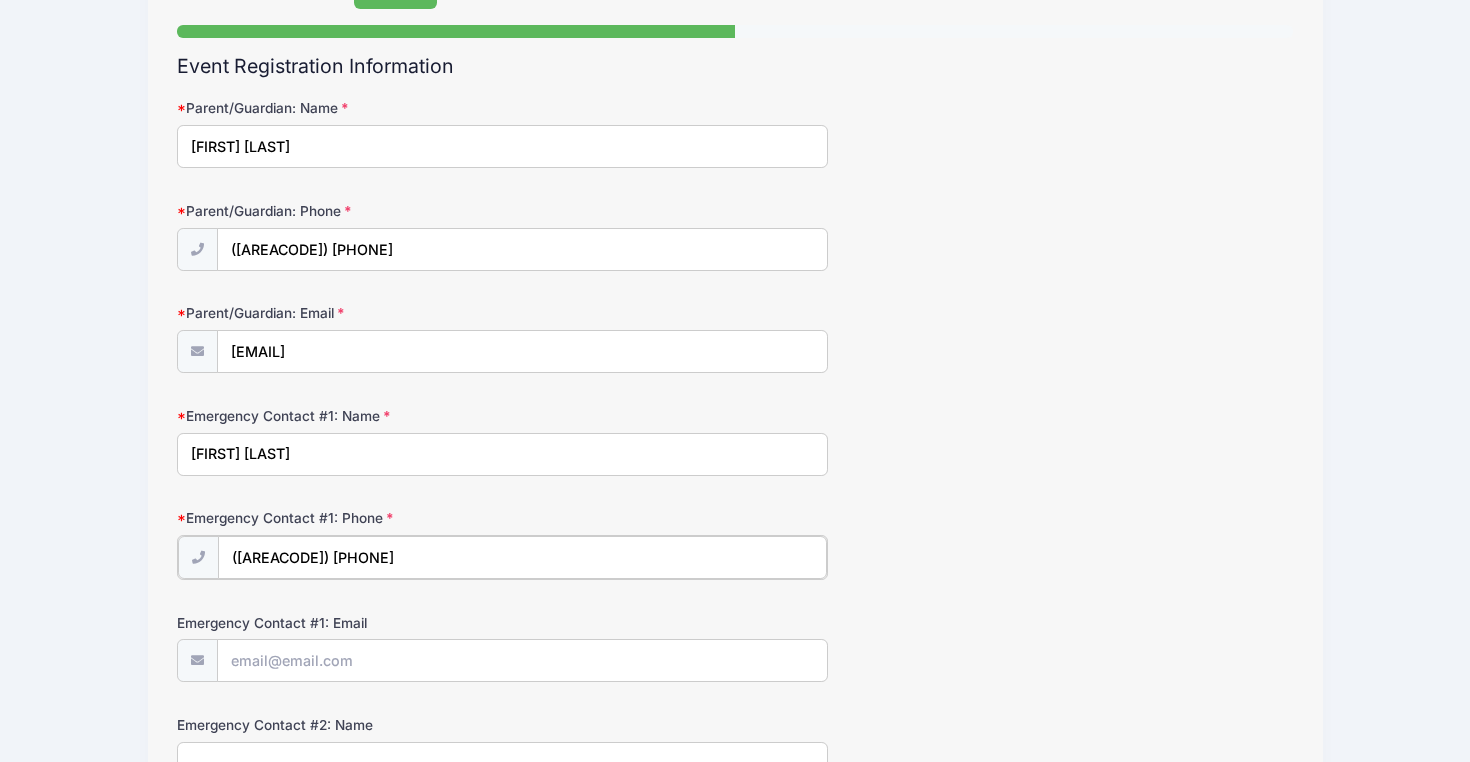 type on "([AREACODE]) [PHONE]" 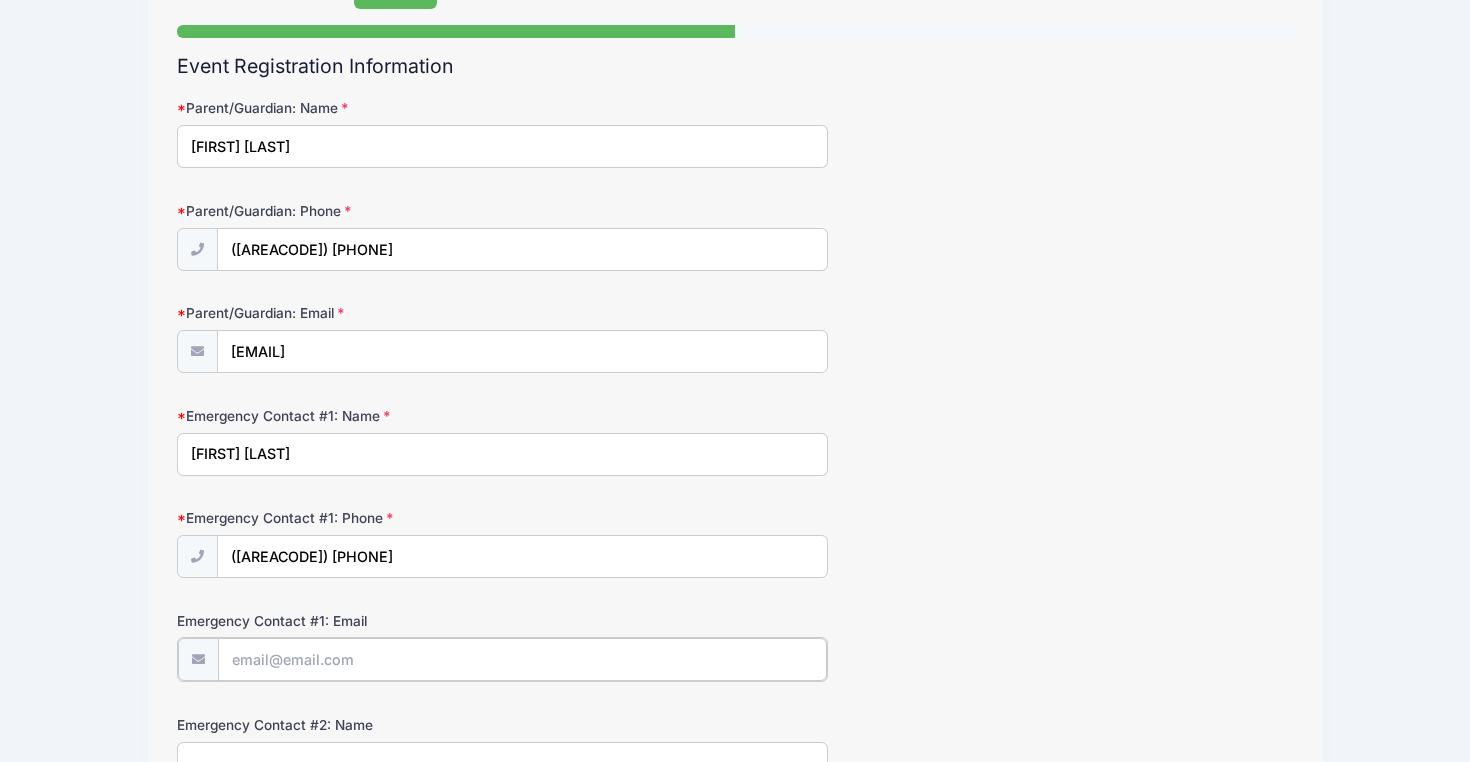 type on "[EMAIL]" 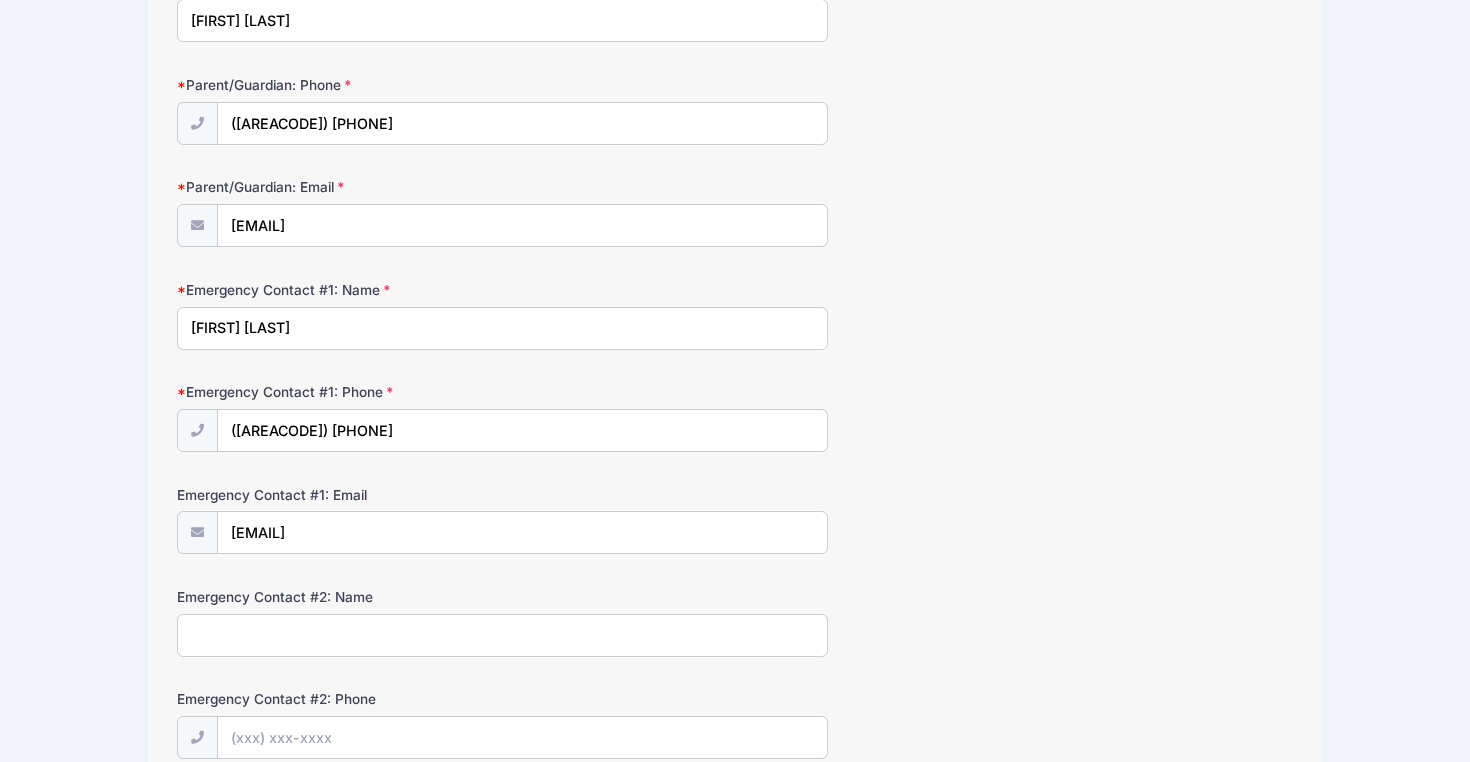 scroll, scrollTop: 309, scrollLeft: 0, axis: vertical 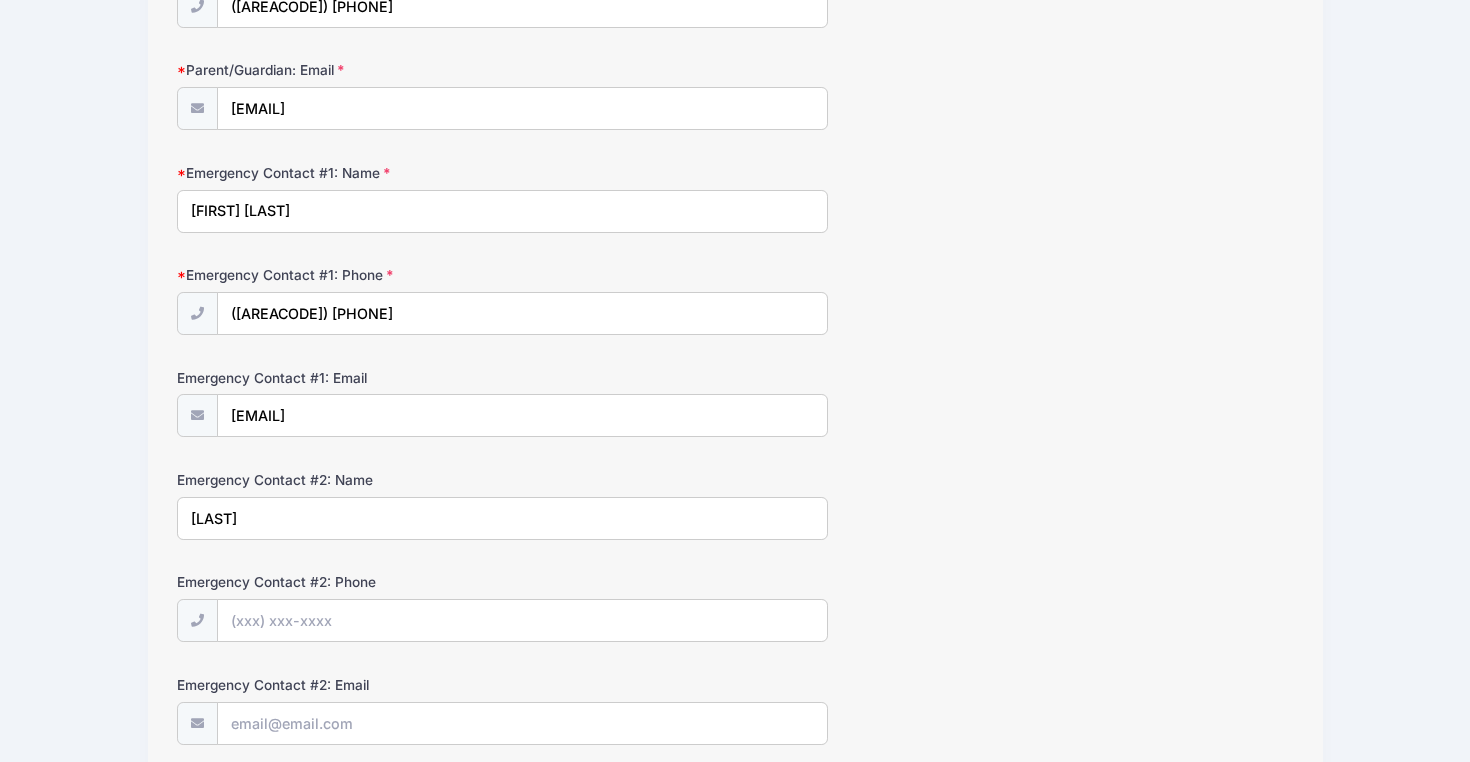type on "[LAST]" 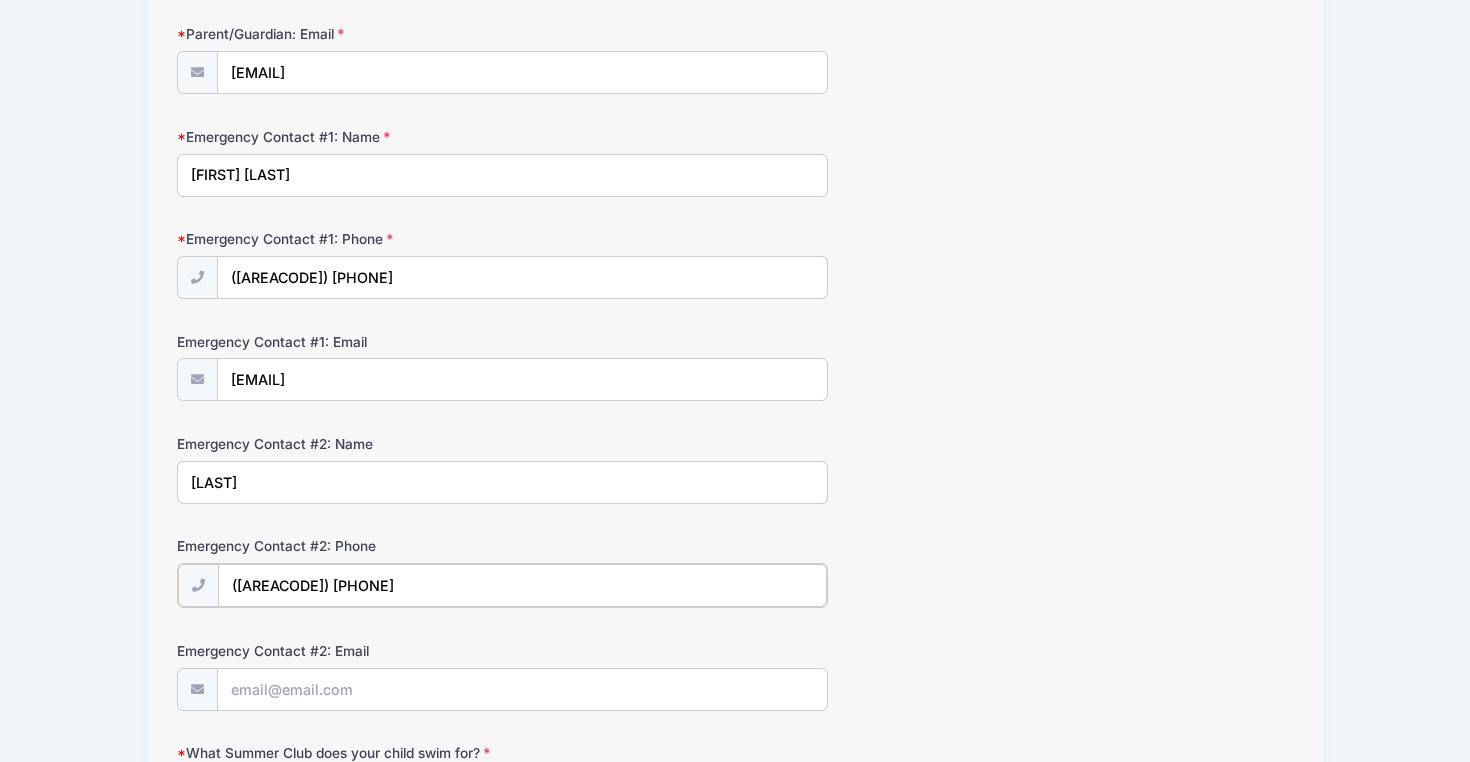 scroll, scrollTop: 469, scrollLeft: 0, axis: vertical 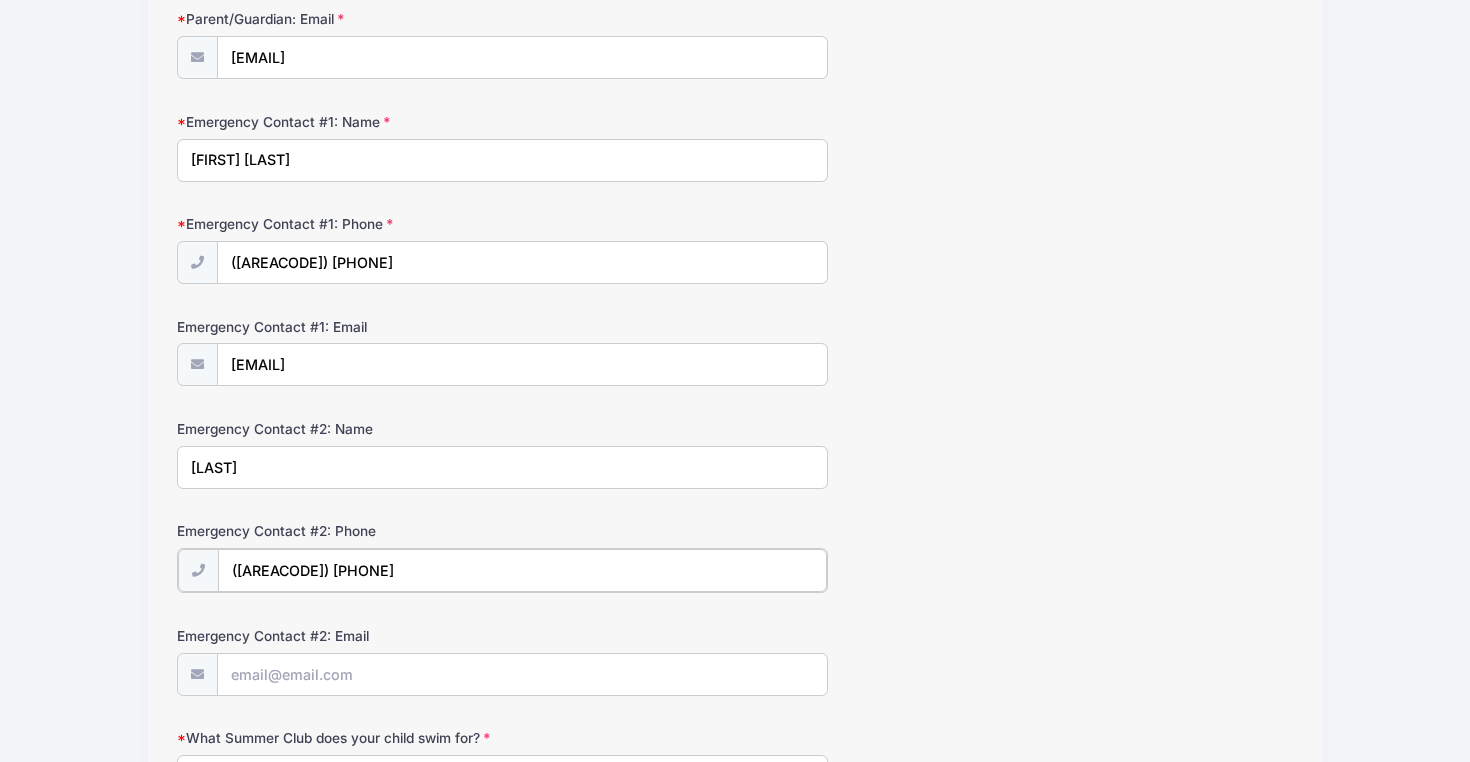 type on "([AREACODE]) [PHONE]" 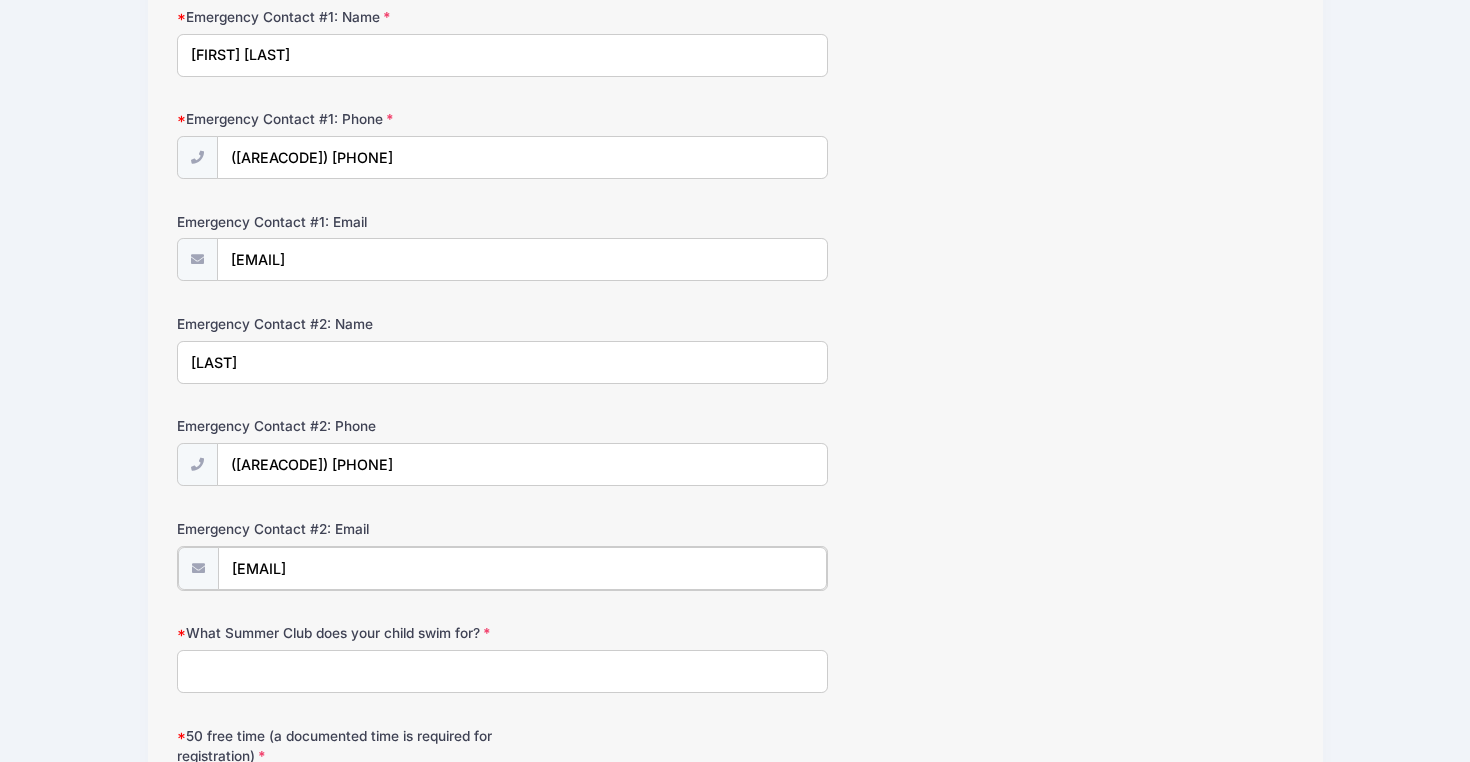 scroll, scrollTop: 601, scrollLeft: 0, axis: vertical 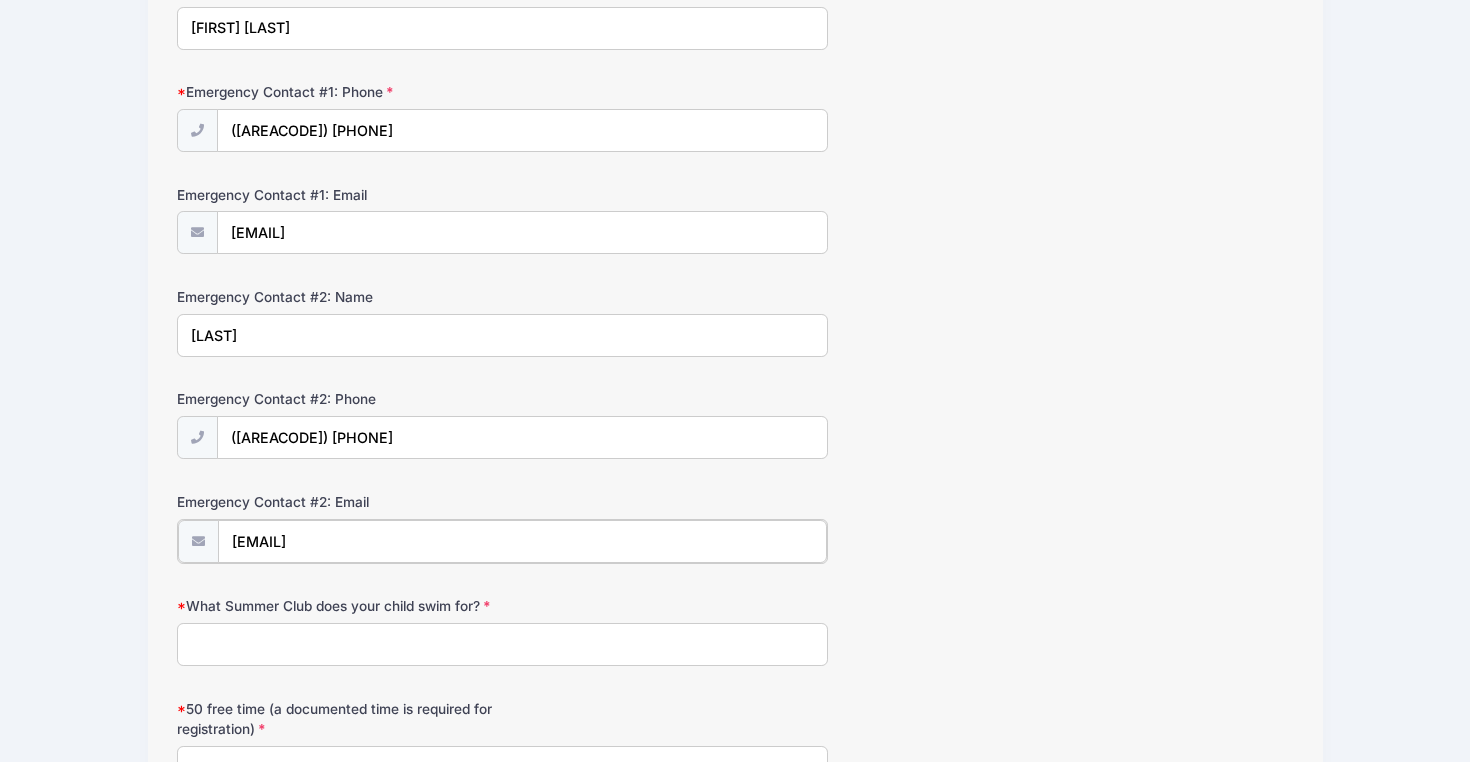 type on "[EMAIL]" 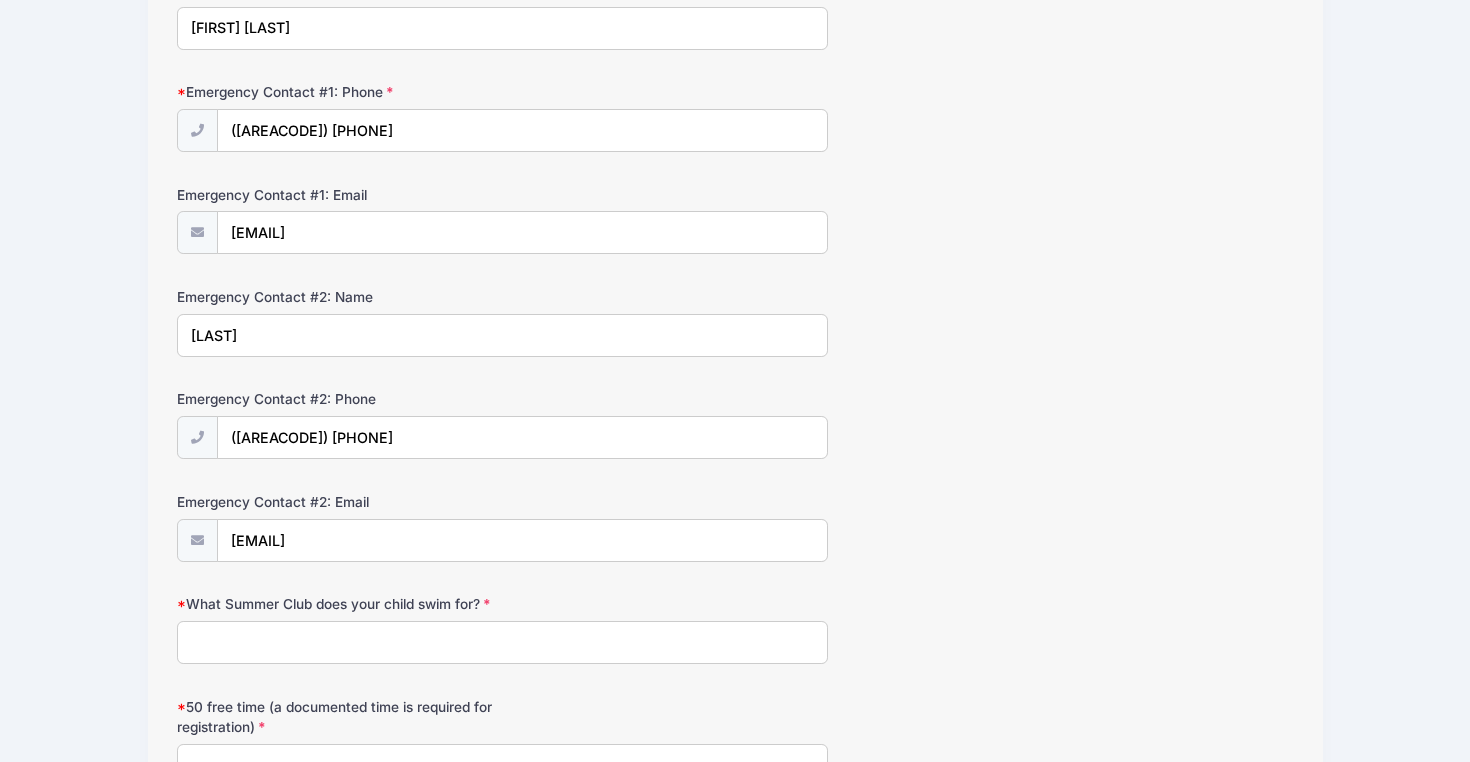 click on "What Summer Club does your child swim for?" at bounding box center [502, 642] 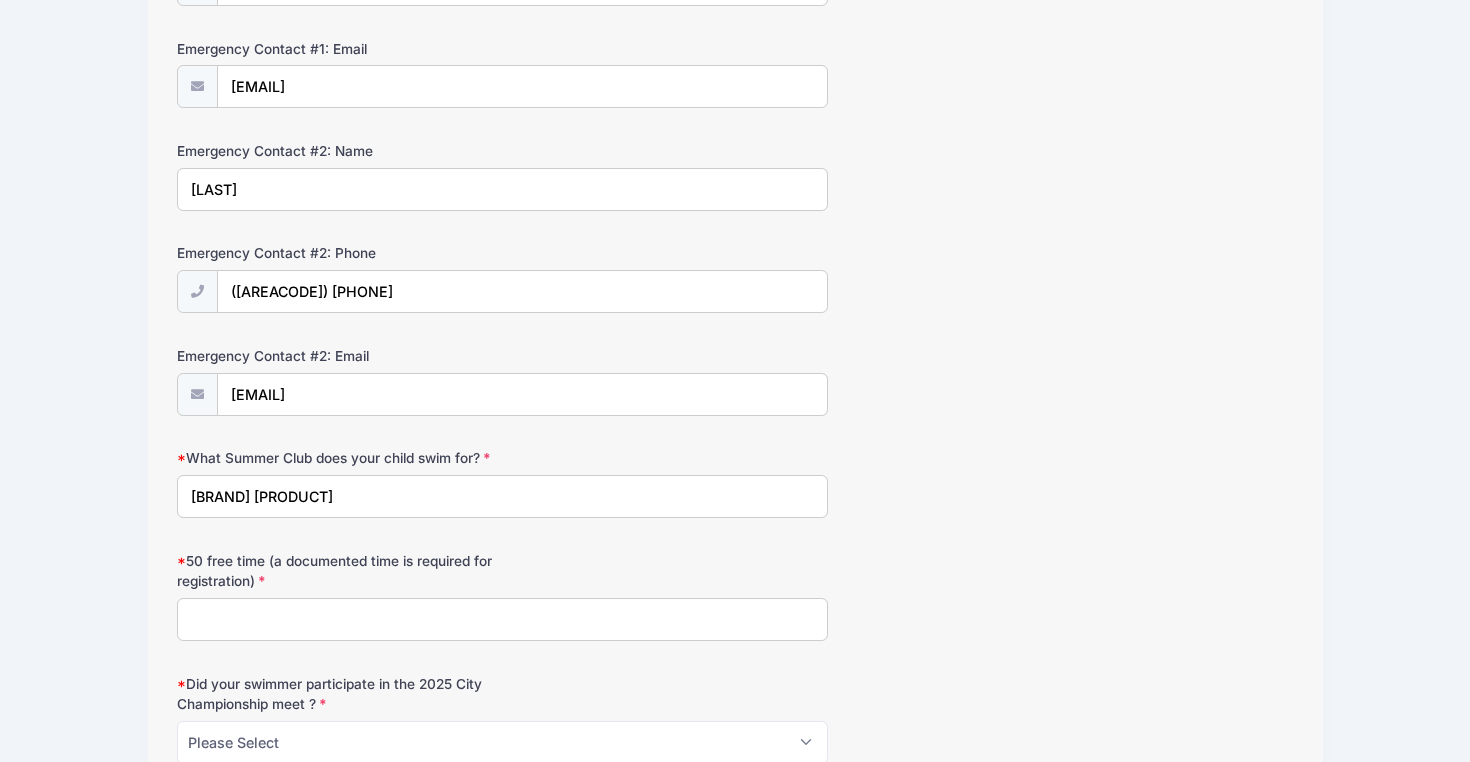 scroll, scrollTop: 748, scrollLeft: 0, axis: vertical 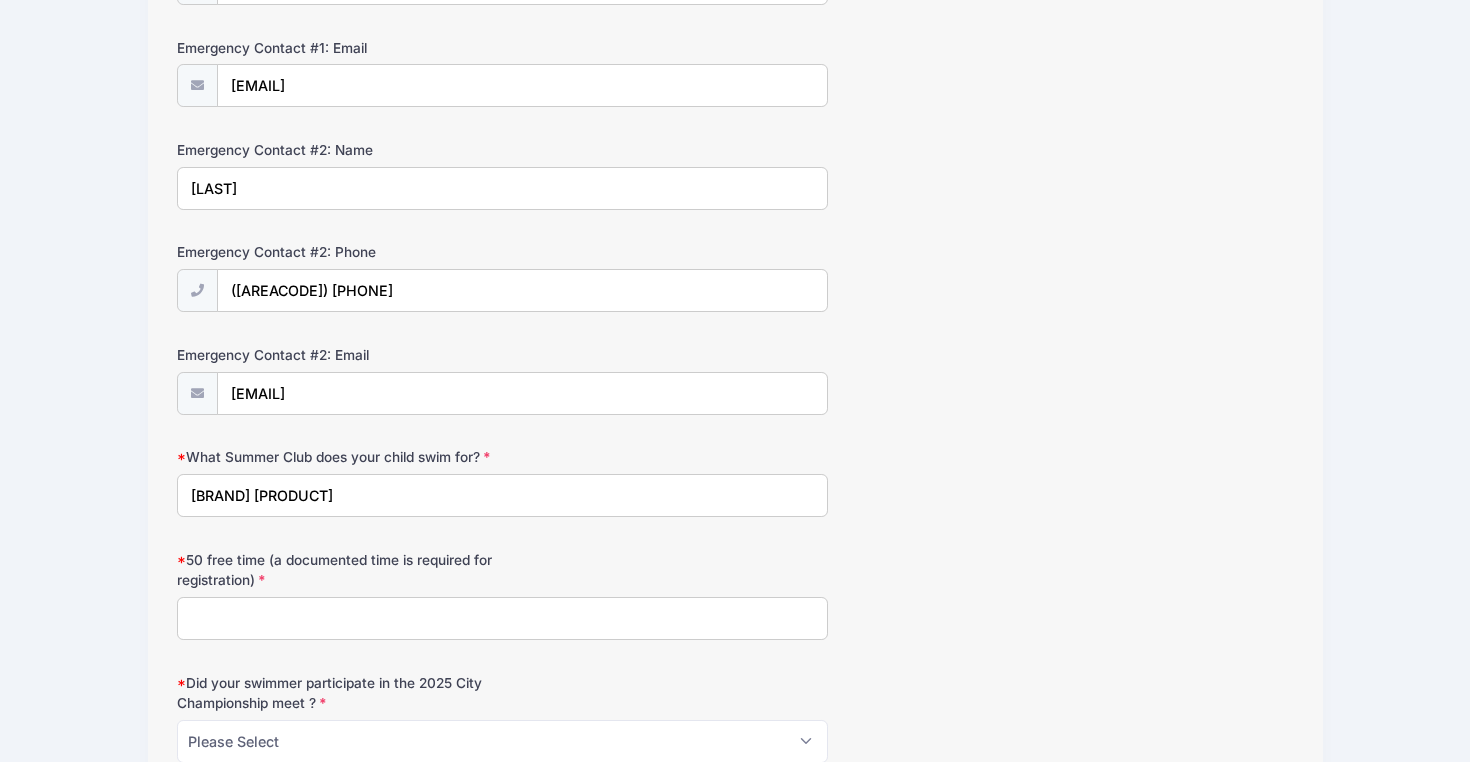 type on "[BRAND] [PRODUCT]" 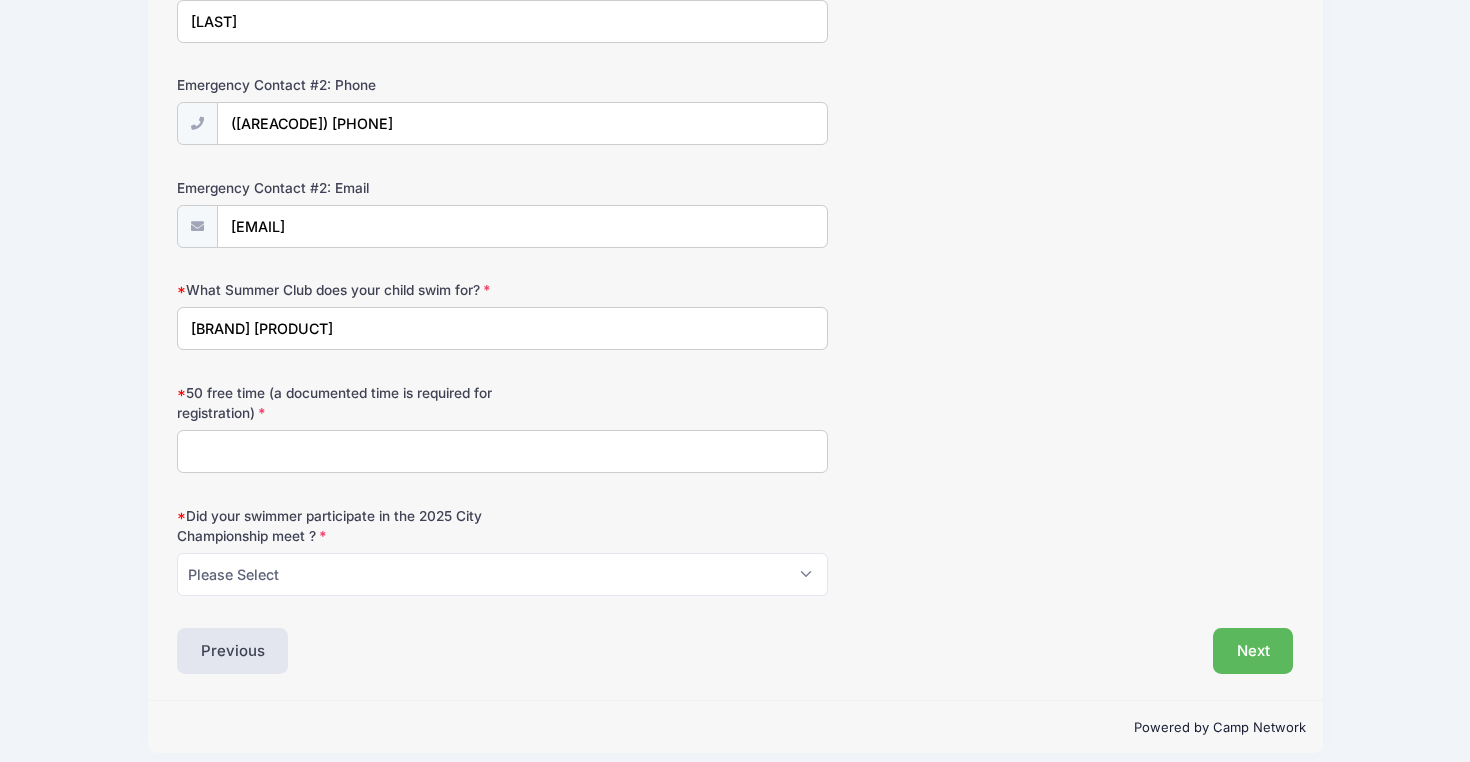 scroll, scrollTop: 918, scrollLeft: 0, axis: vertical 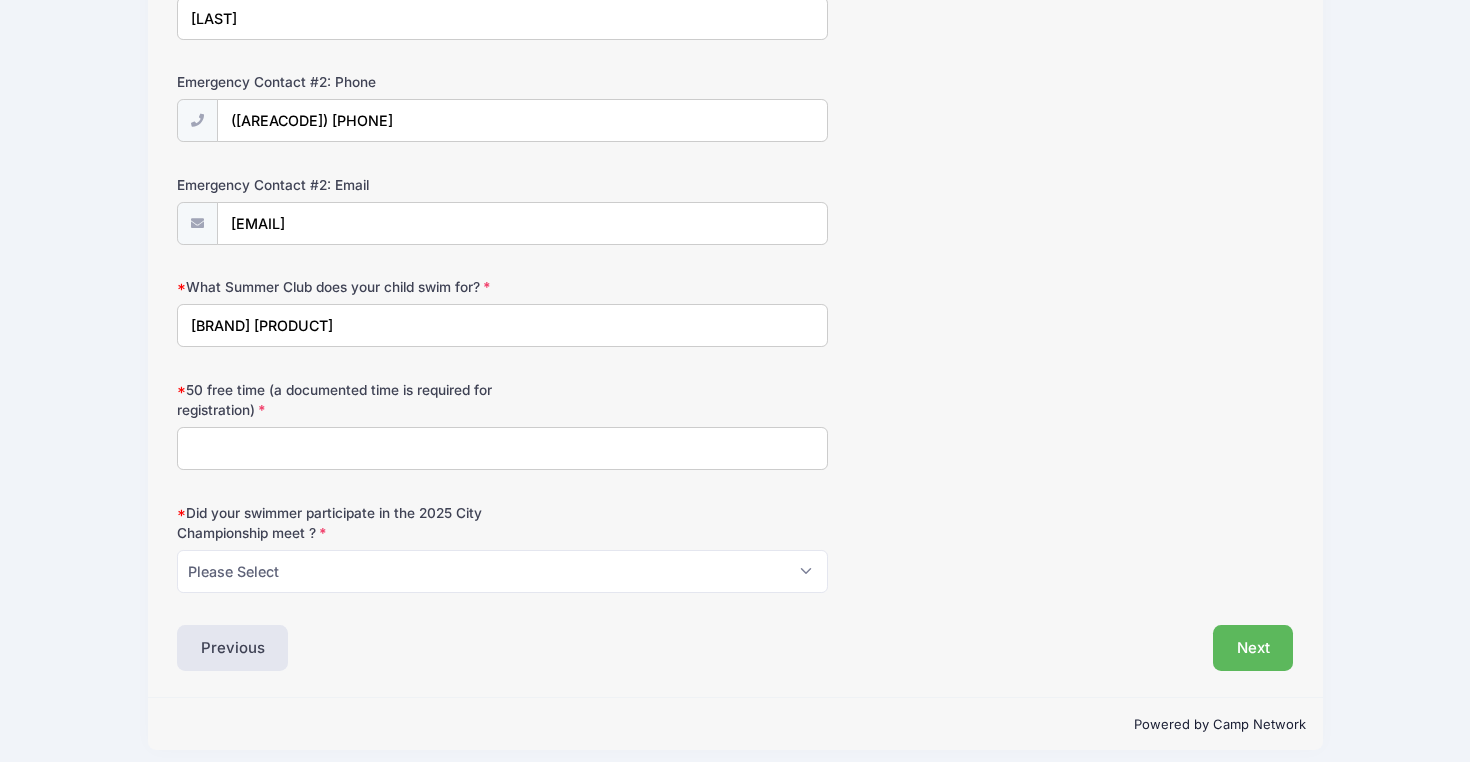 click on "50 free time (a documented time is required for registration)" at bounding box center (502, 448) 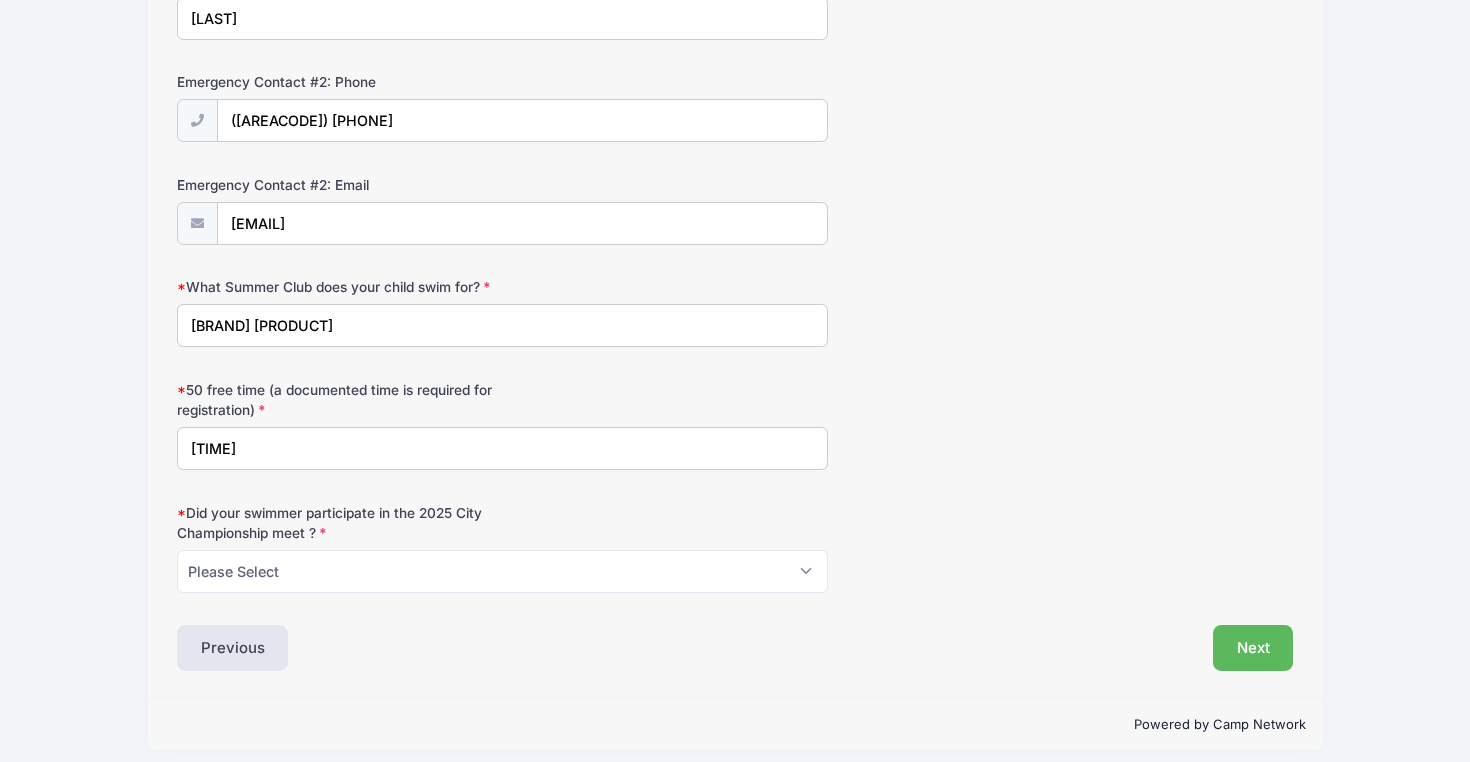 click on "[TIME]" at bounding box center (502, 448) 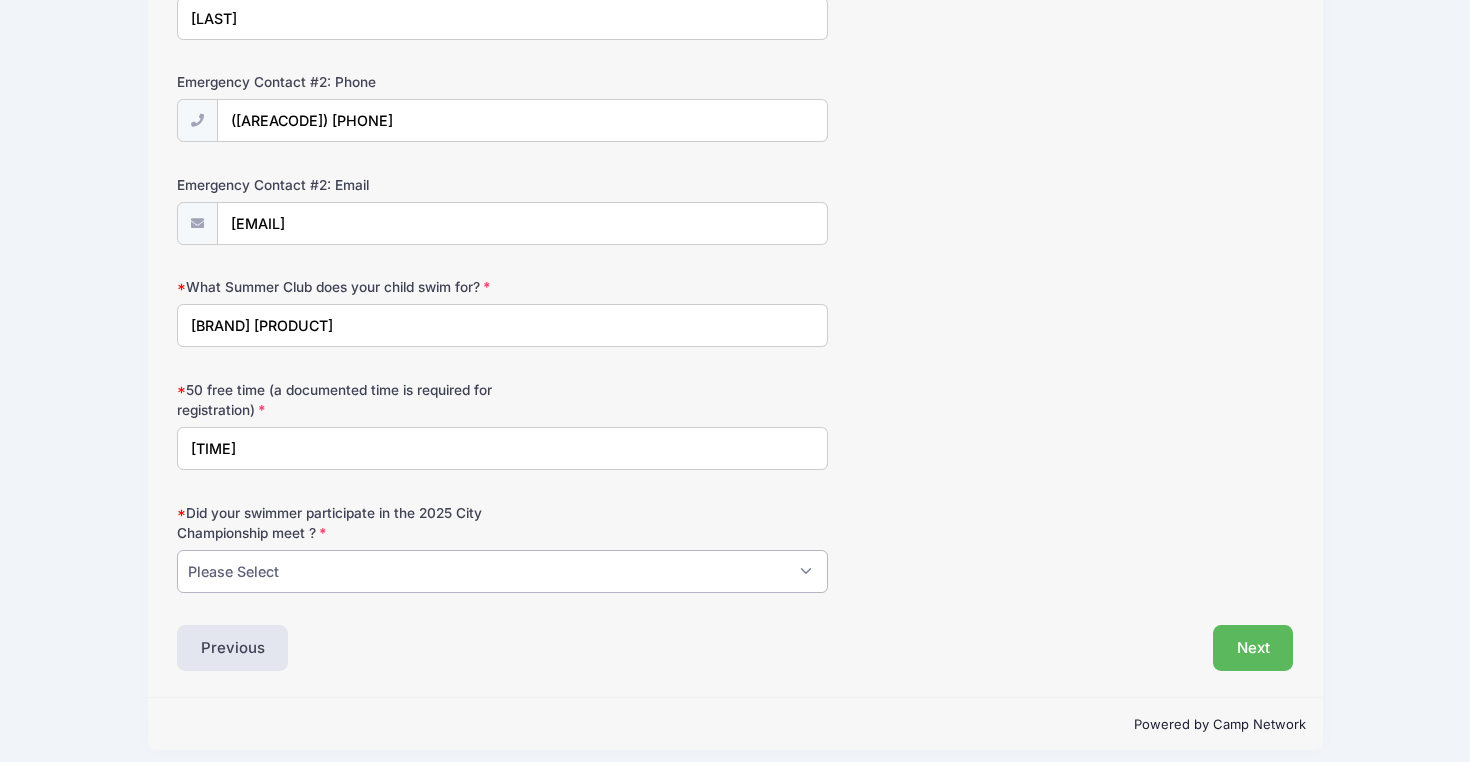 drag, startPoint x: 546, startPoint y: 557, endPoint x: 532, endPoint y: 577, distance: 24.41311 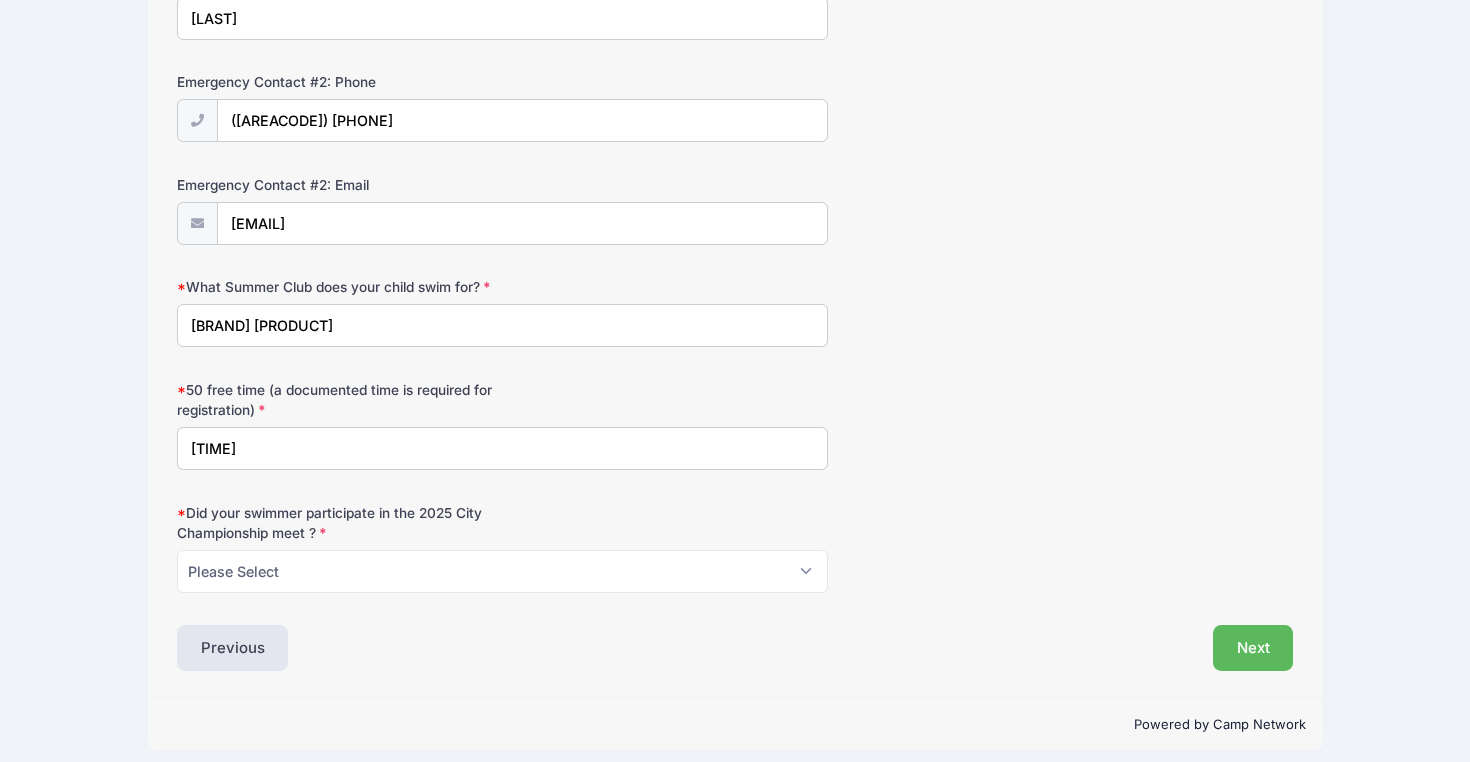 drag, startPoint x: 356, startPoint y: 444, endPoint x: 200, endPoint y: 443, distance: 156.0032 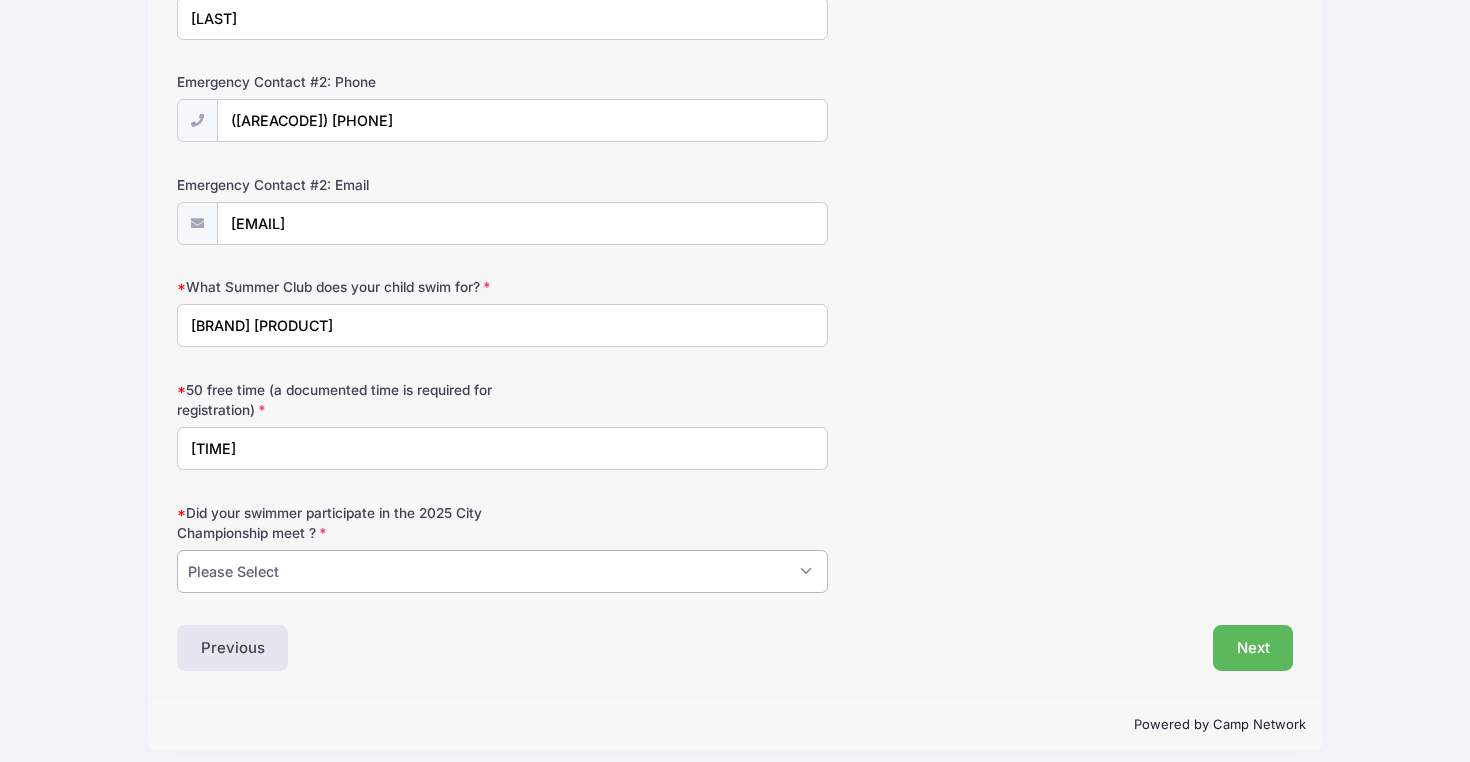 drag, startPoint x: 804, startPoint y: 564, endPoint x: 176, endPoint y: 432, distance: 641.72266 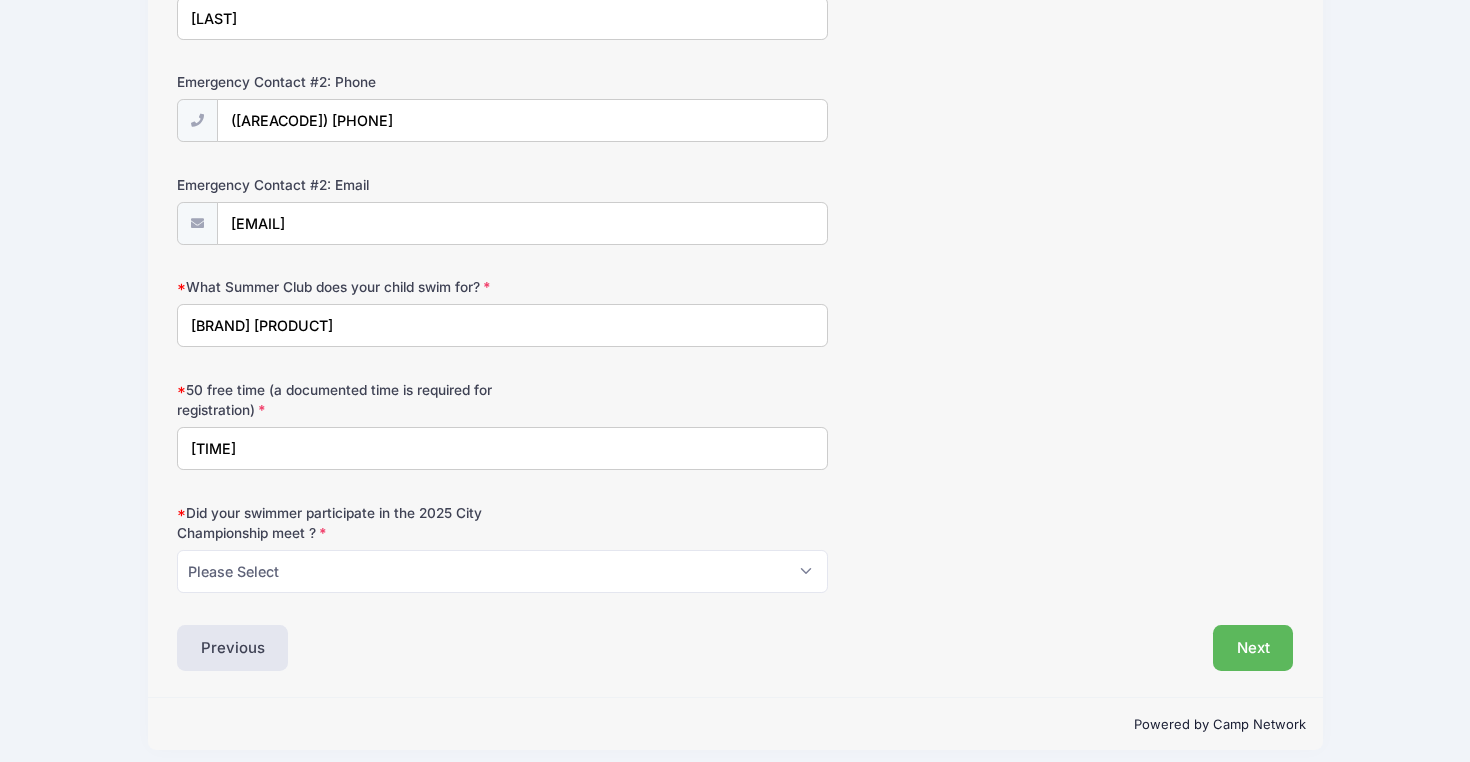 drag, startPoint x: 225, startPoint y: 449, endPoint x: 174, endPoint y: 442, distance: 51.47815 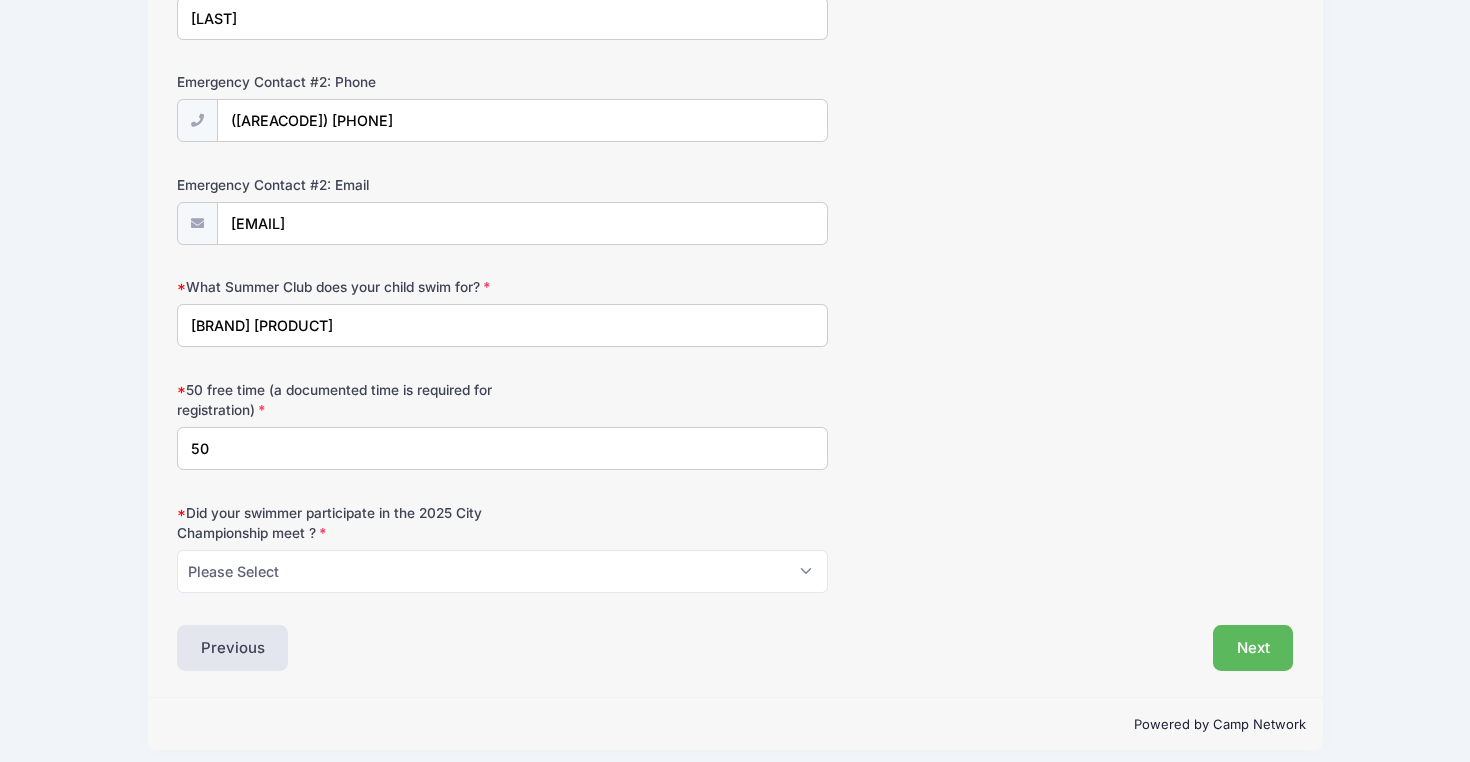 click on "50" at bounding box center [502, 448] 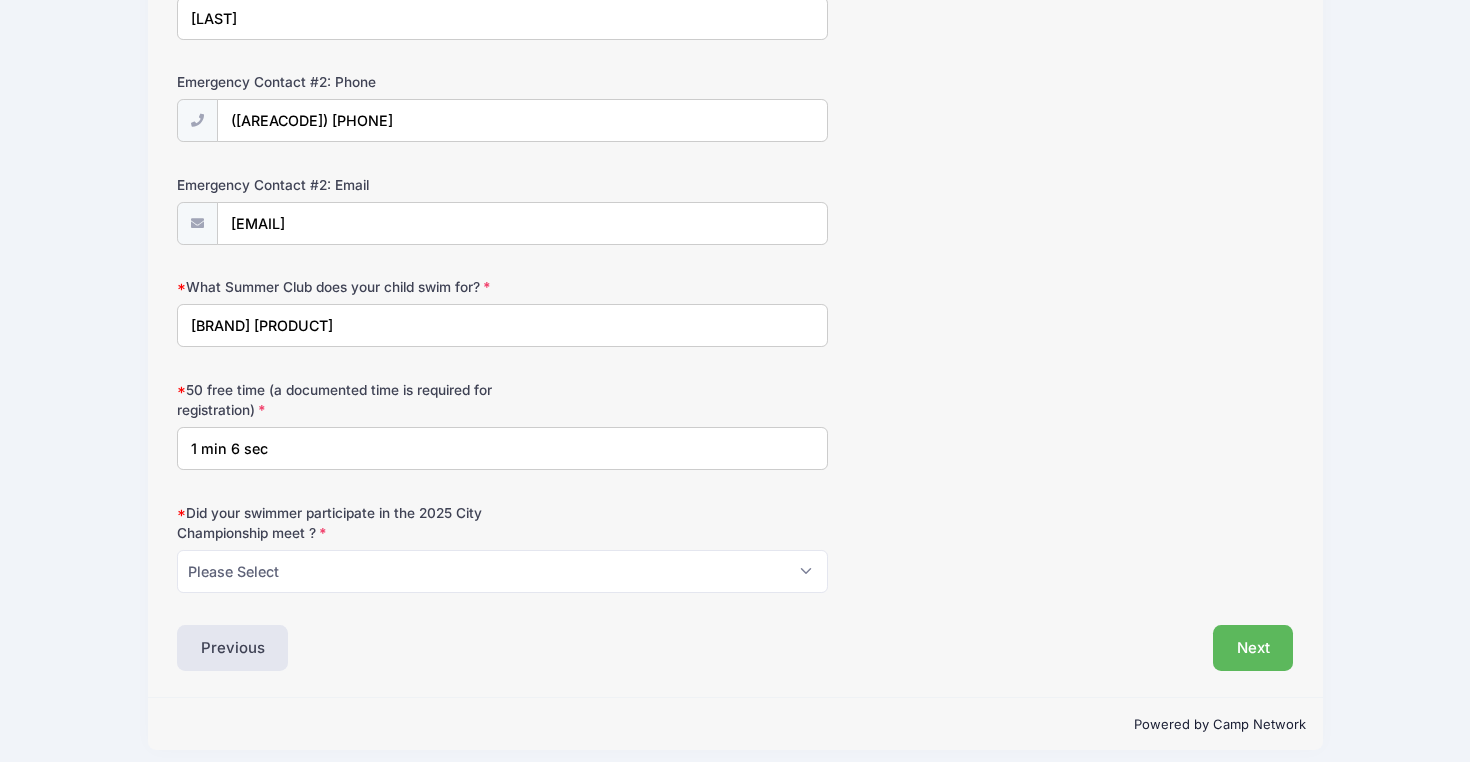 type on "1 min 6 sec" 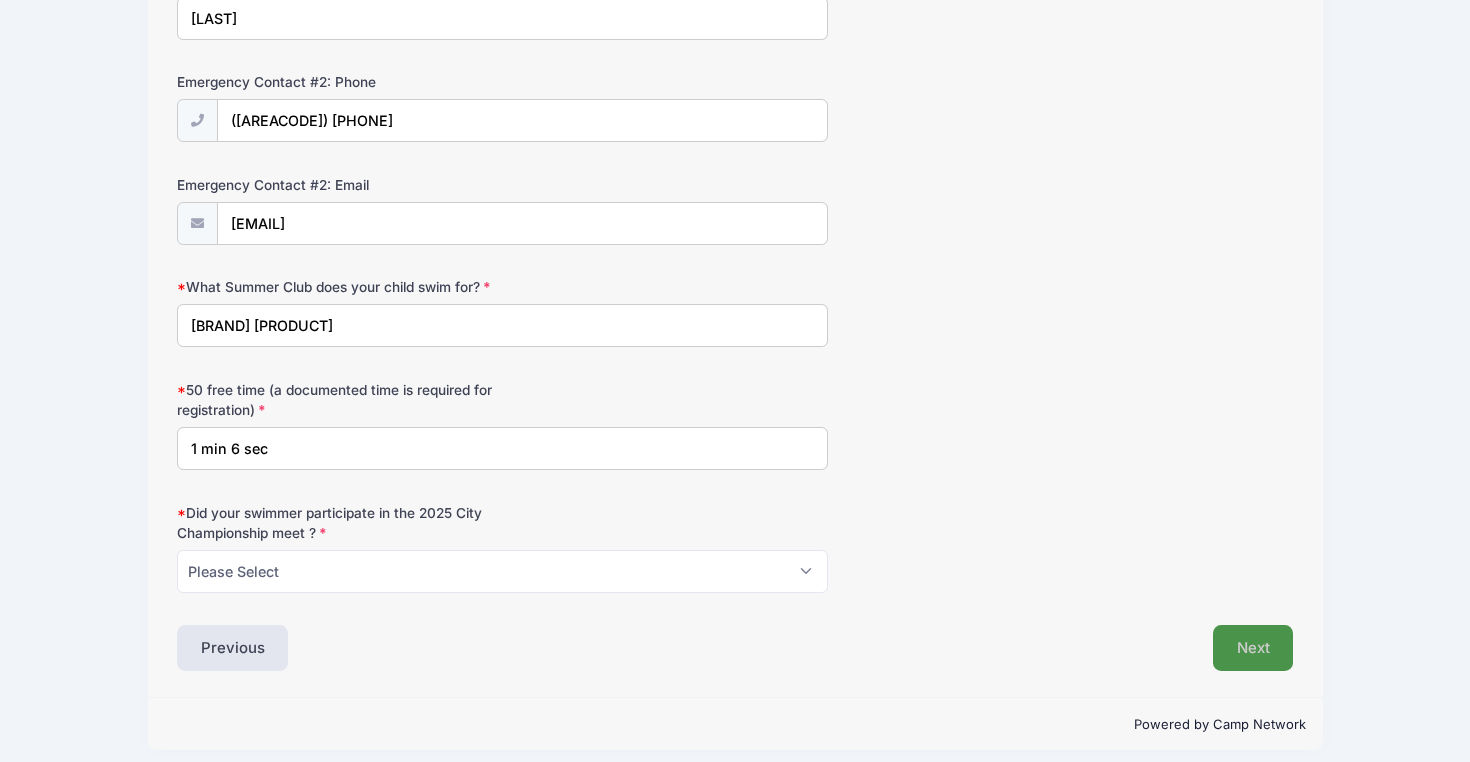 click on "Next" at bounding box center [1253, 648] 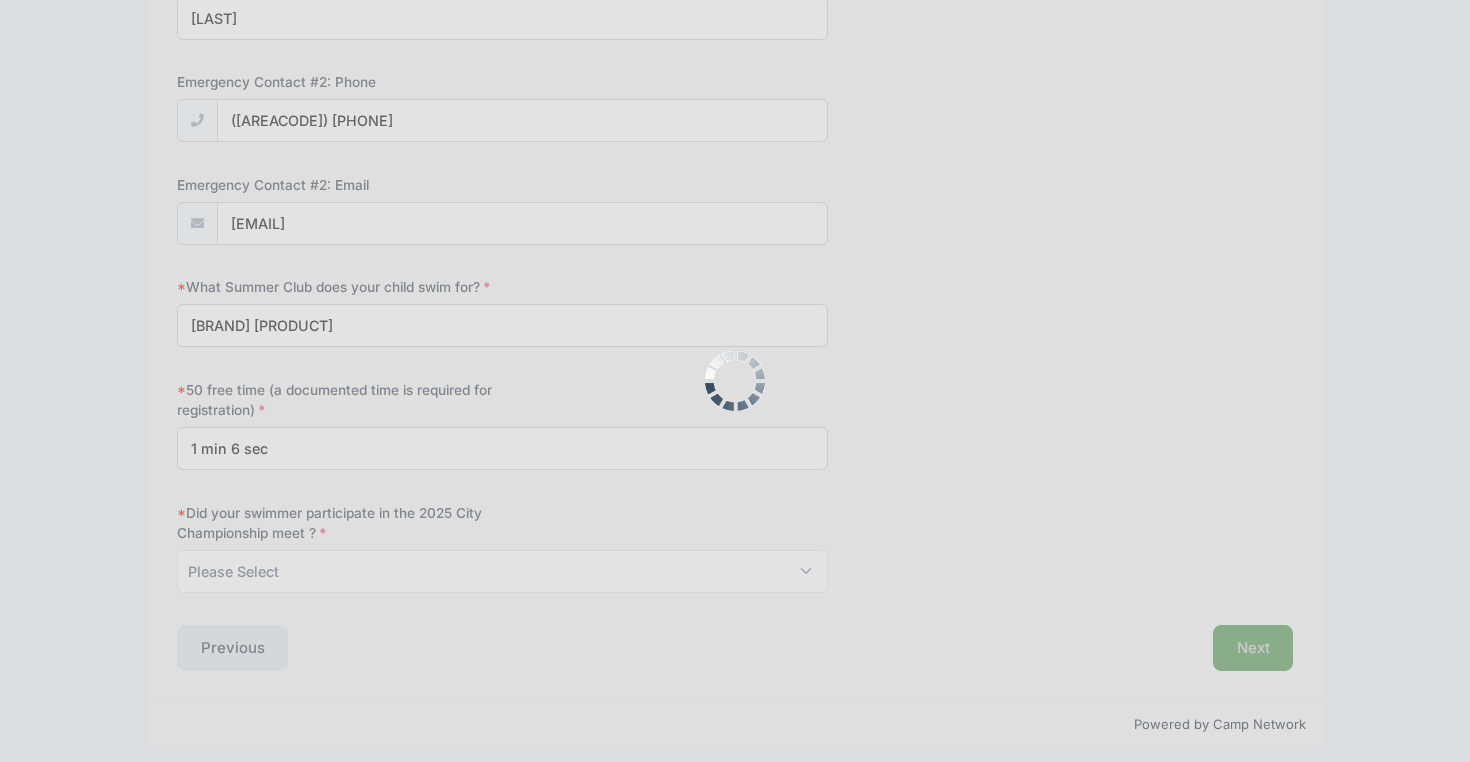 scroll, scrollTop: 0, scrollLeft: 0, axis: both 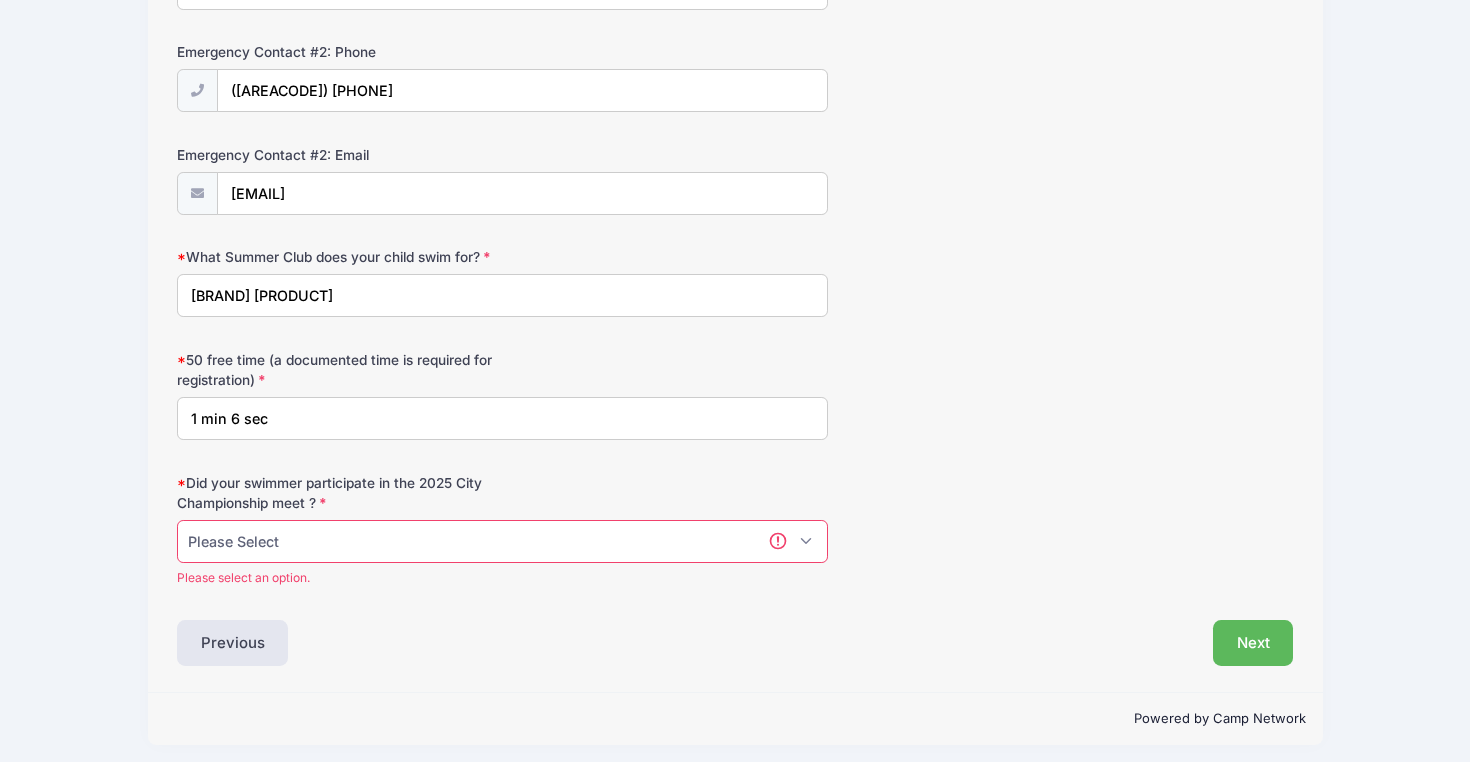 click on "Please Select" at bounding box center (502, 541) 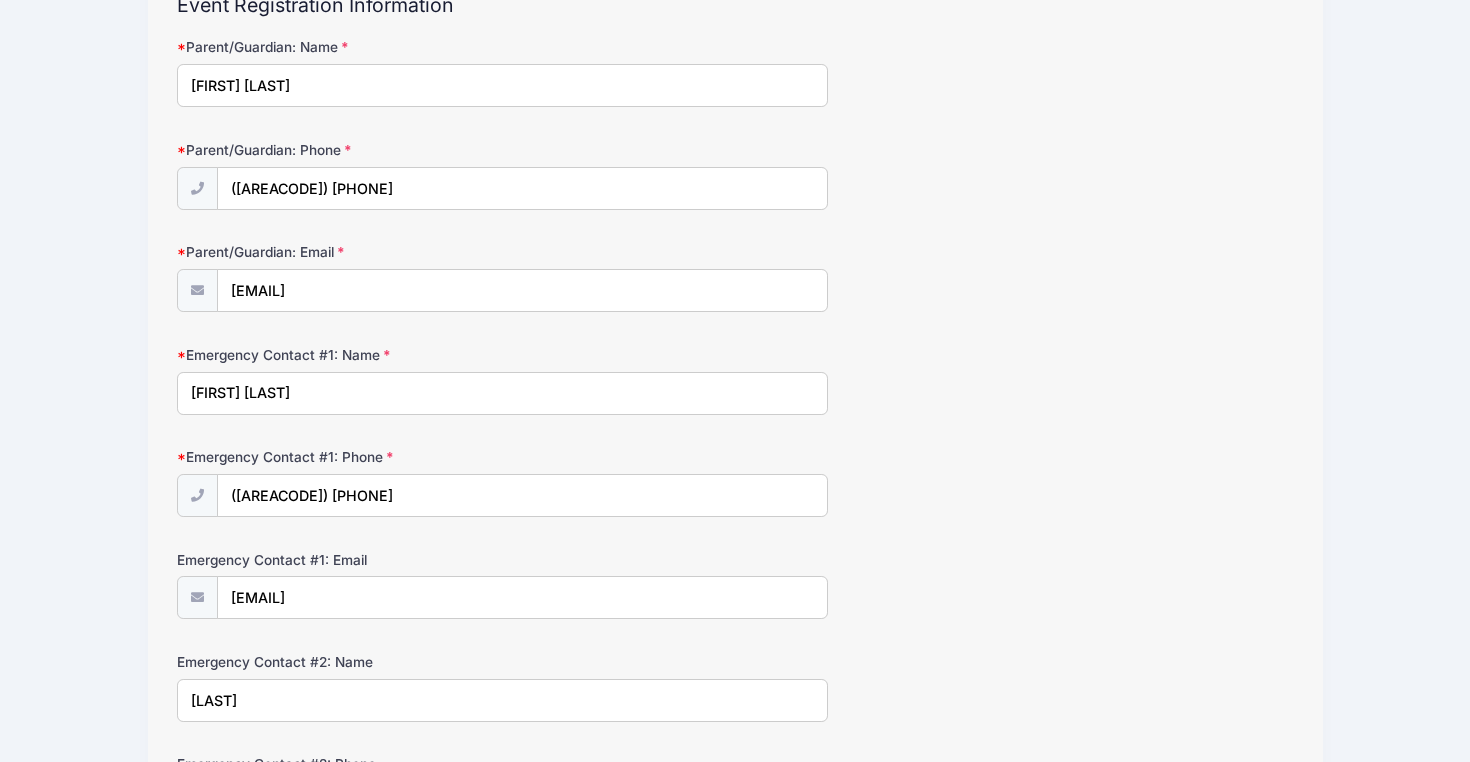scroll, scrollTop: 214, scrollLeft: 0, axis: vertical 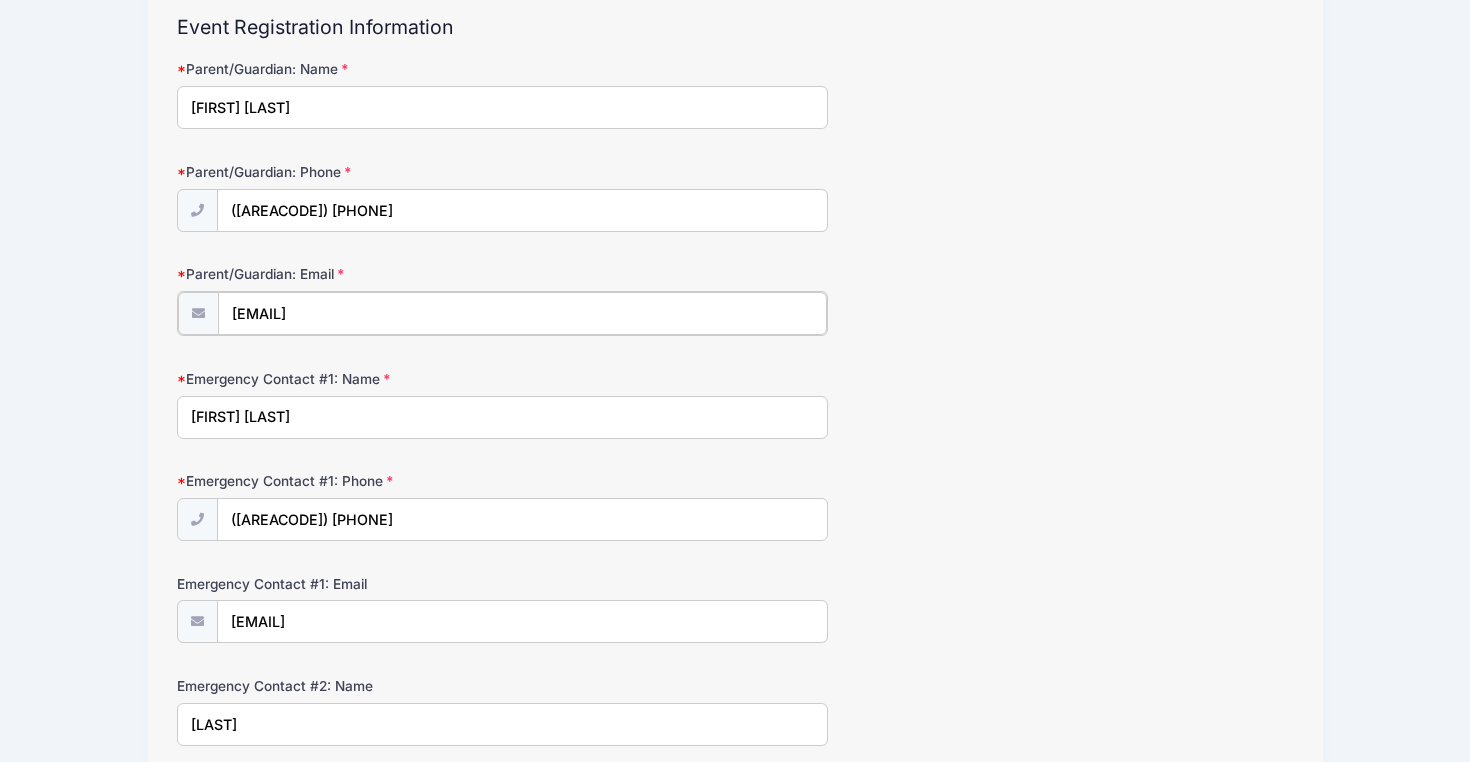 click on "[EMAIL]" at bounding box center (522, 313) 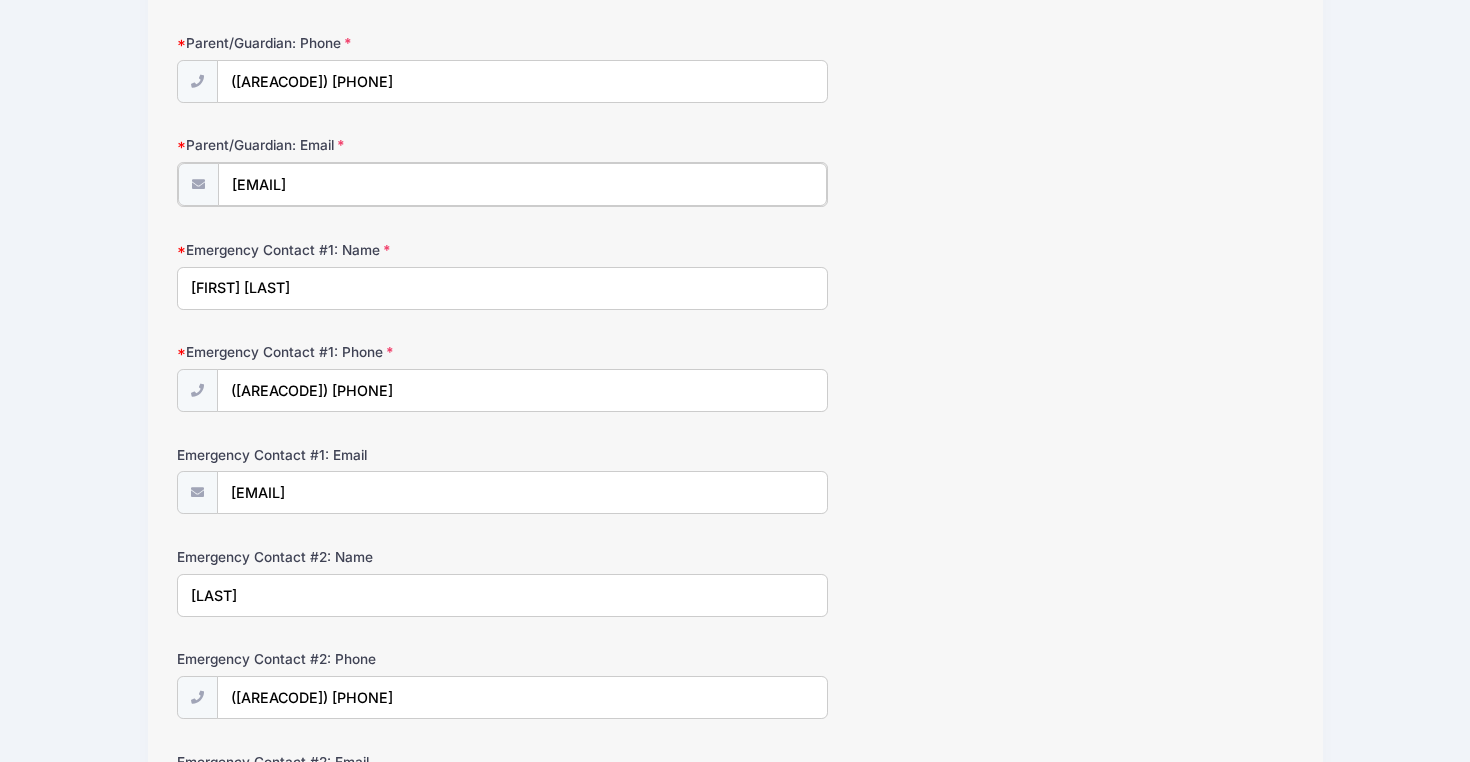 scroll, scrollTop: 348, scrollLeft: 0, axis: vertical 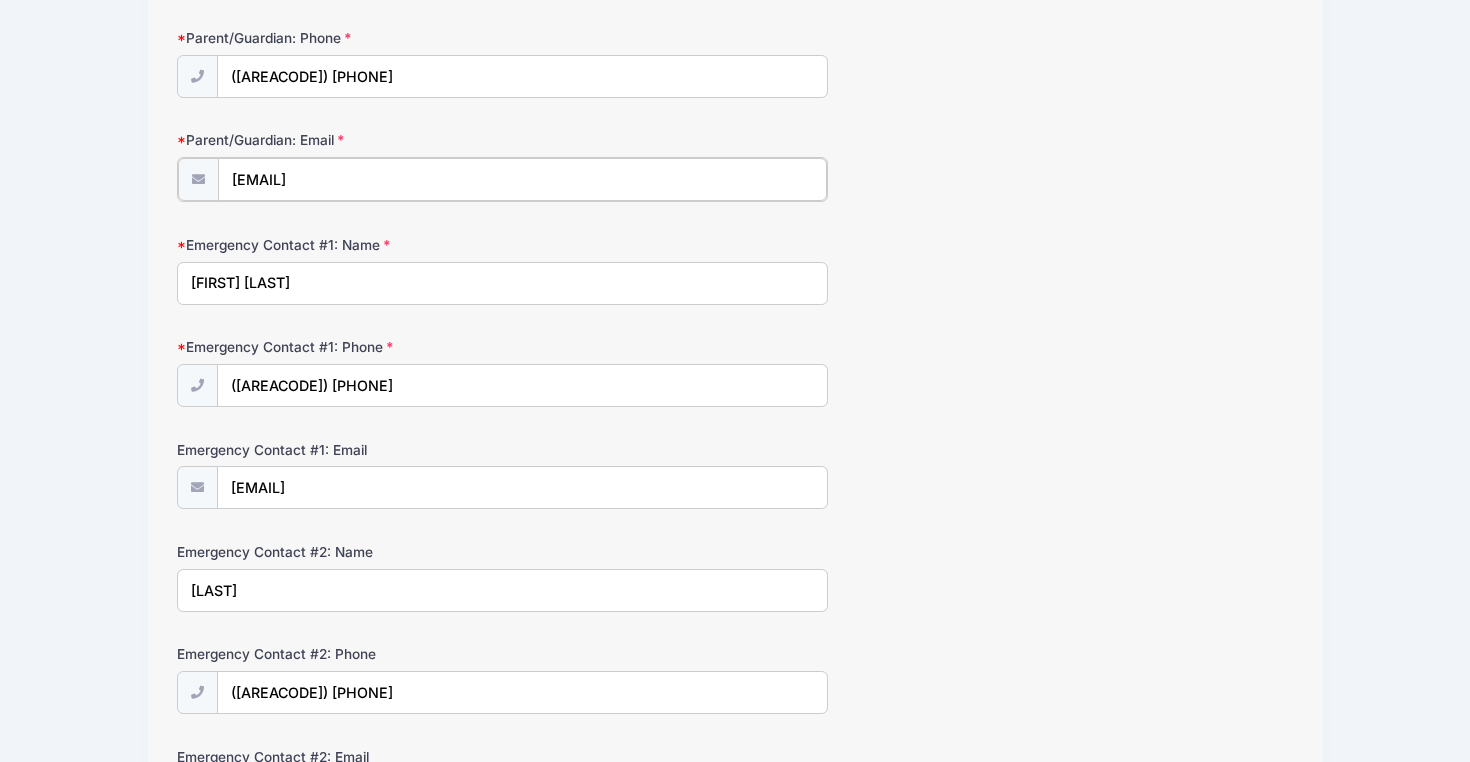 type on "[EMAIL]" 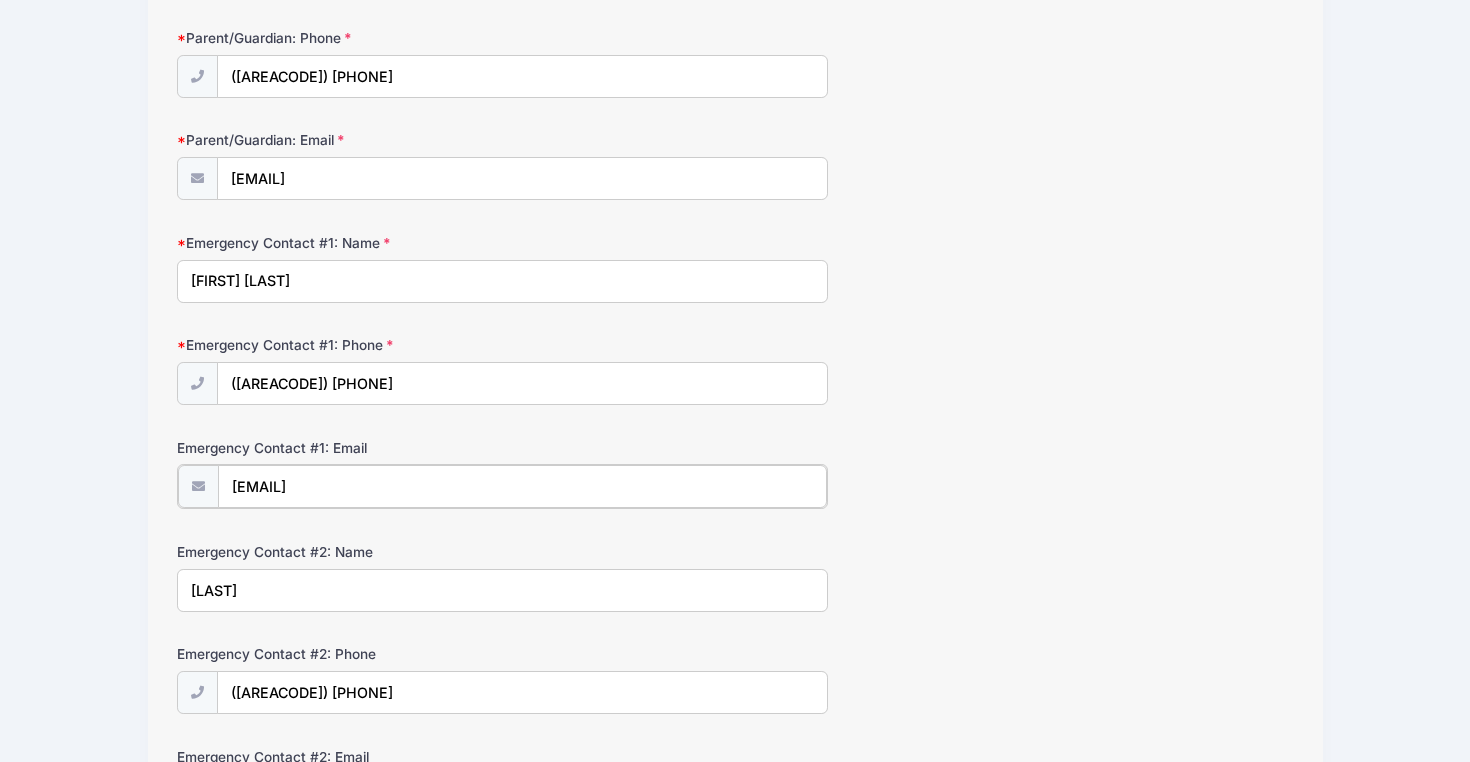 click on "[EMAIL]" at bounding box center [522, 486] 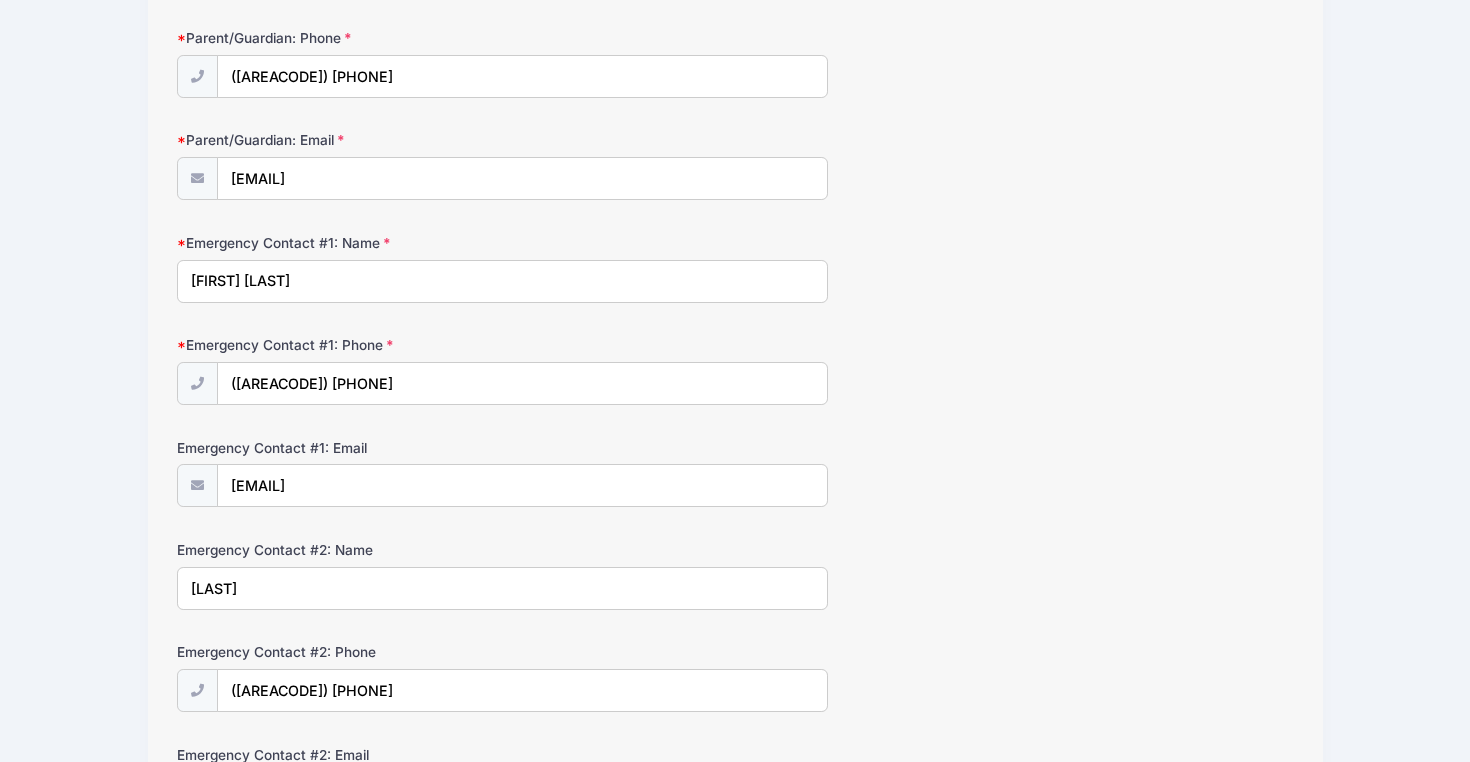 click on "Emergency Contact #1: Email
[EMAIL]" at bounding box center [735, 473] 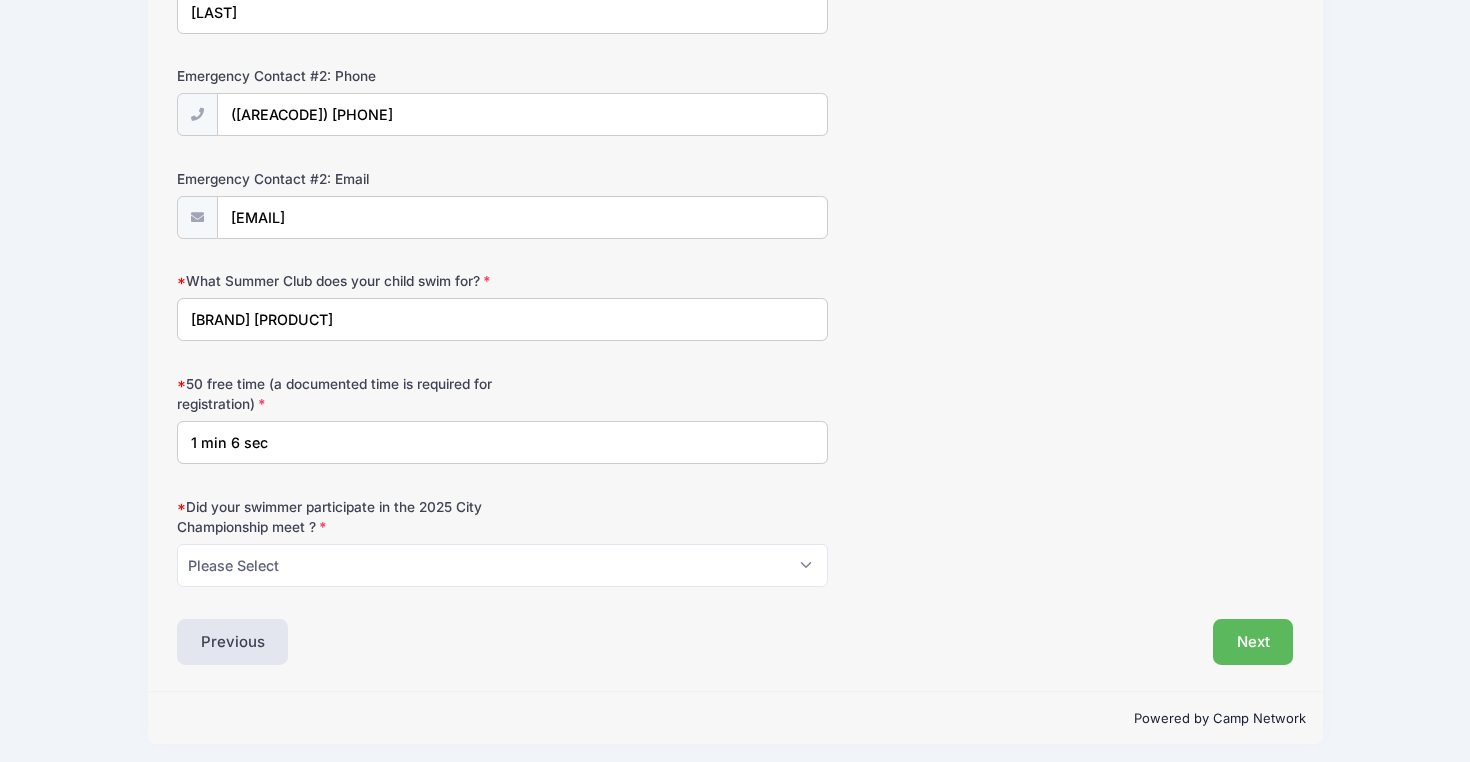scroll, scrollTop: 923, scrollLeft: 0, axis: vertical 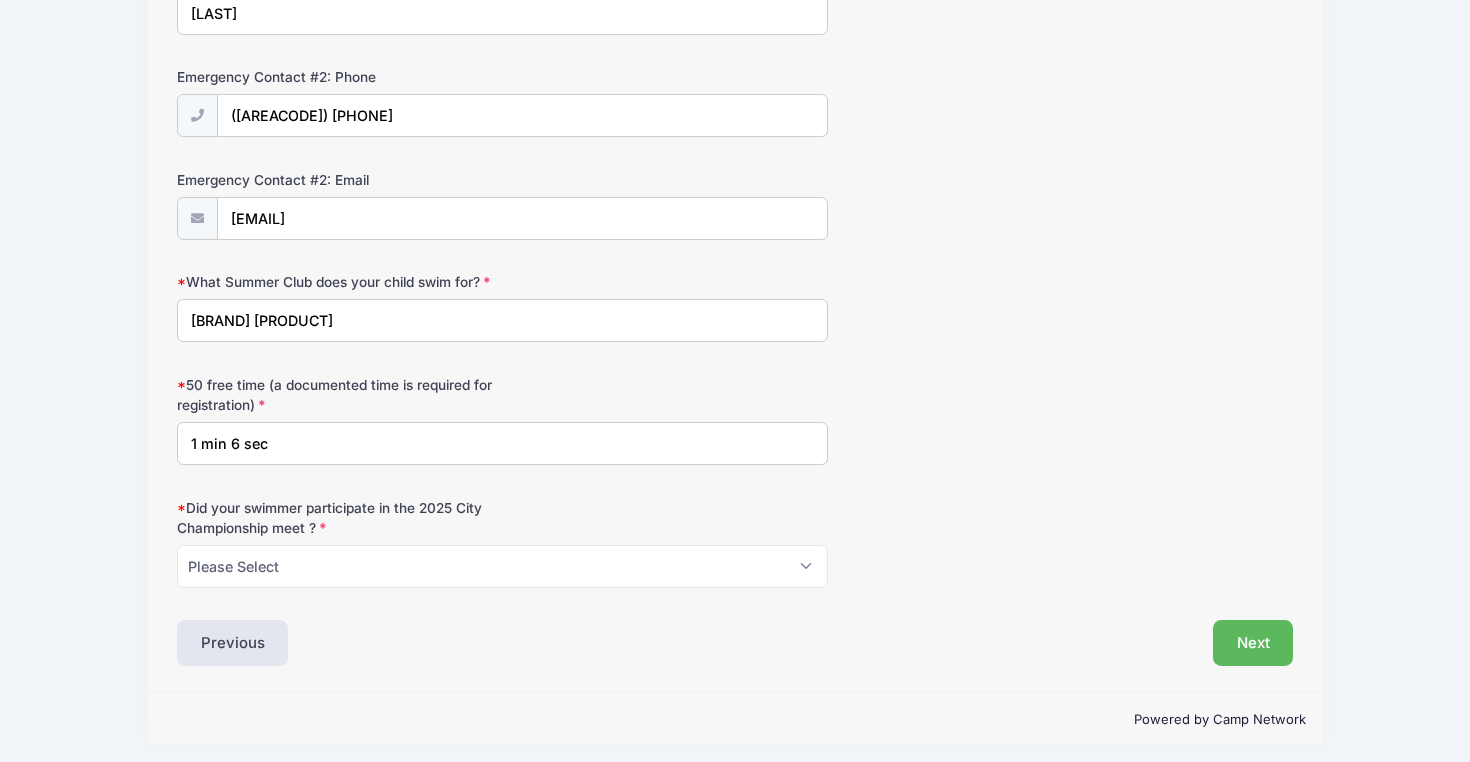 click on "Event Registration Information
Parent/Guardian: Name
[FIRST] [LAST]
Parent/Guardian: Phone
[PHONE]
Parent/Guardian: Email
[EMAIL]" at bounding box center [735, -13] 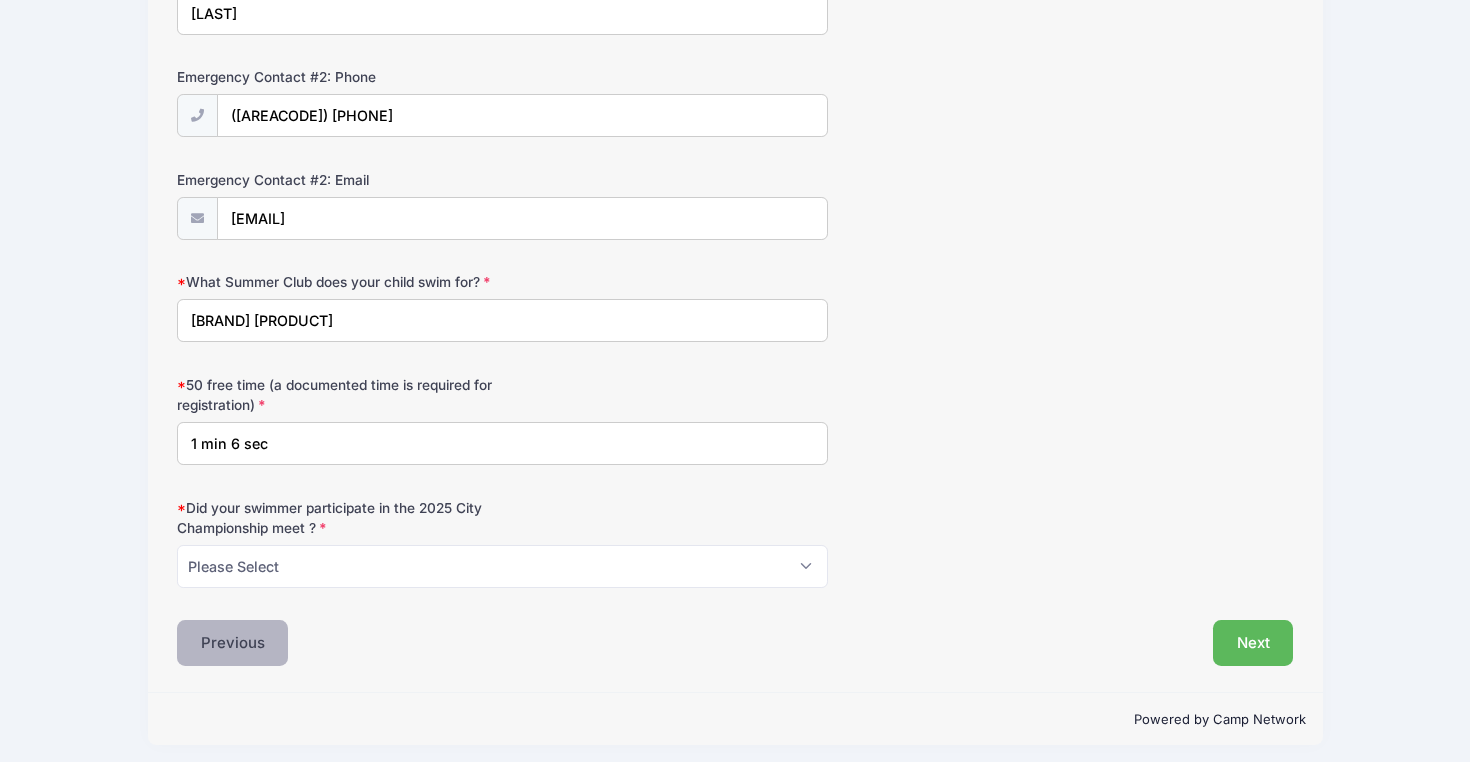 click on "Previous" at bounding box center [233, 643] 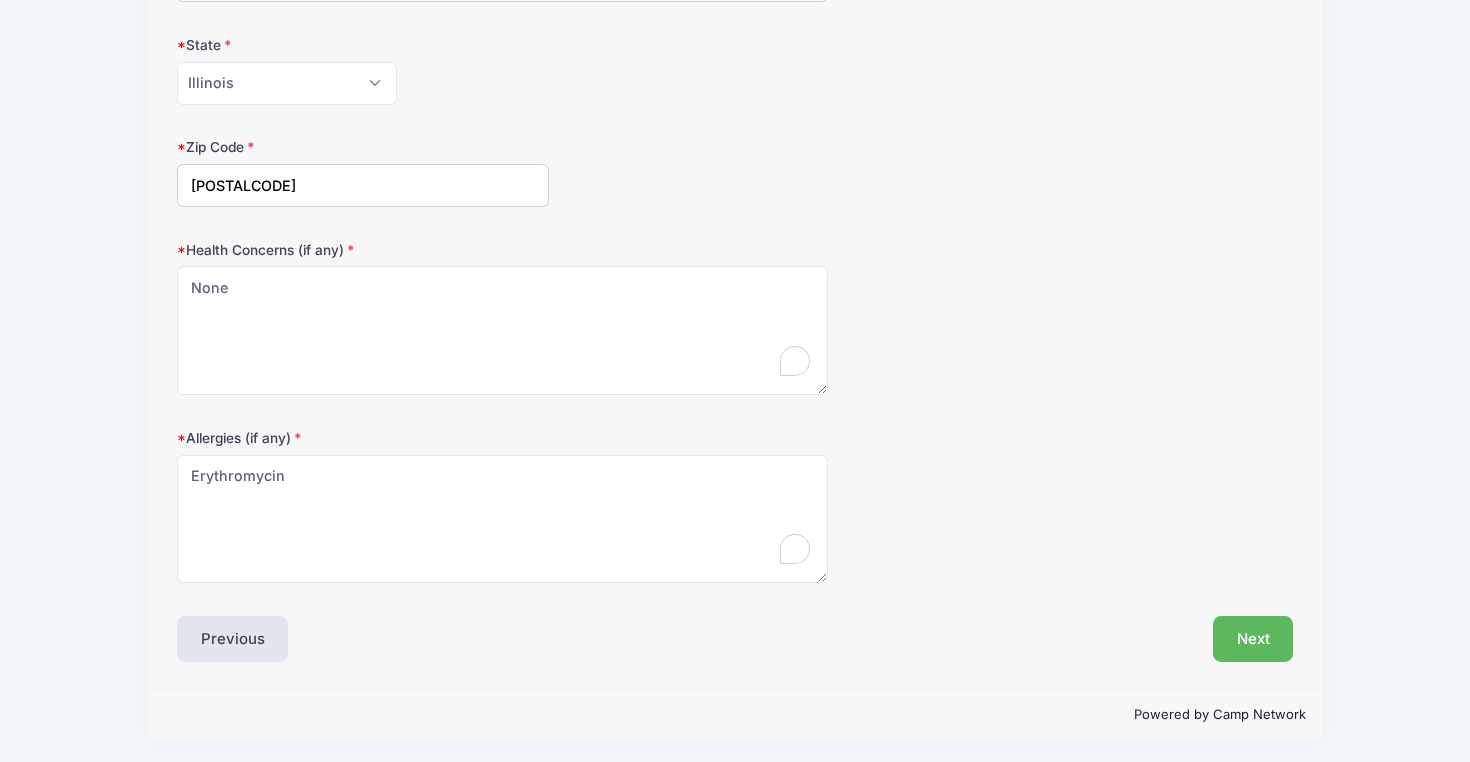 scroll, scrollTop: 545, scrollLeft: 0, axis: vertical 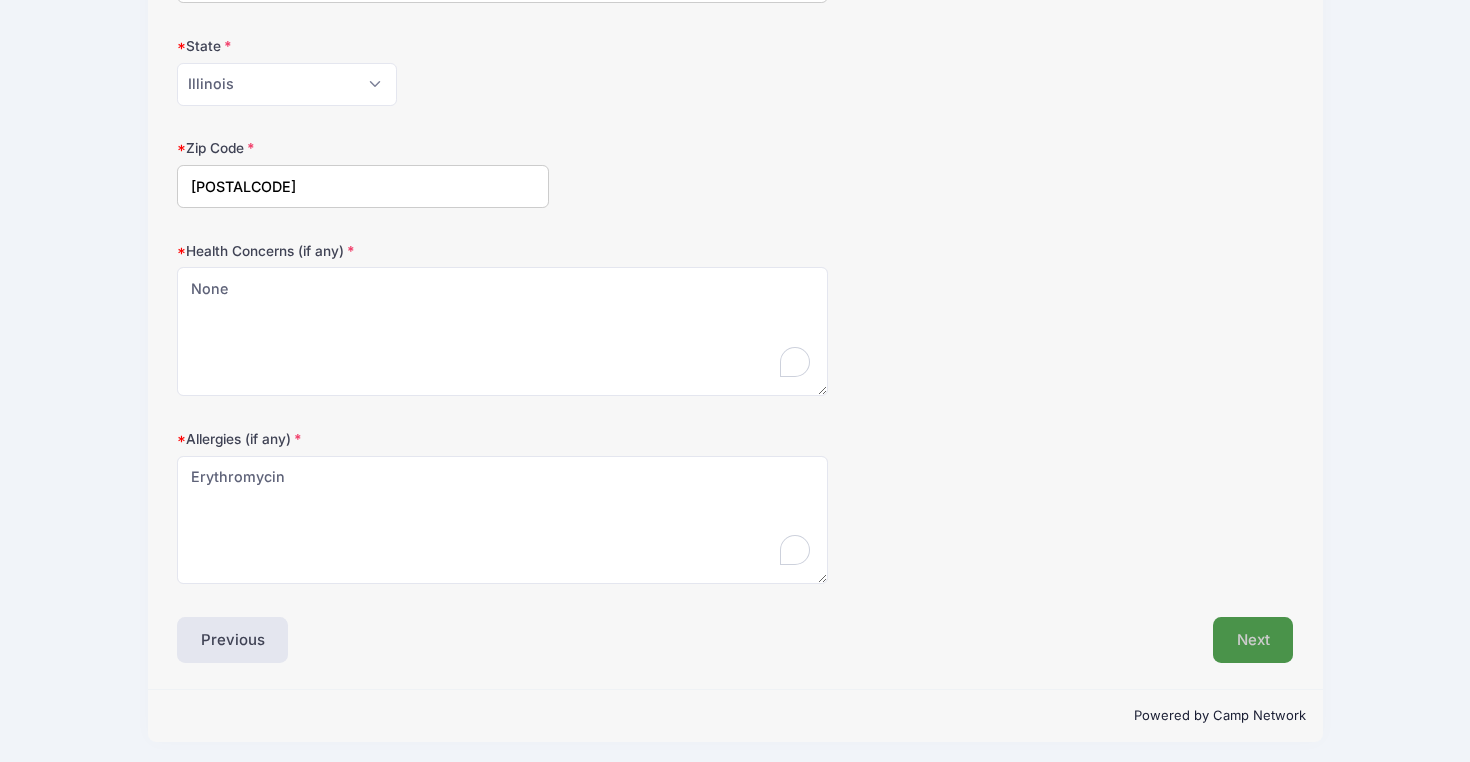 click on "Next" at bounding box center [1253, 640] 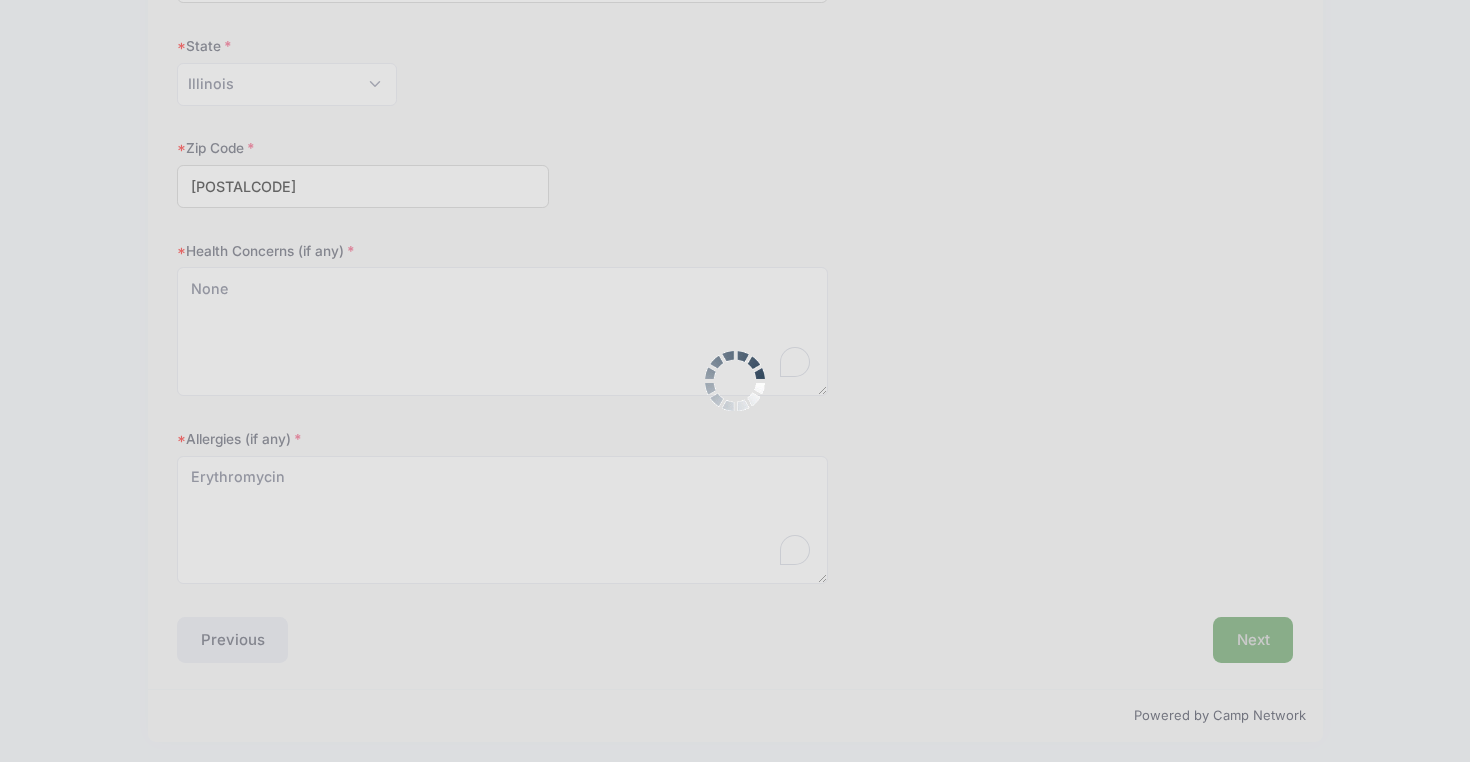 scroll, scrollTop: 0, scrollLeft: 0, axis: both 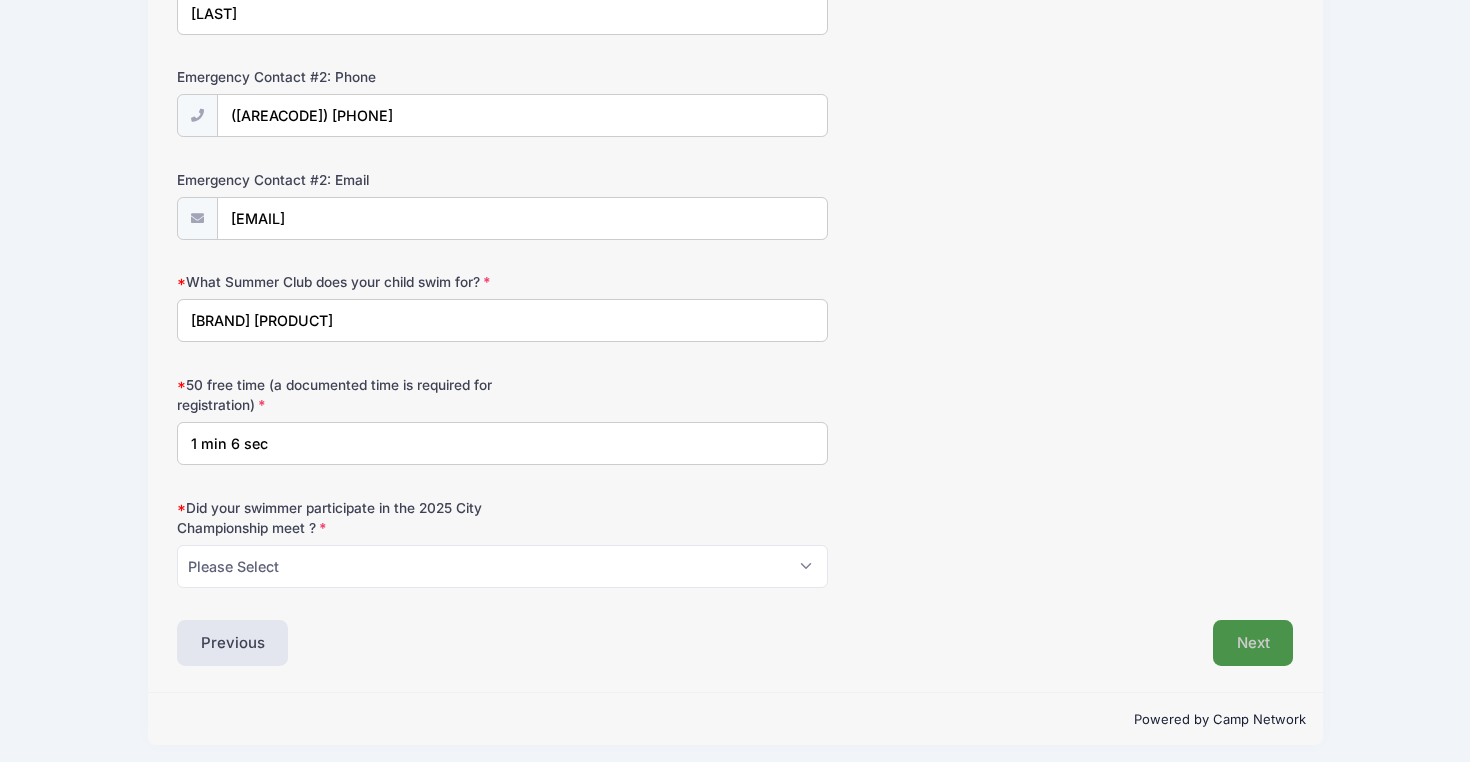 click on "Next" at bounding box center (1253, 643) 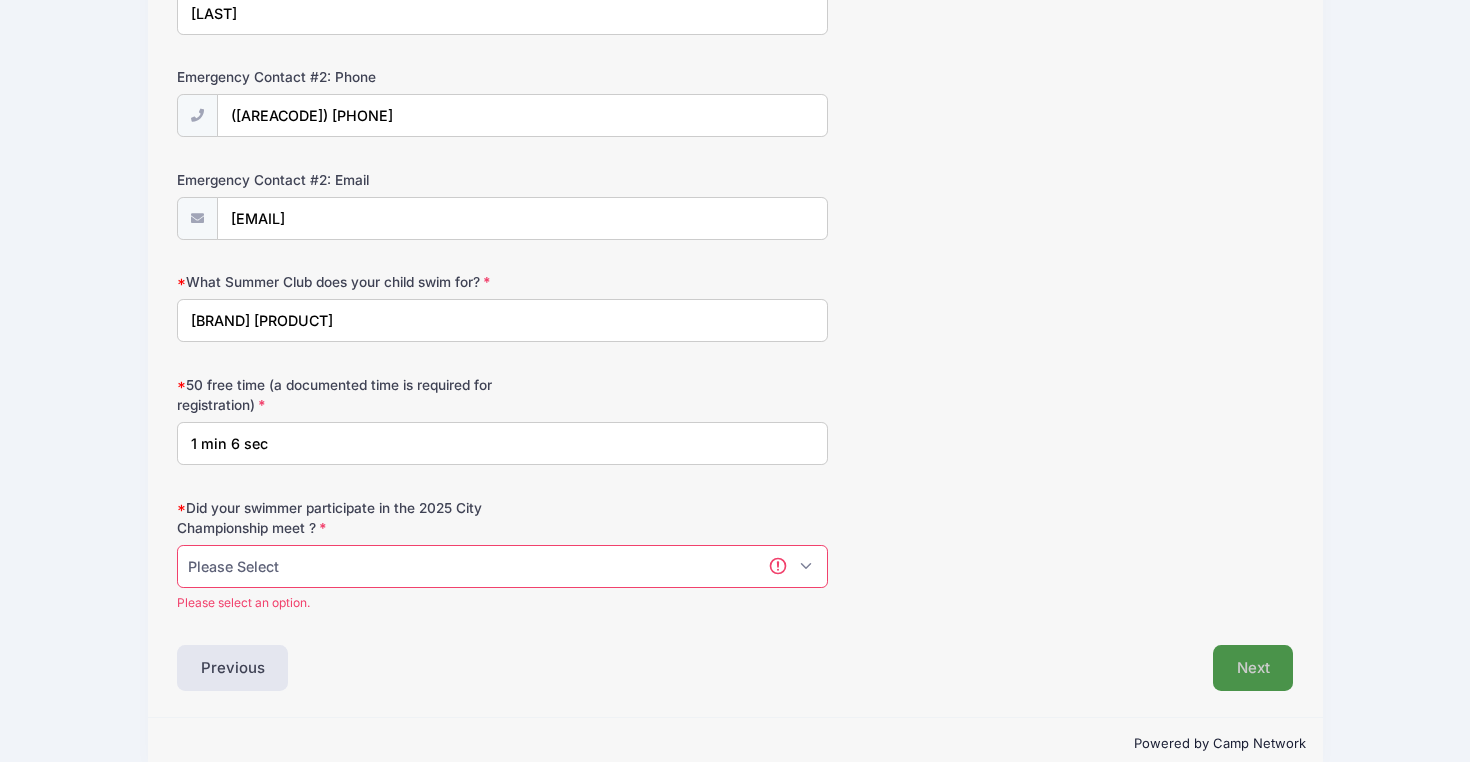 scroll, scrollTop: 948, scrollLeft: 0, axis: vertical 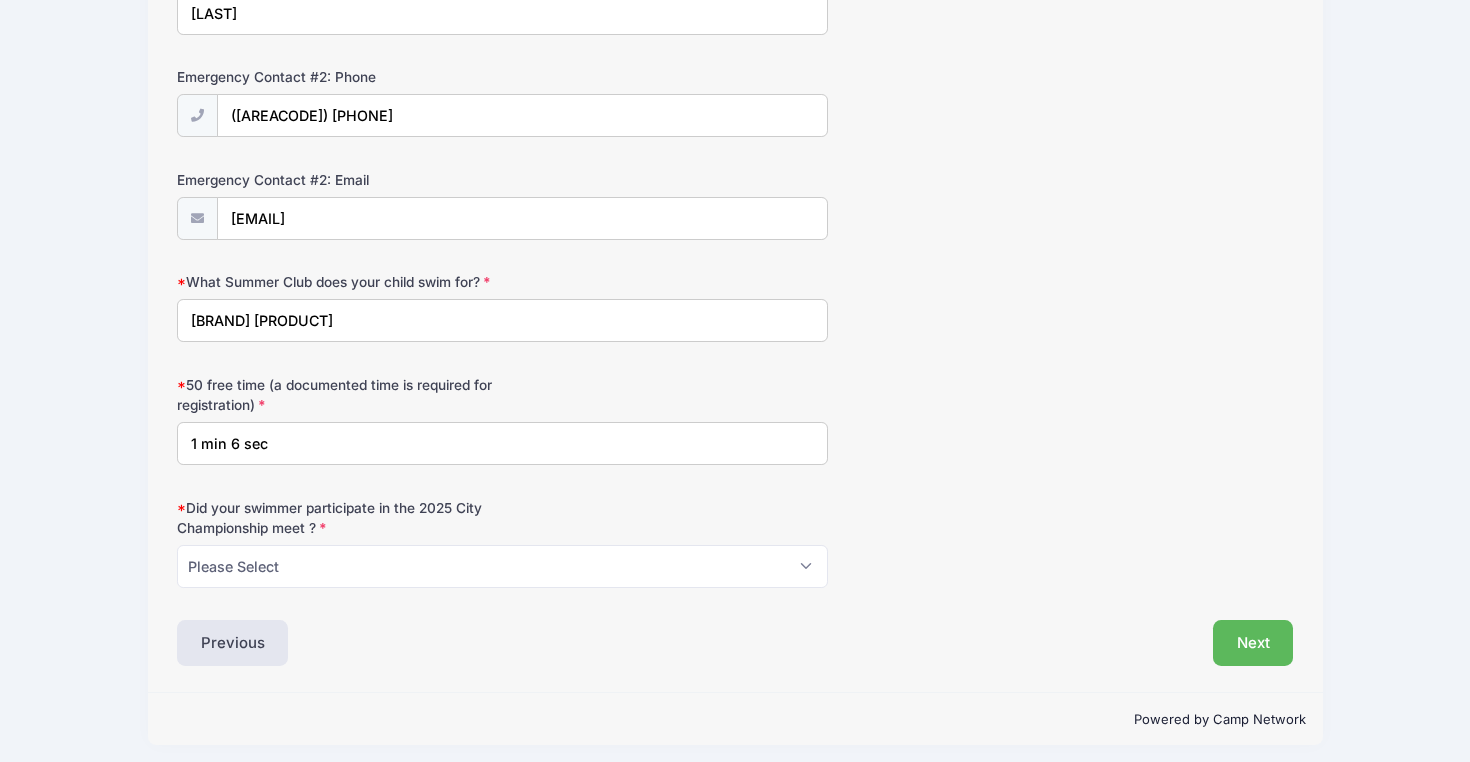 click on "1 min 6 sec" at bounding box center [502, 443] 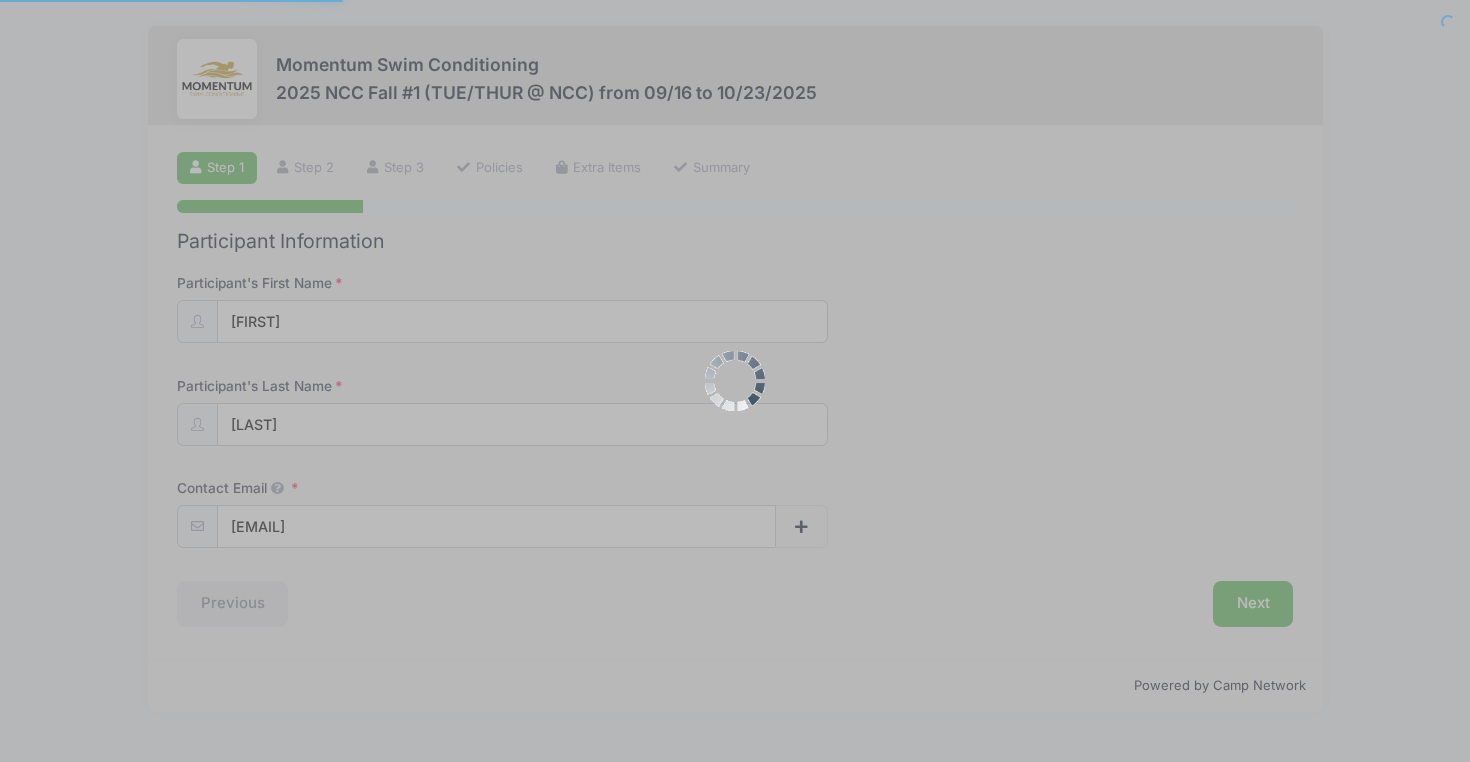 scroll, scrollTop: 0, scrollLeft: 0, axis: both 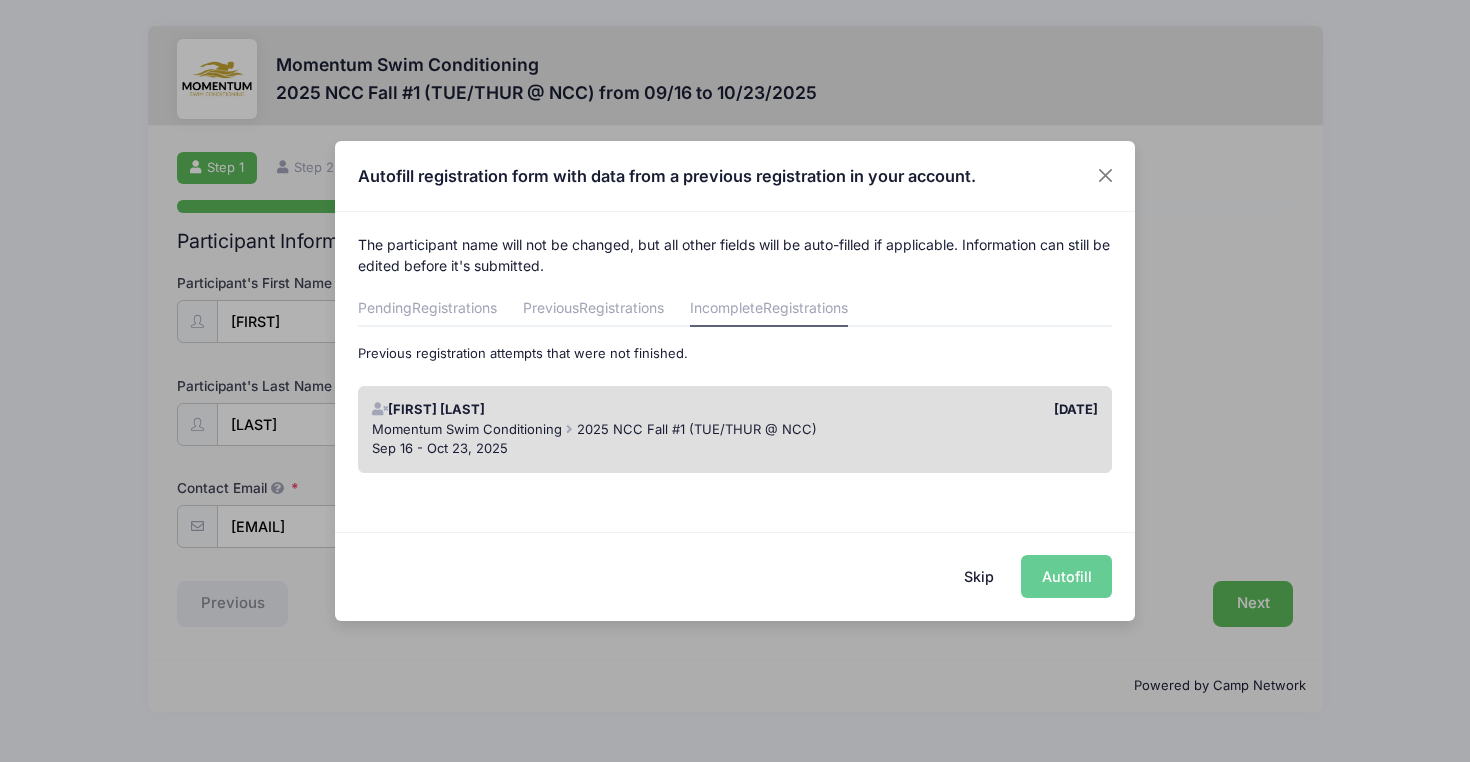 click on "Sep 16 - Oct 23, 2025" at bounding box center (735, 449) 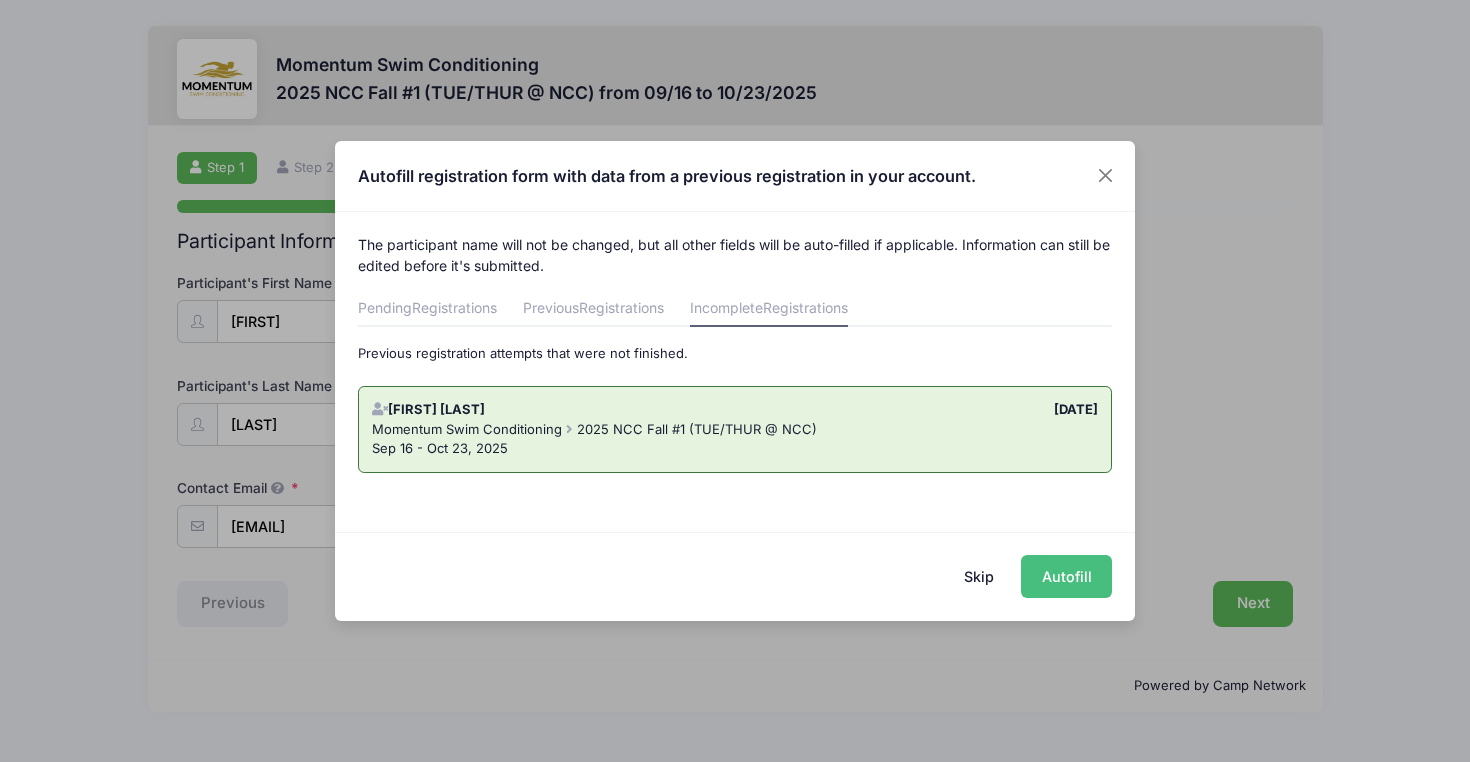 click on "Autofill" at bounding box center [1066, 576] 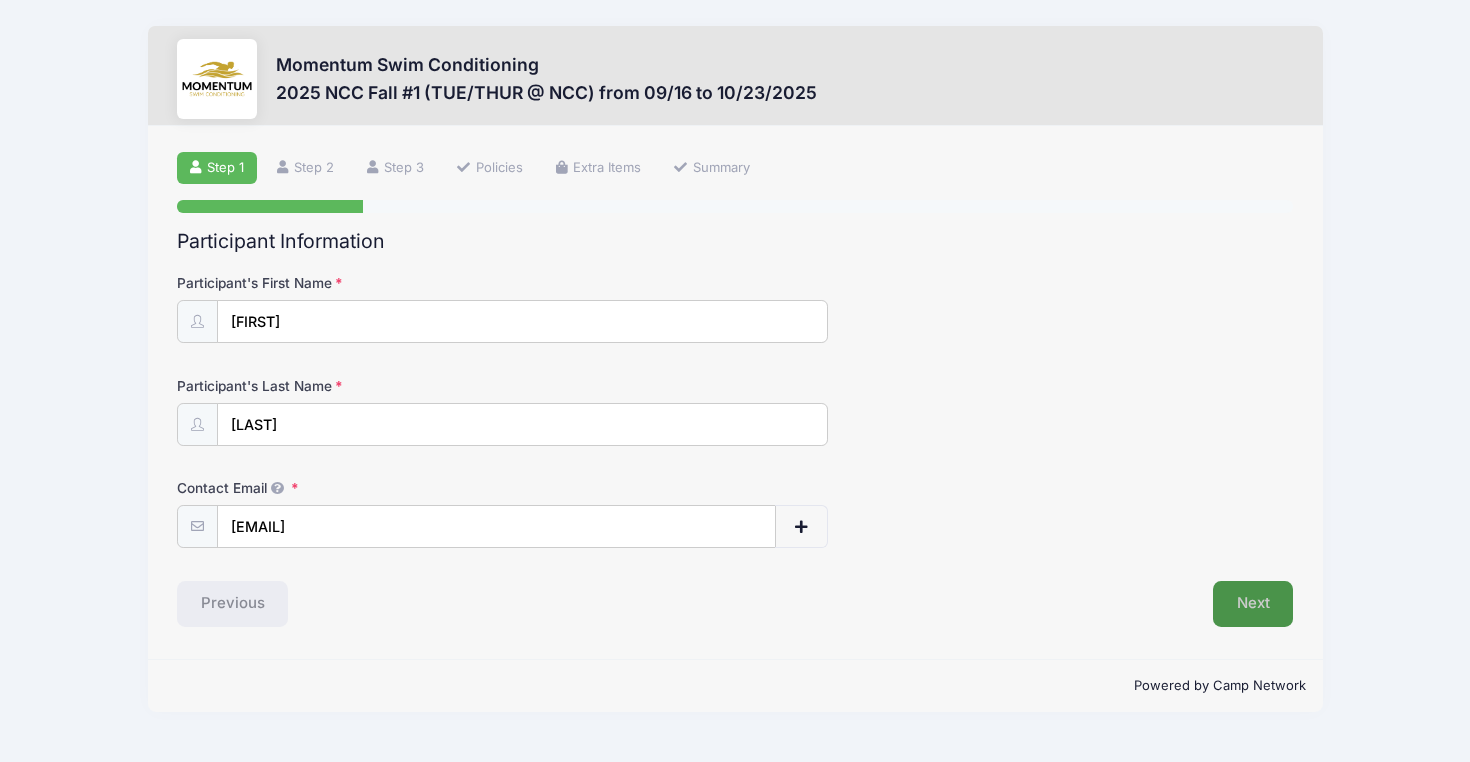 click on "Next" at bounding box center [1253, 604] 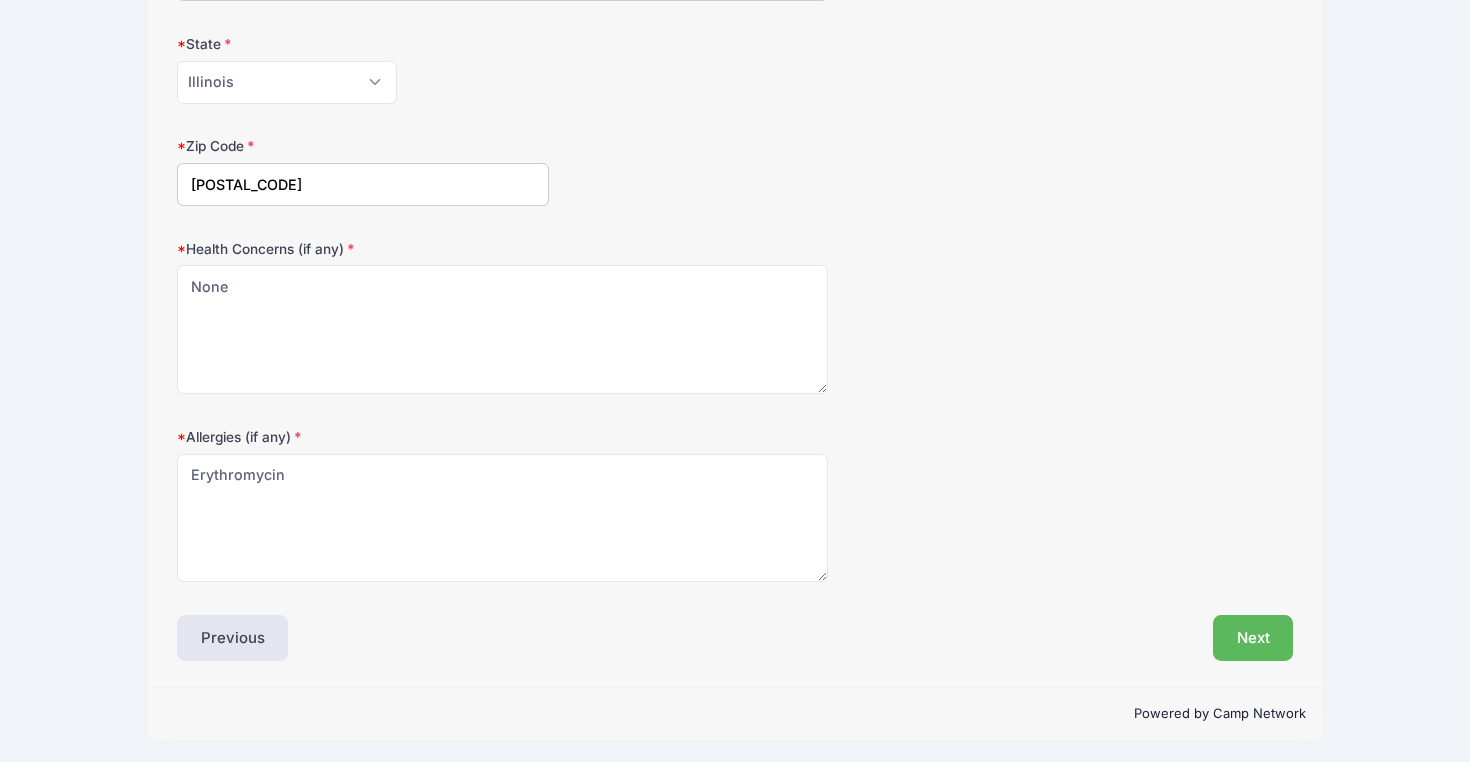 scroll, scrollTop: 545, scrollLeft: 0, axis: vertical 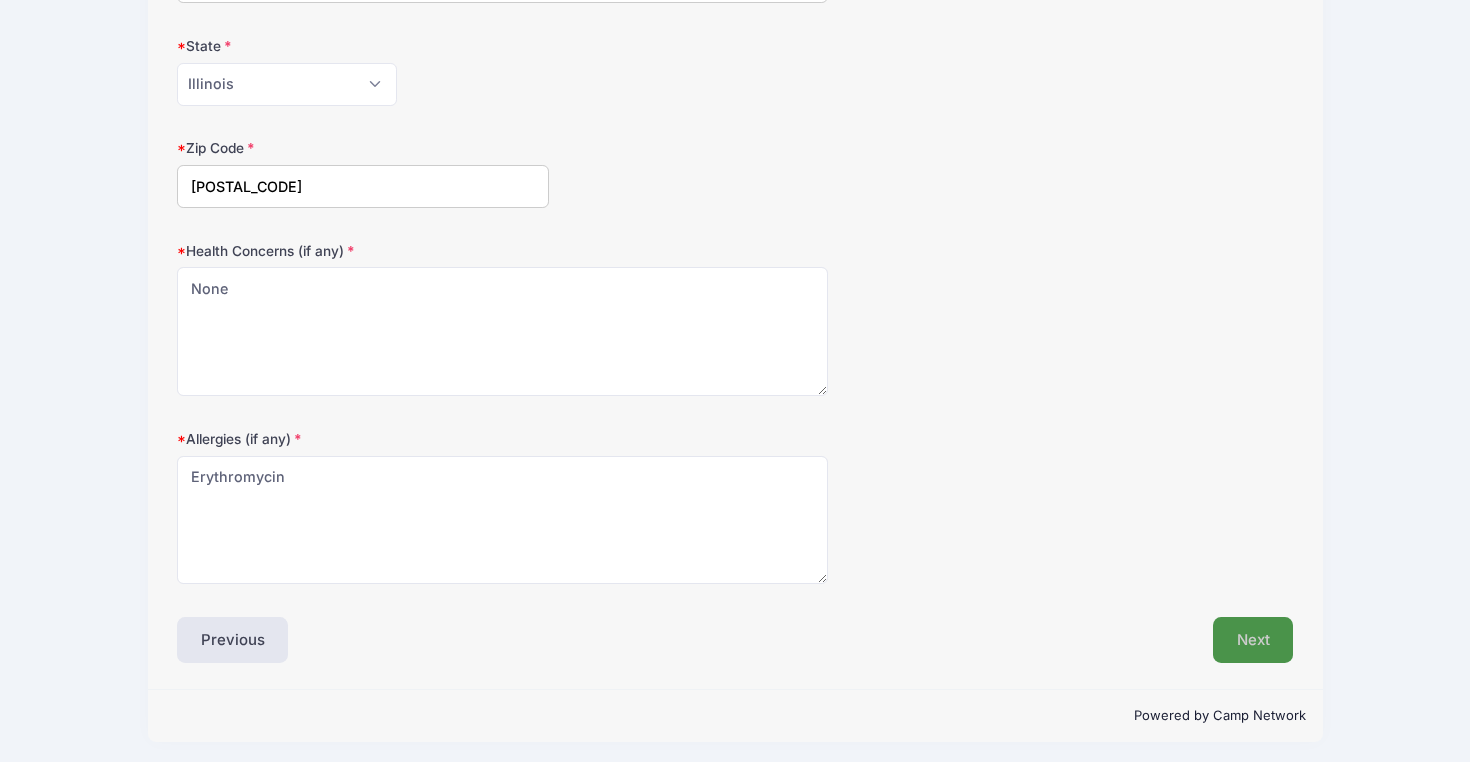 click on "Next" at bounding box center (1253, 640) 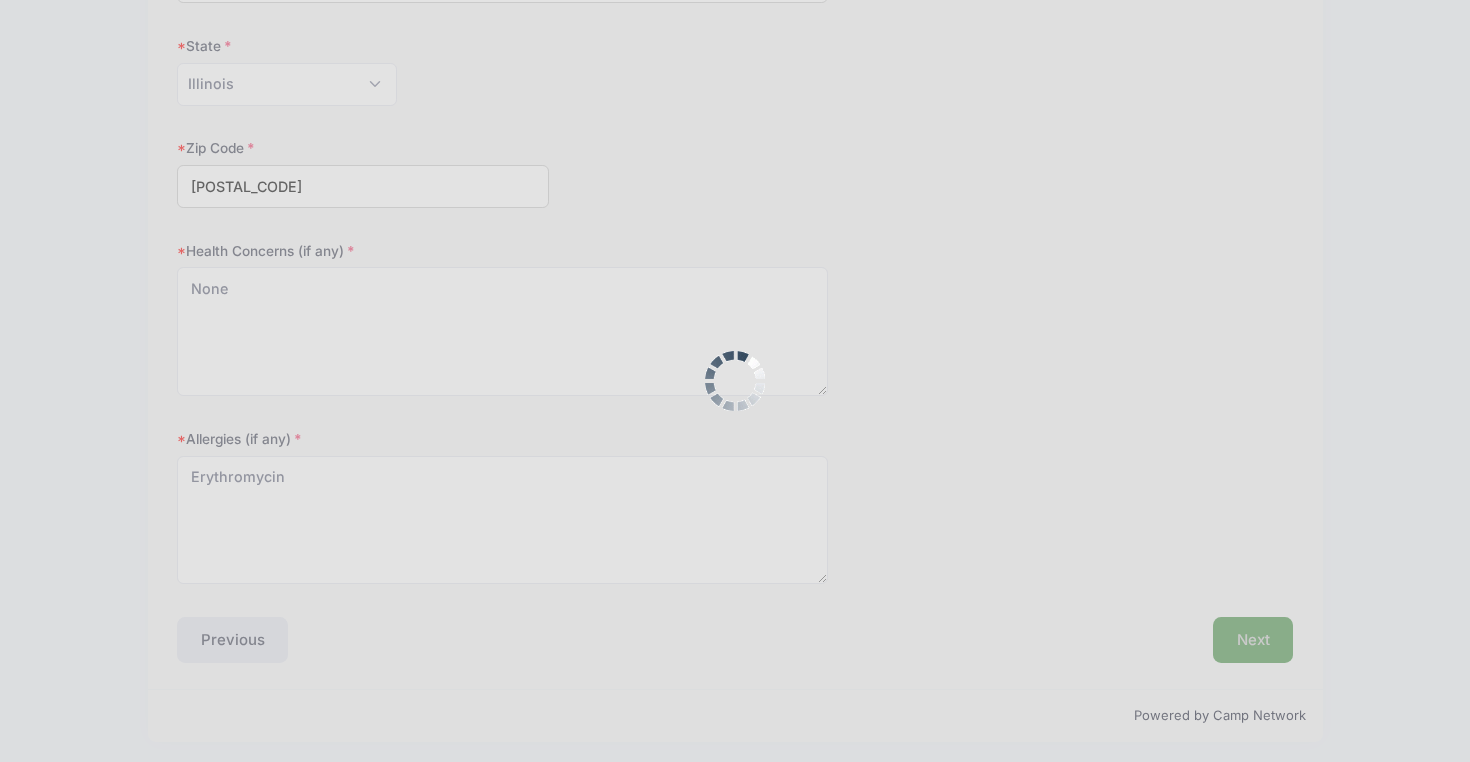 scroll, scrollTop: 391, scrollLeft: 0, axis: vertical 